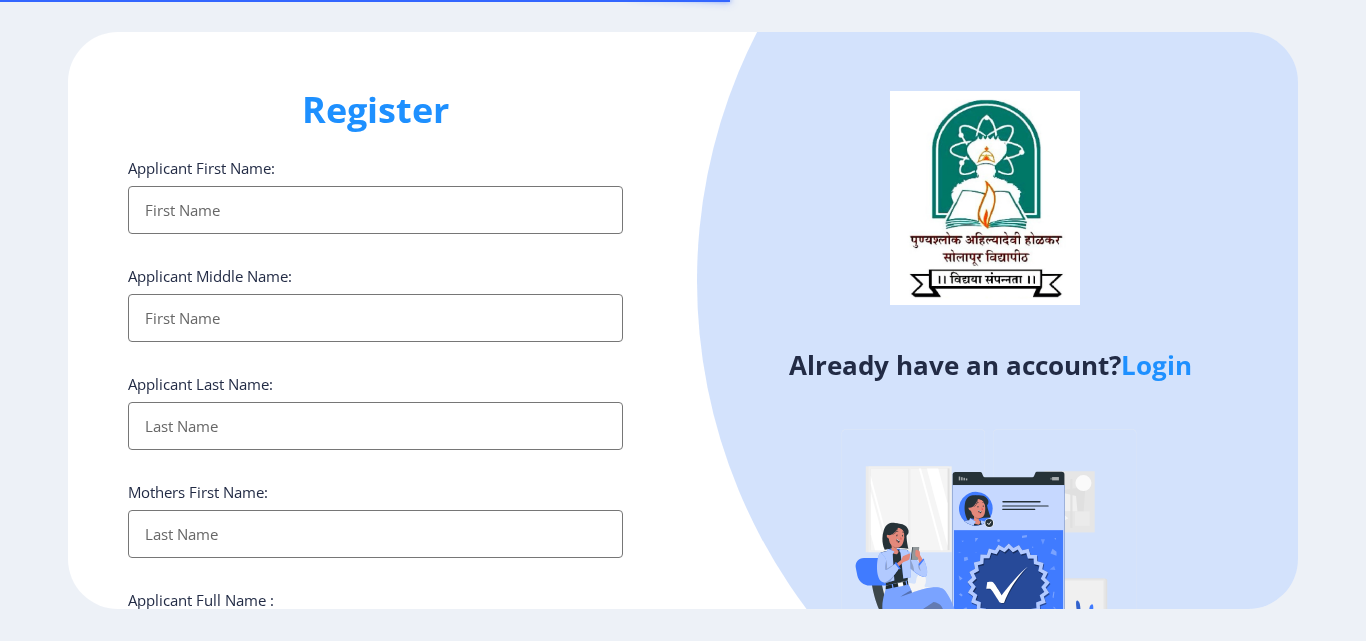 select 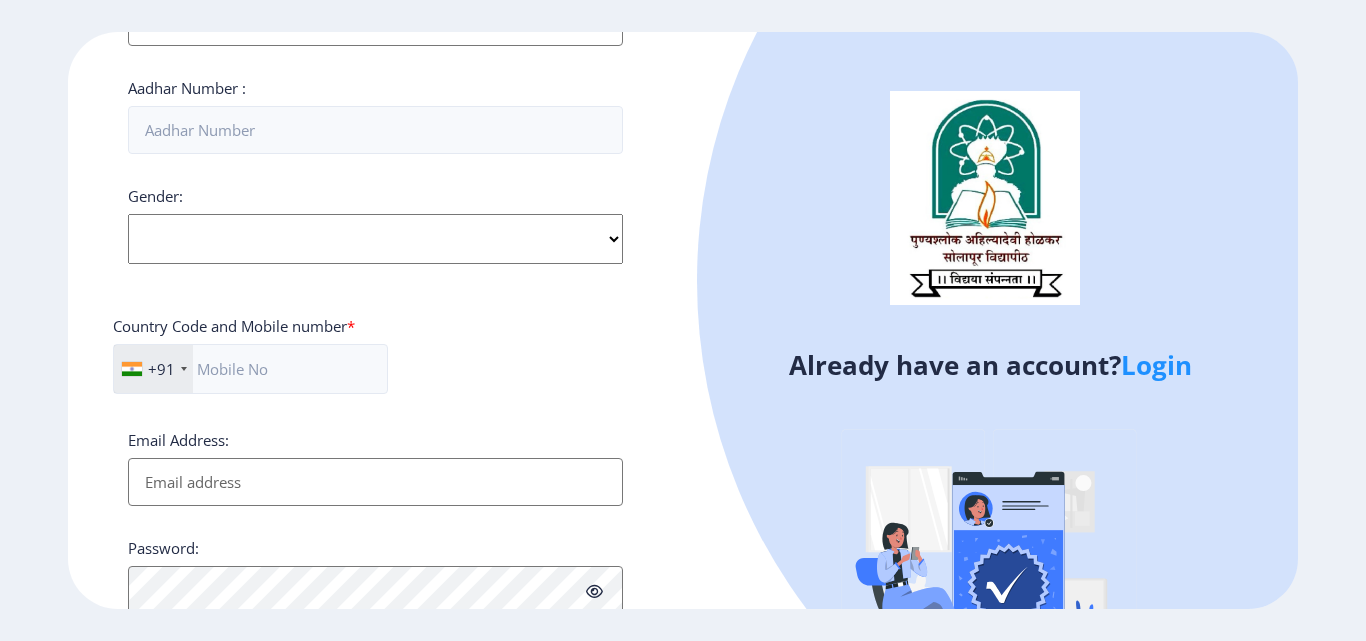 scroll, scrollTop: 815, scrollLeft: 0, axis: vertical 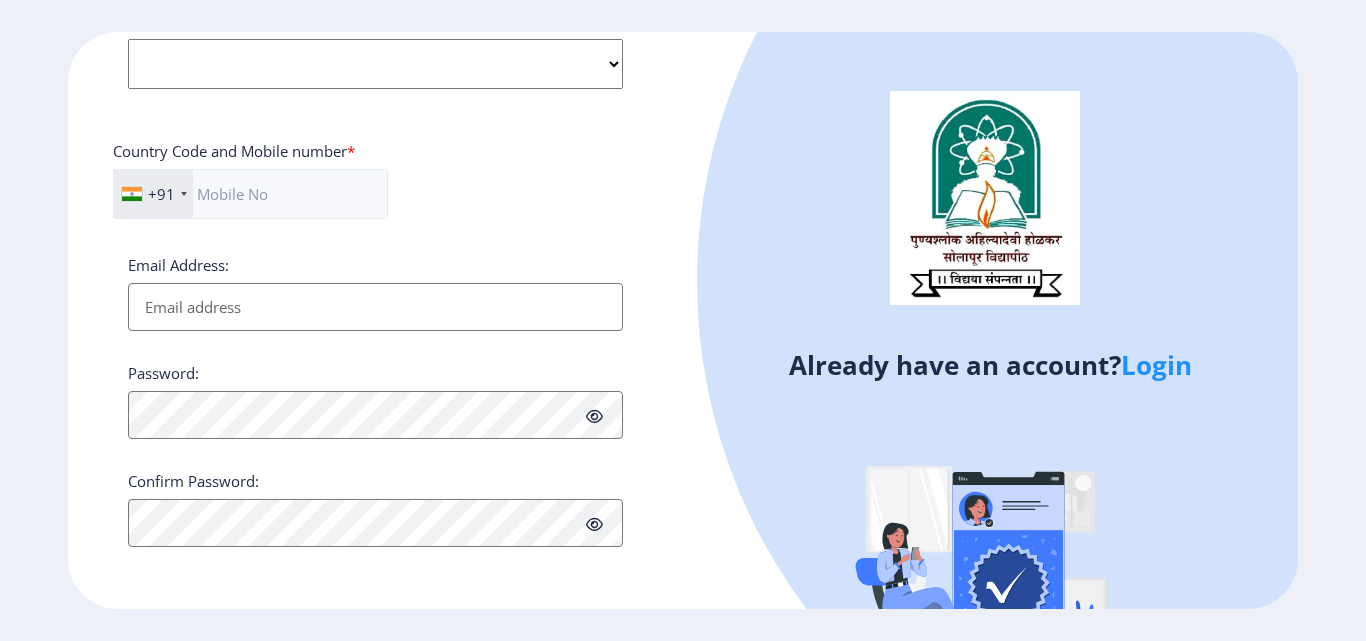 click on "Login" 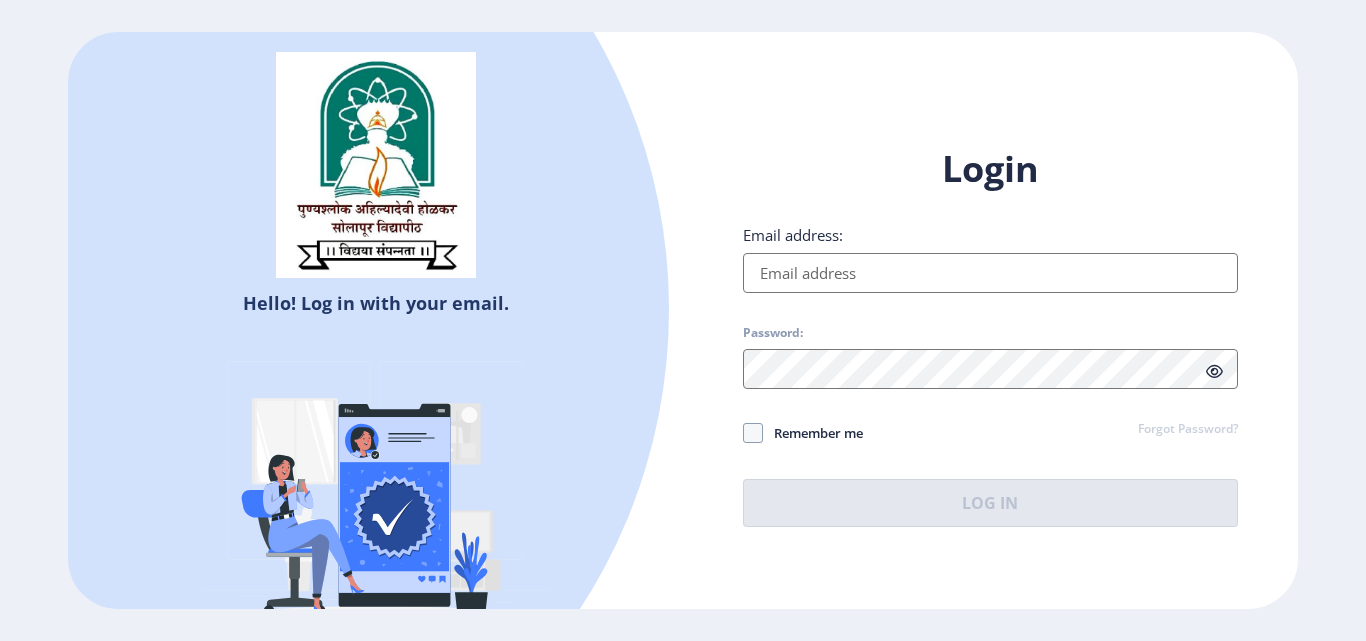 click on "Email address:" at bounding box center [990, 273] 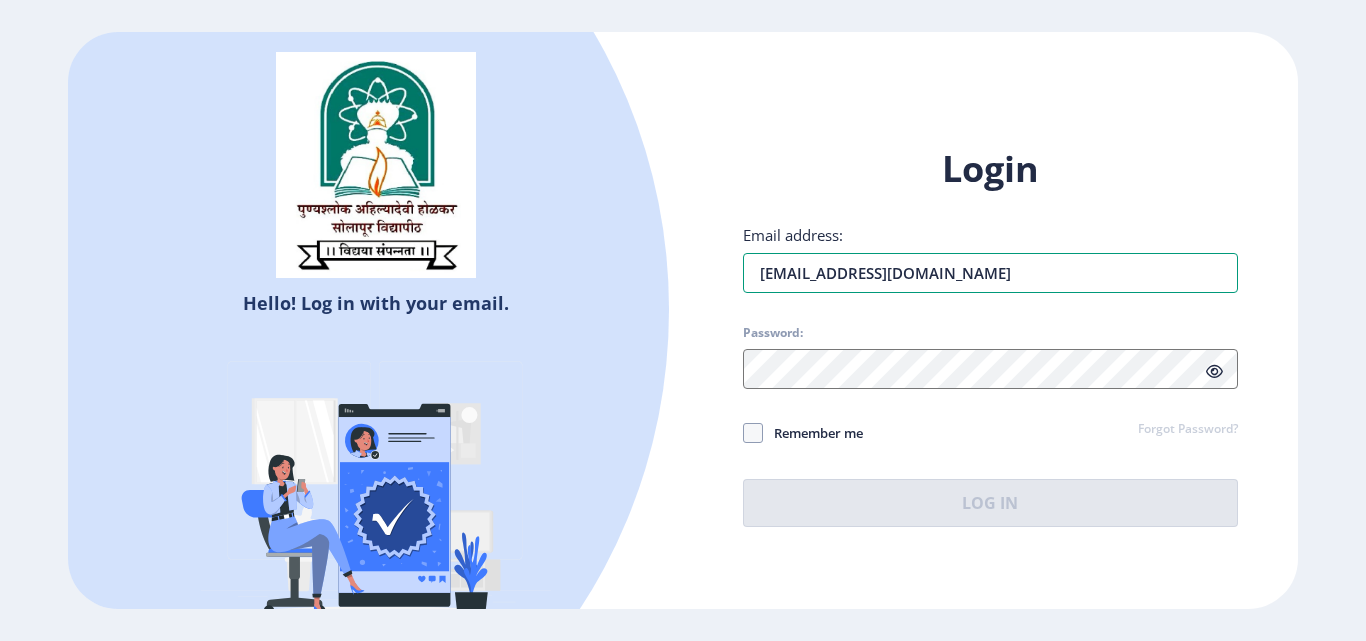 type on "[EMAIL_ADDRESS][DOMAIN_NAME]" 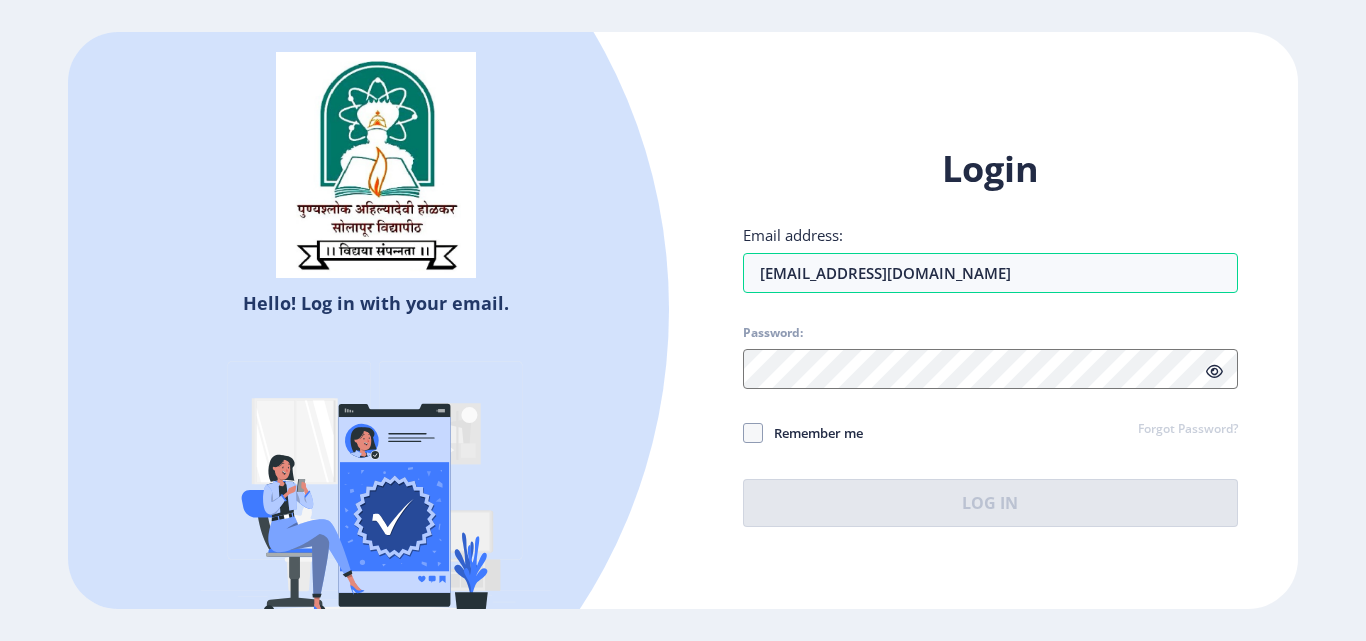 select 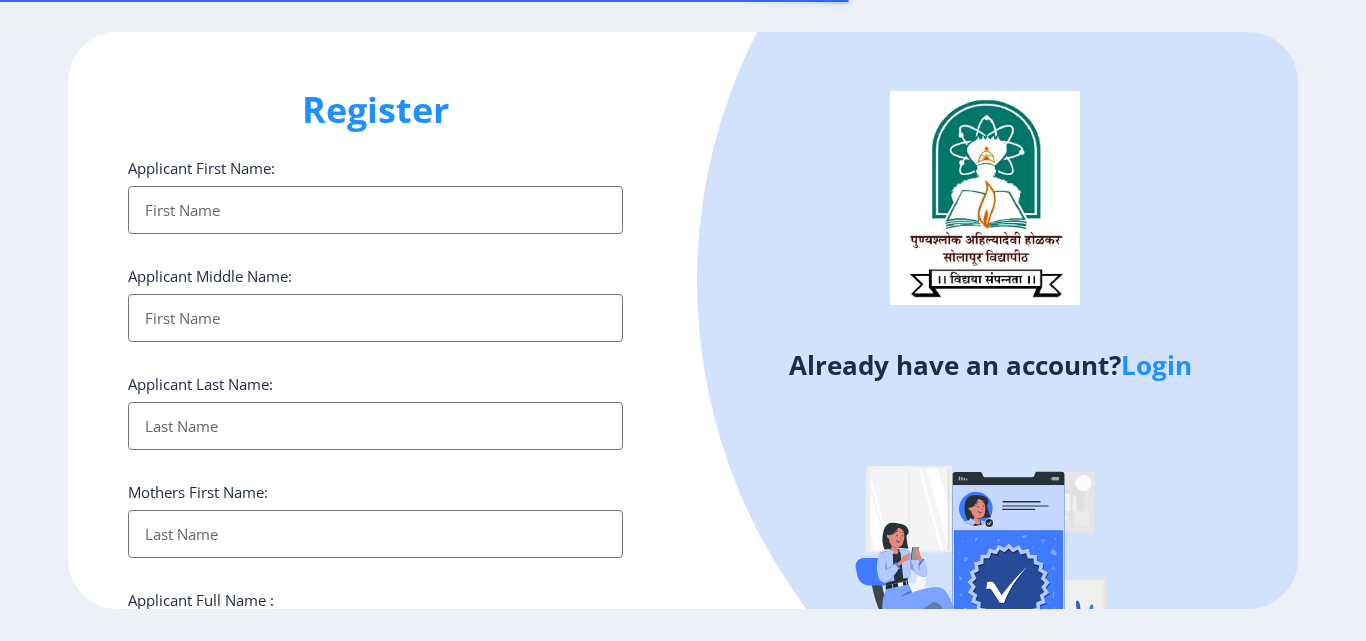 select 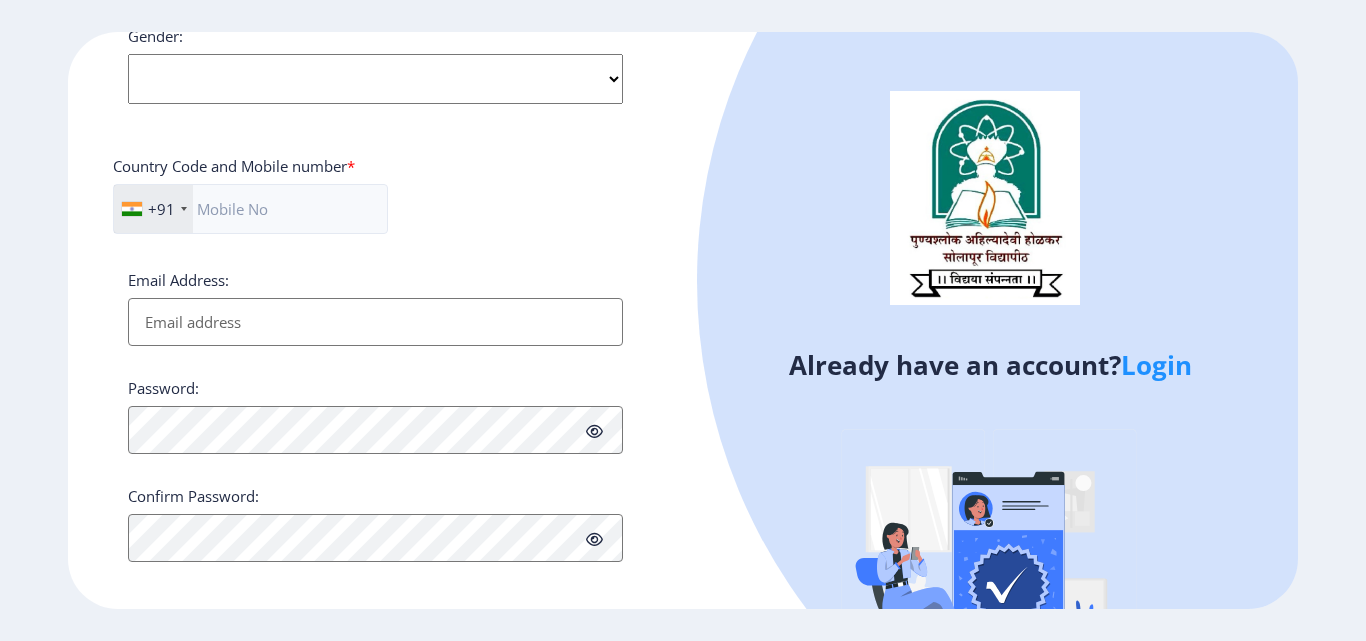 scroll, scrollTop: 815, scrollLeft: 0, axis: vertical 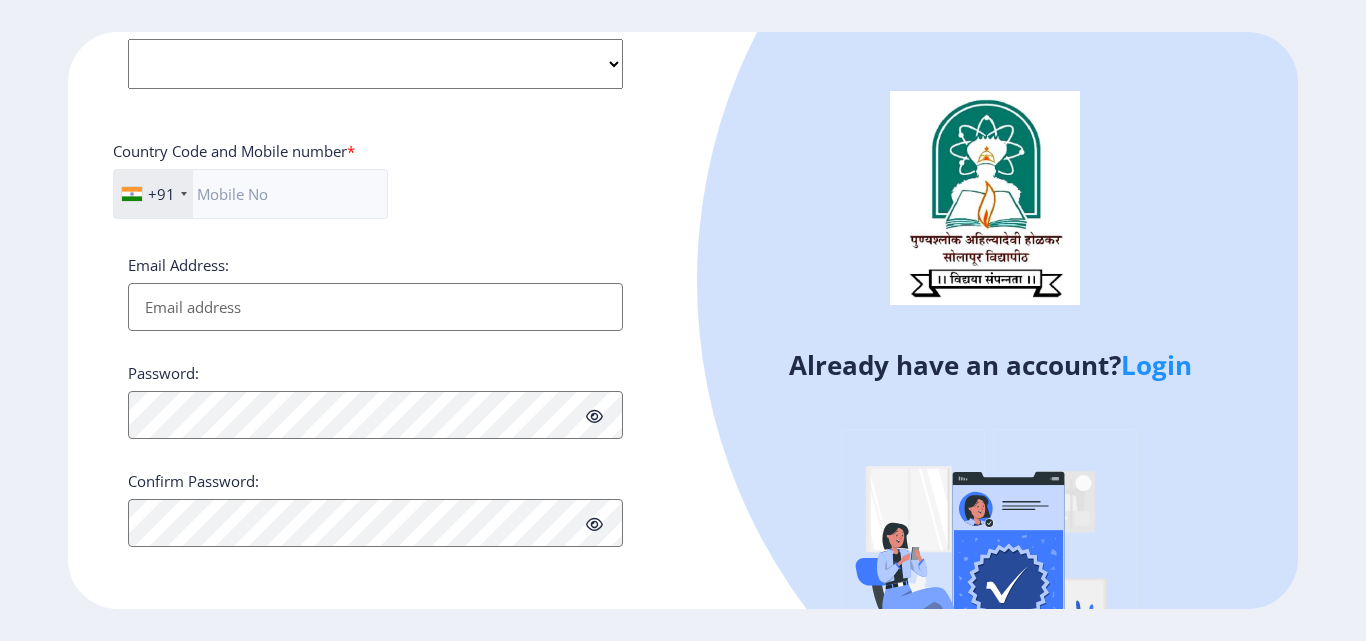 click on "Login" 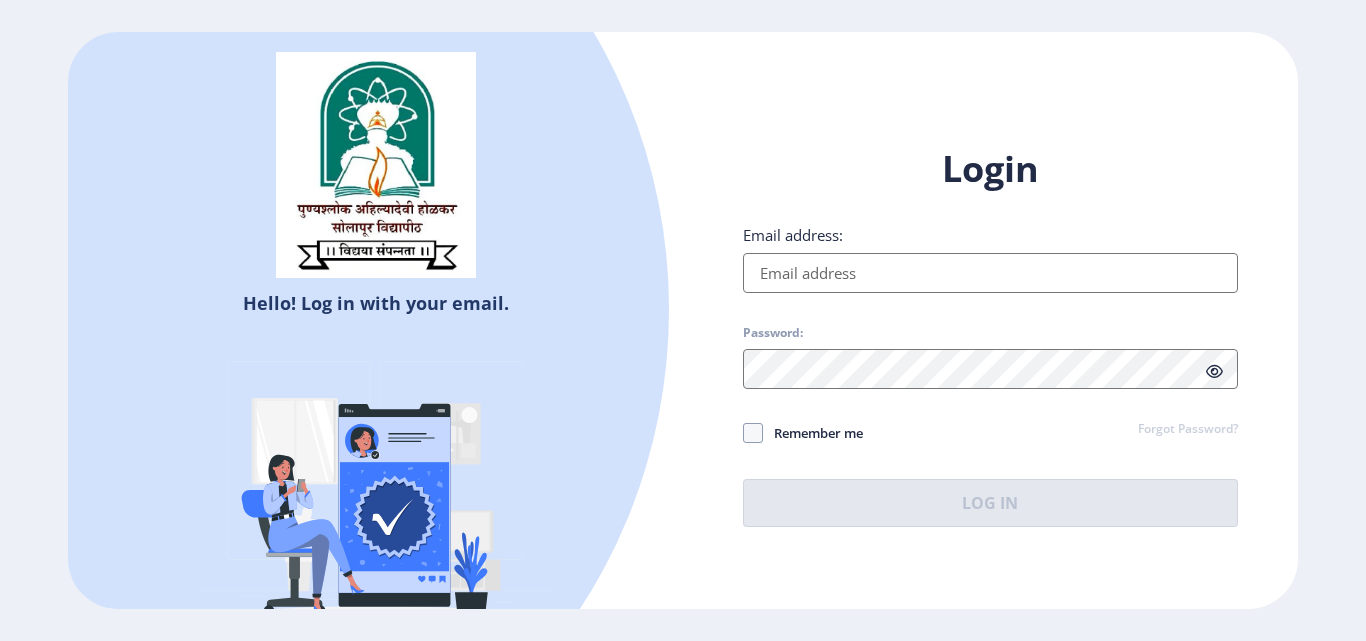 click on "Email address:" at bounding box center (990, 273) 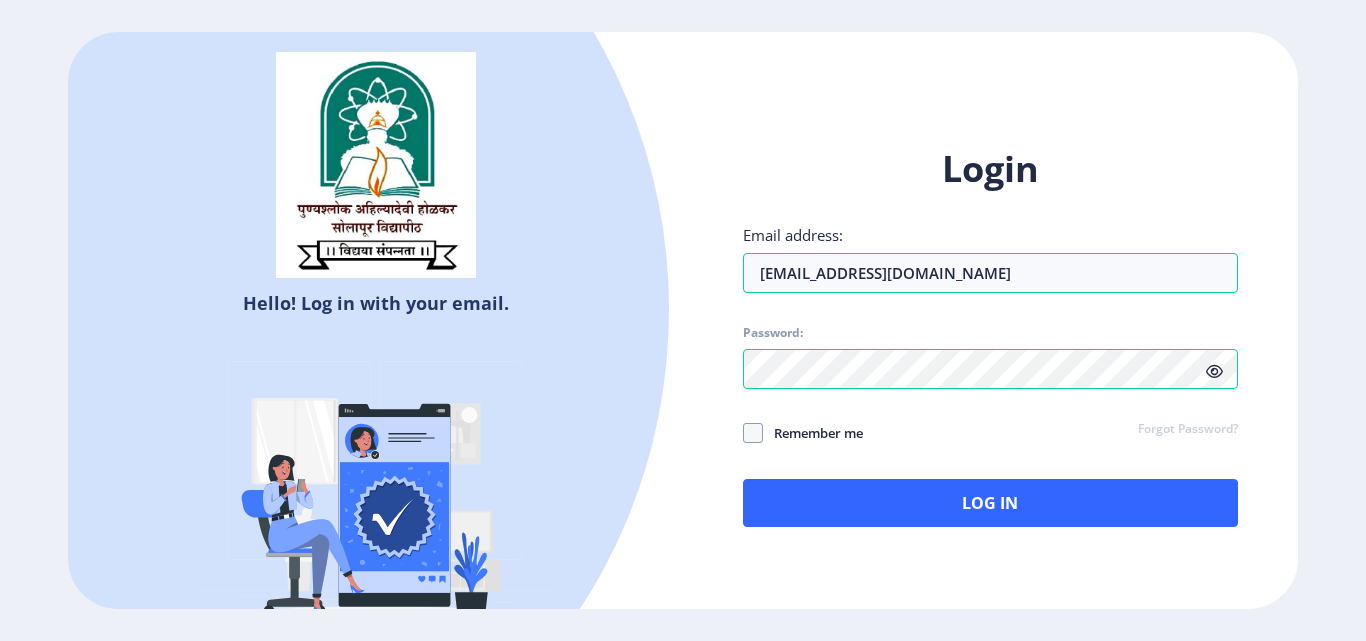 click 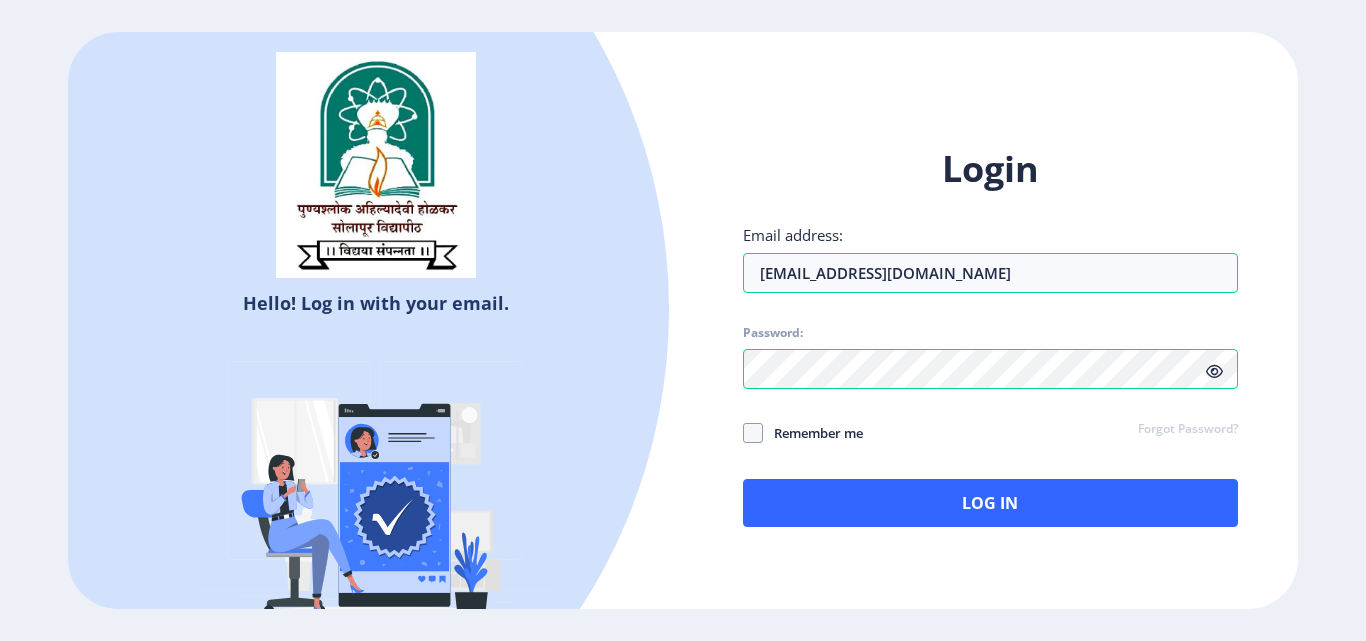 click 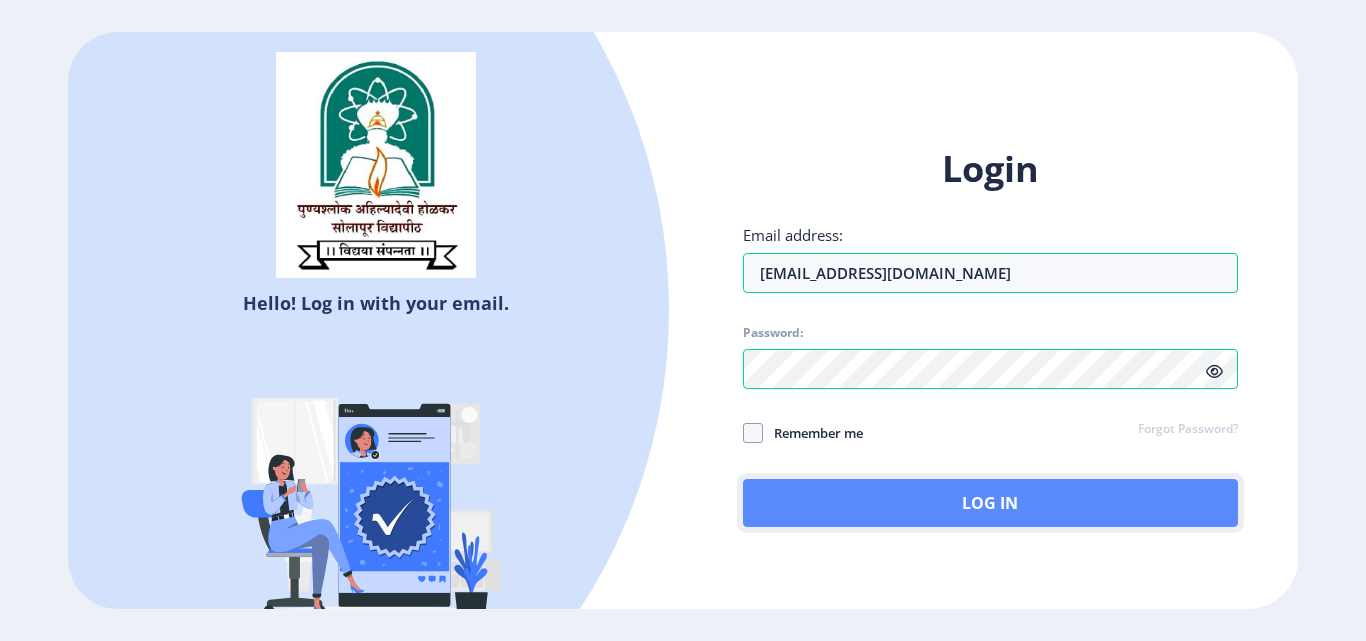 click on "Log In" 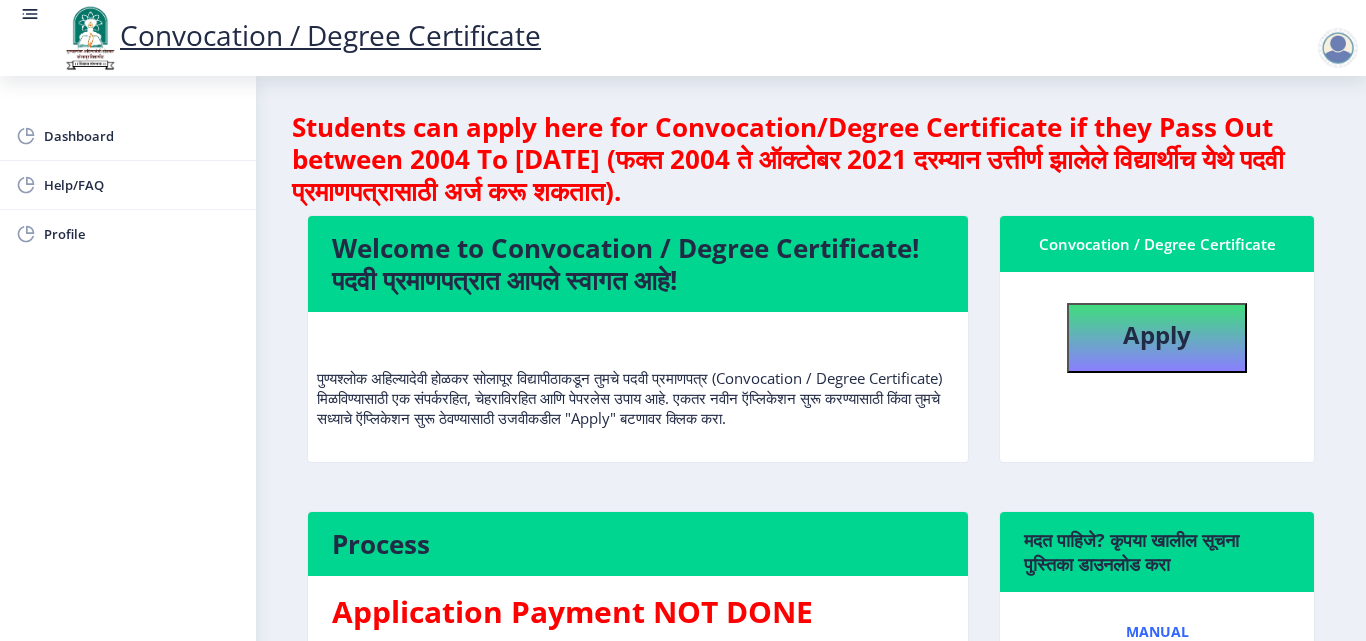 scroll, scrollTop: 0, scrollLeft: 0, axis: both 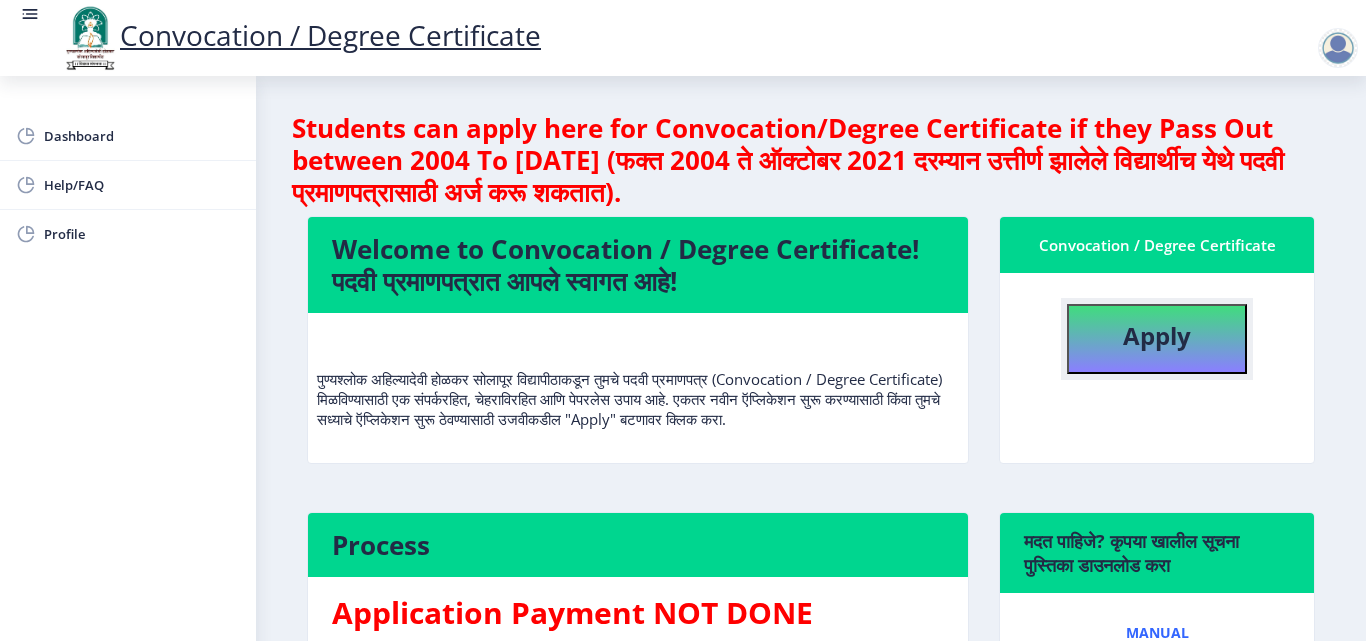 click on "Apply" 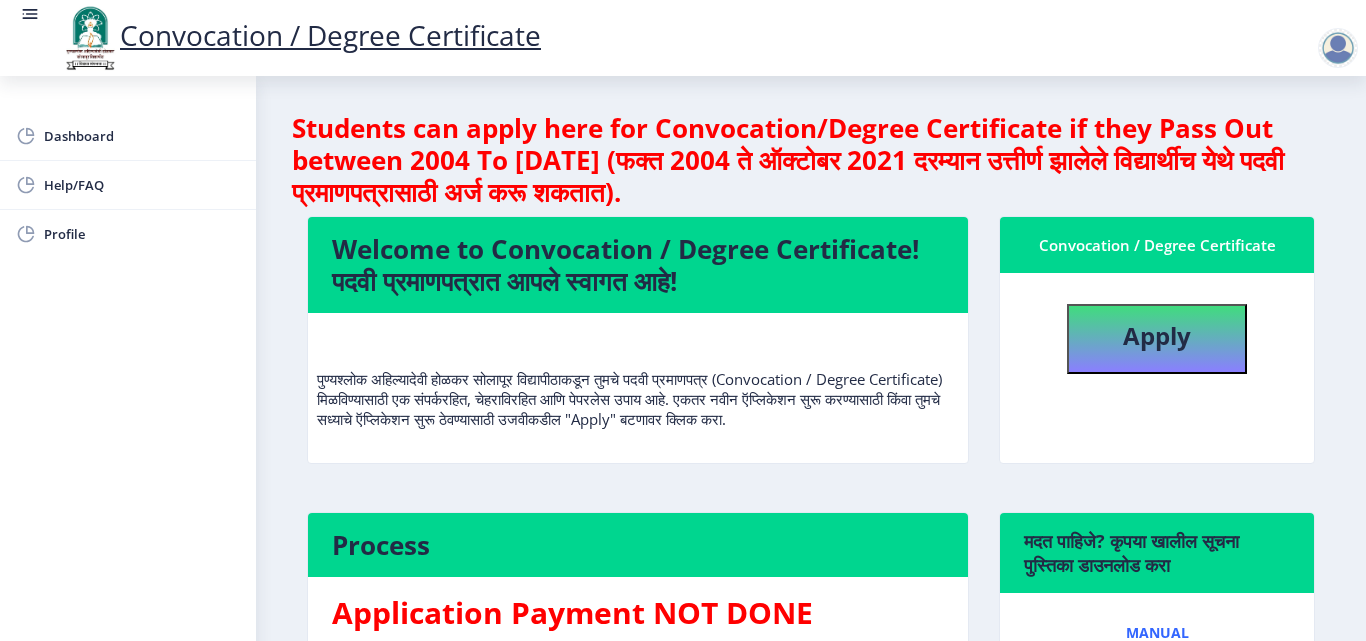 select 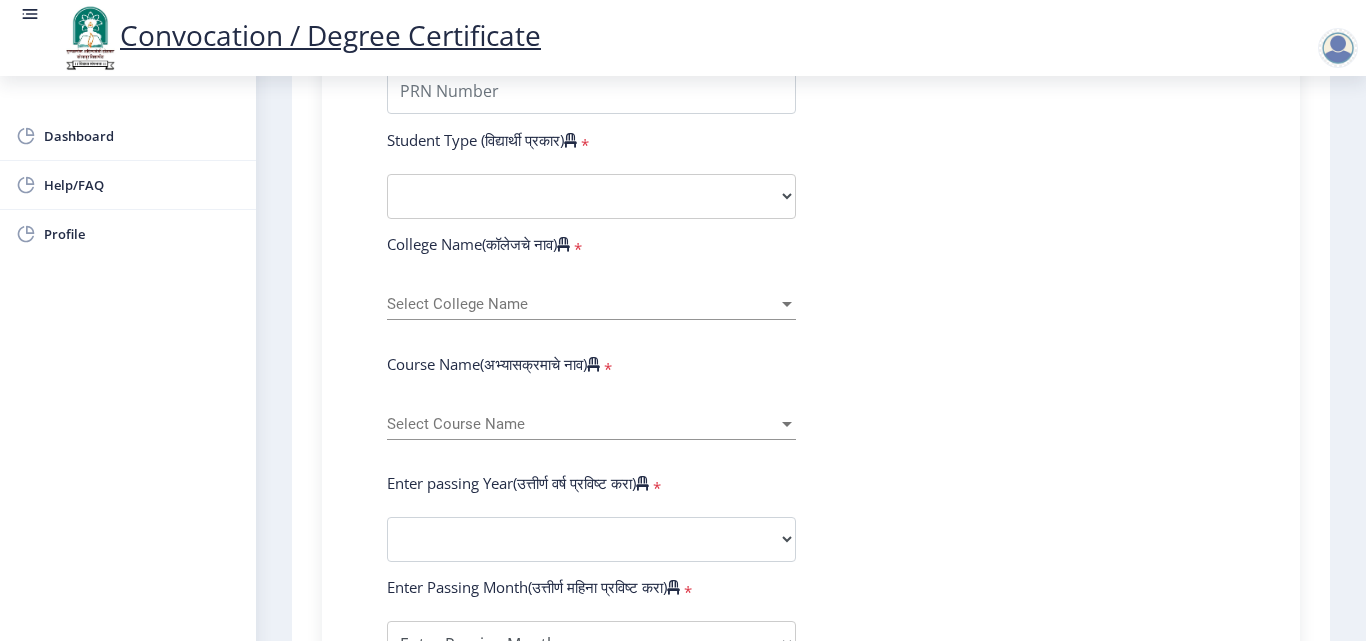 scroll, scrollTop: 510, scrollLeft: 0, axis: vertical 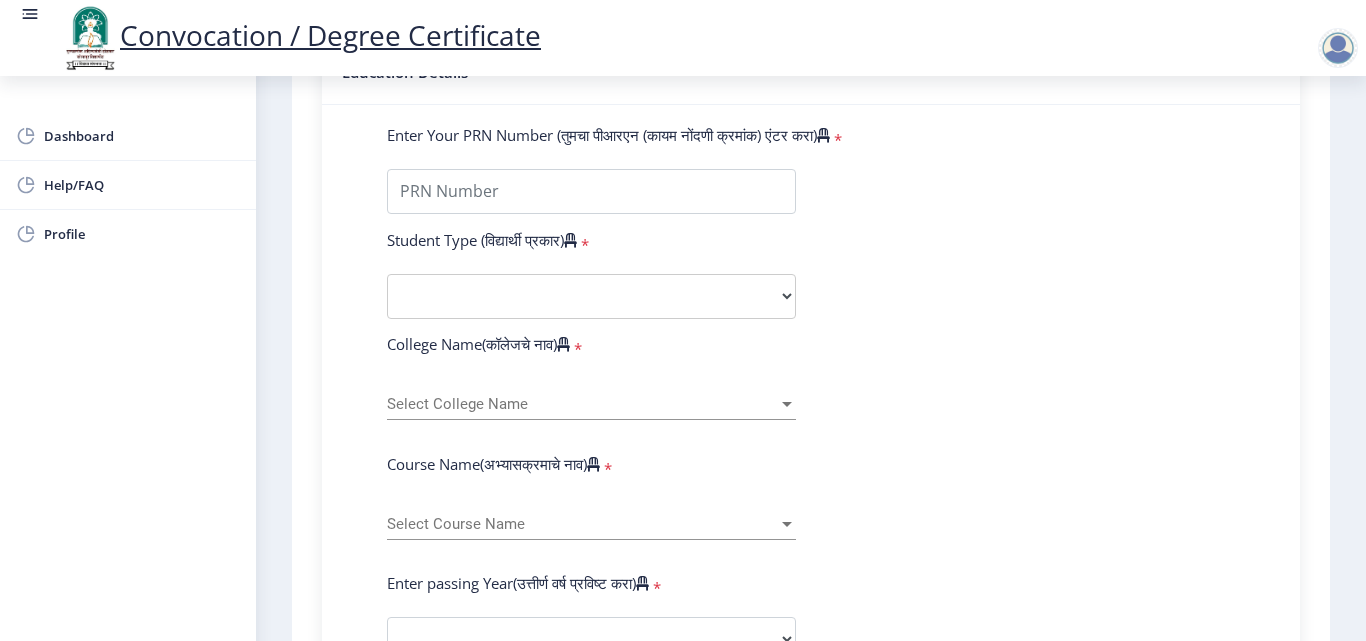 click on "Select College Name Select College Name" 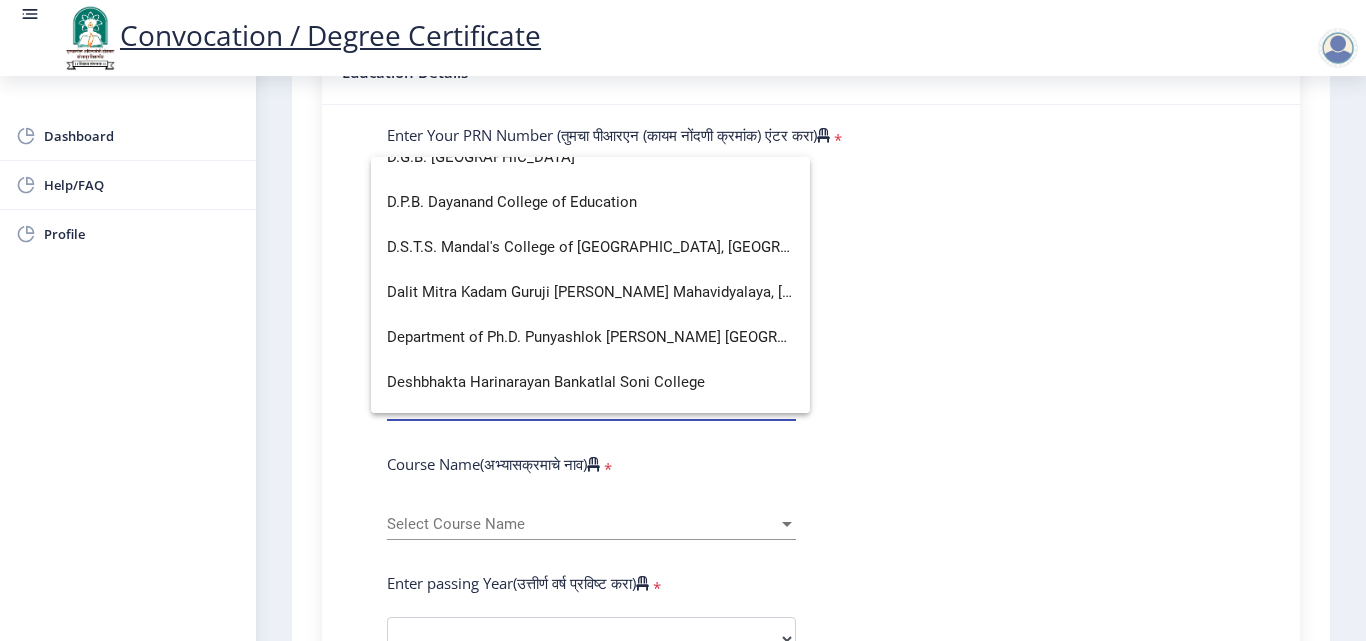 scroll, scrollTop: 1144, scrollLeft: 0, axis: vertical 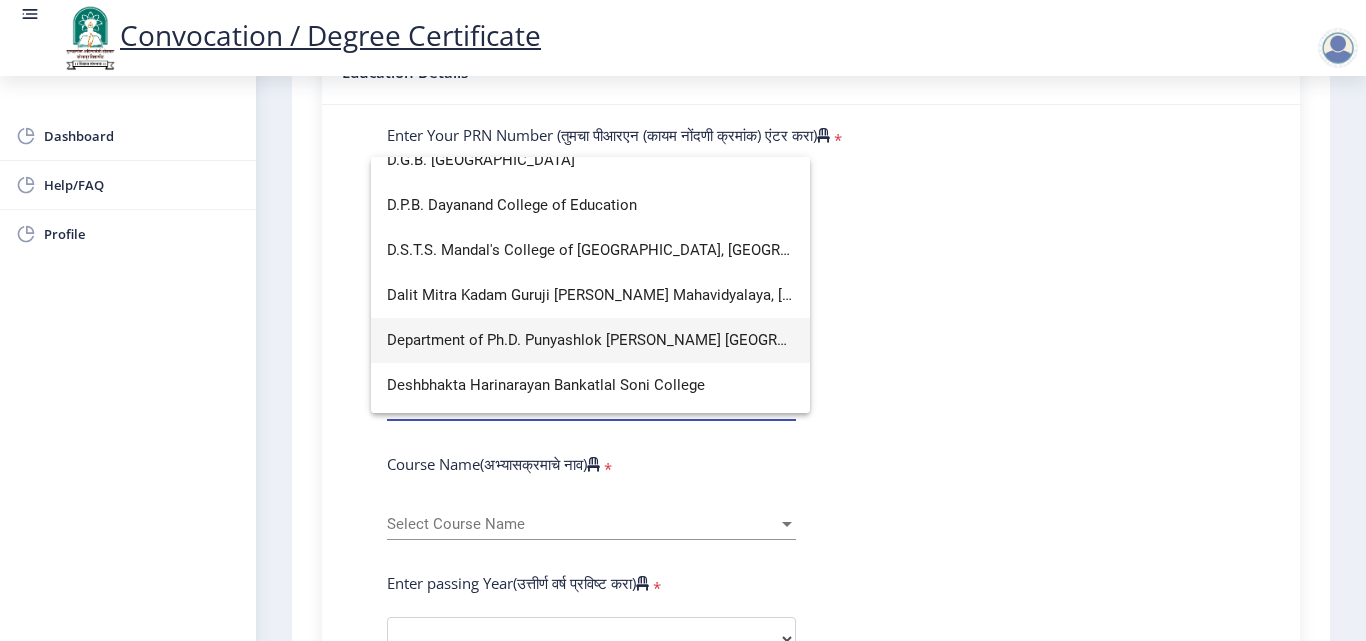click on "Department of Ph.D. Punyashlok [PERSON_NAME] [GEOGRAPHIC_DATA]" at bounding box center [590, 340] 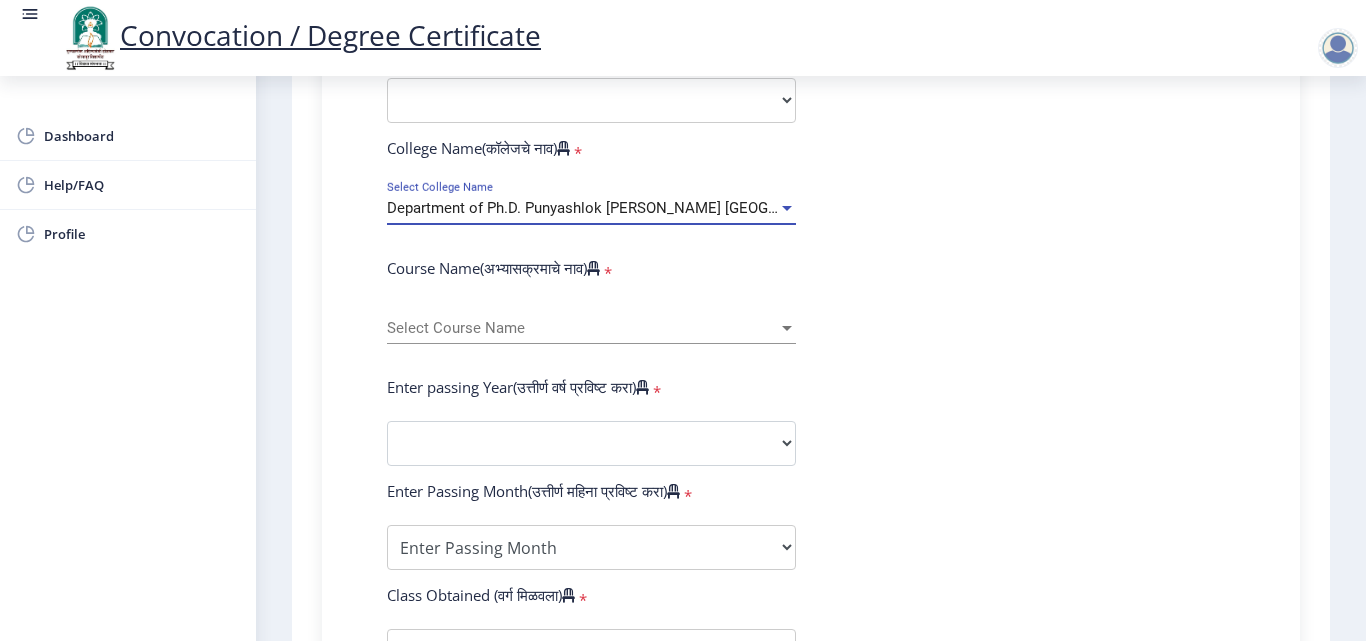 scroll, scrollTop: 710, scrollLeft: 0, axis: vertical 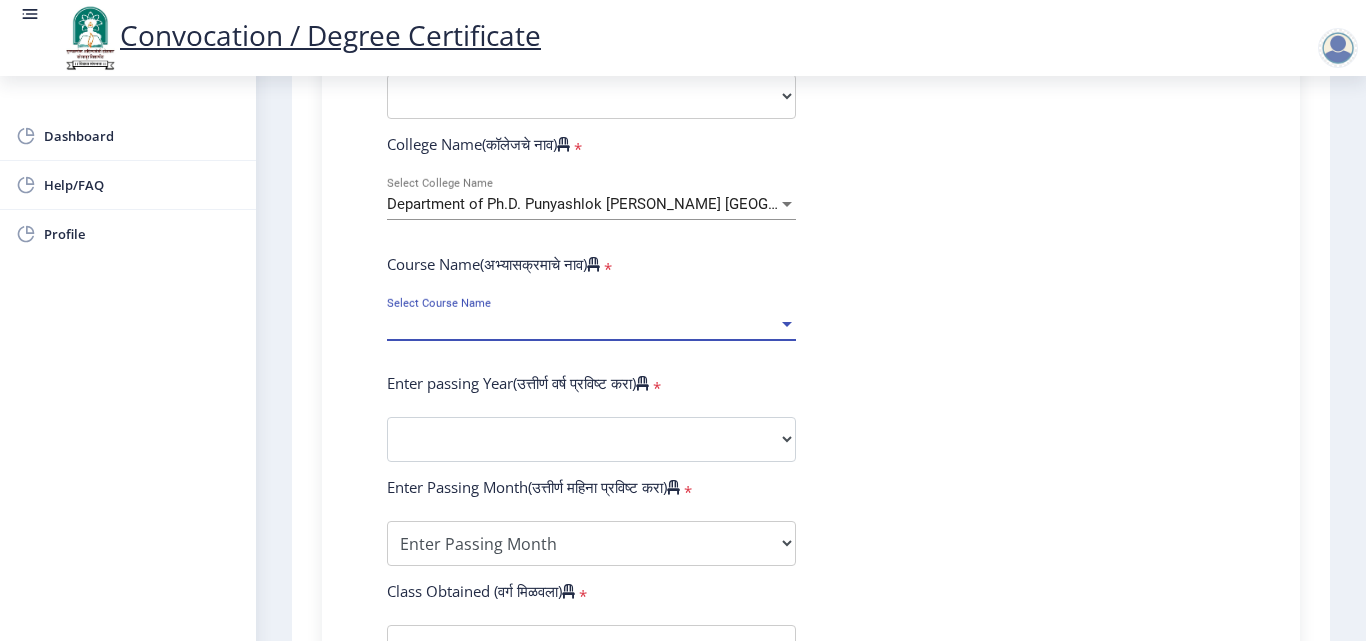 click at bounding box center (787, 324) 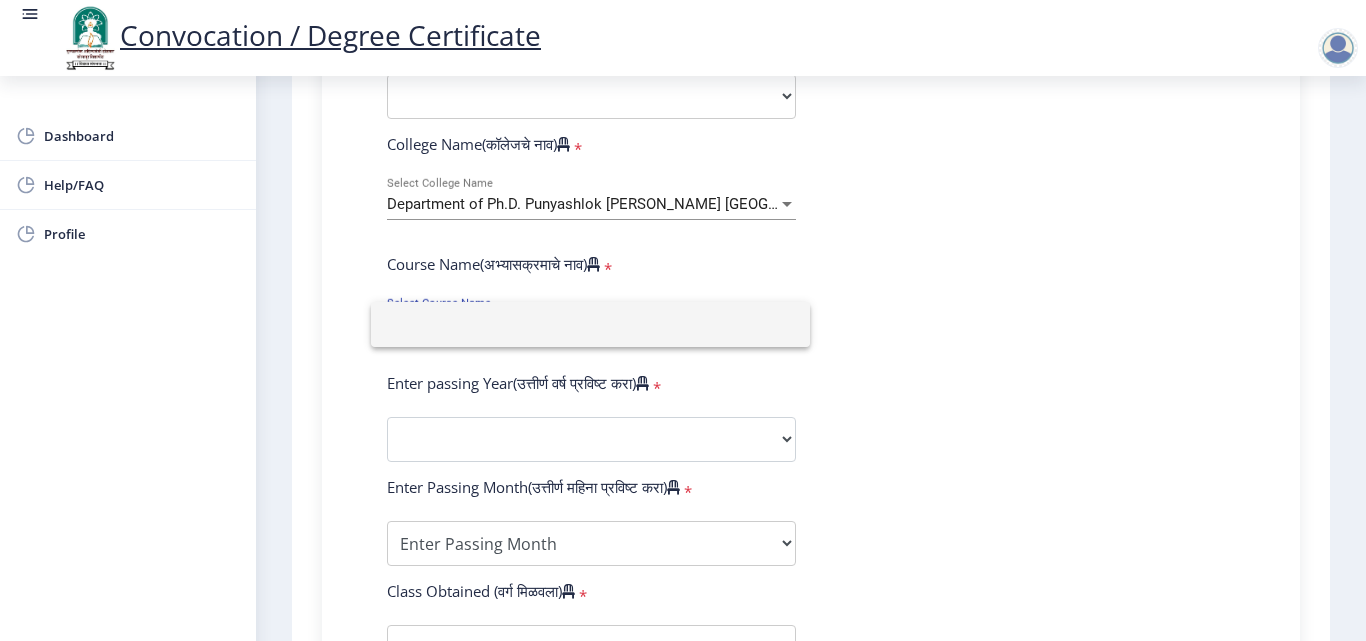 click 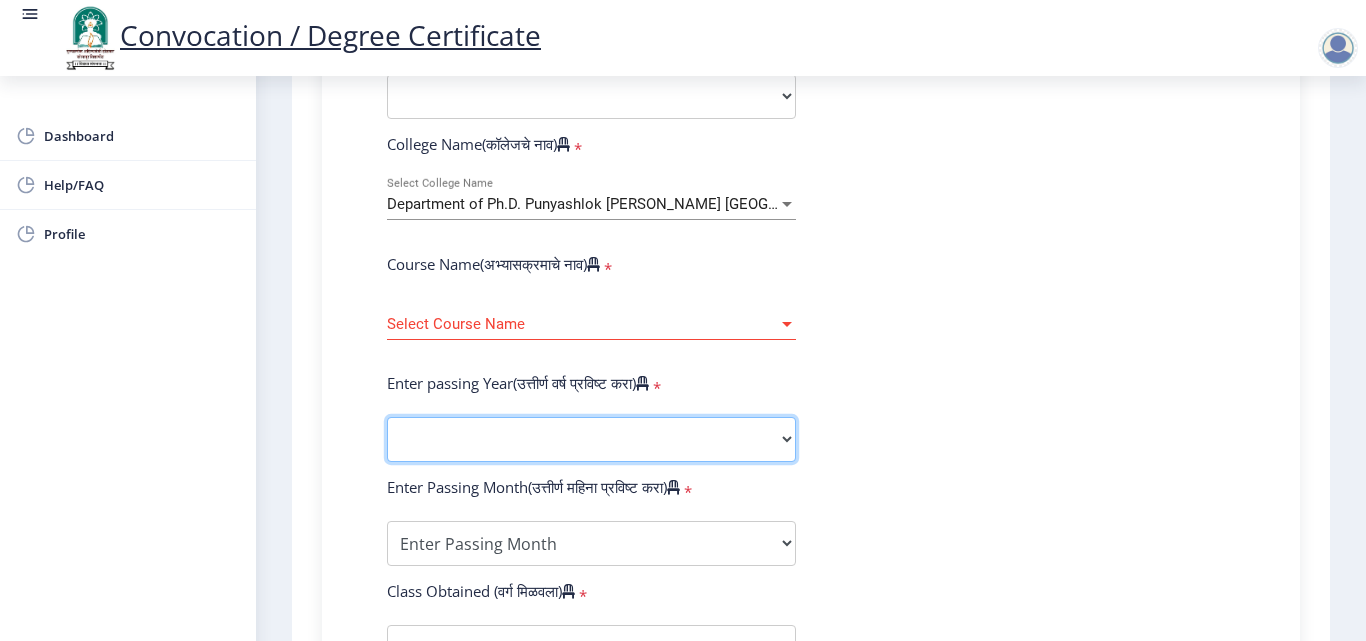 click on "2025   2024   2023   2022   2021   2020   2019   2018   2017   2016   2015   2014   2013   2012   2011   2010   2009   2008   2007   2006   2005   2004   2003   2002   2001   2000   1999   1998   1997   1996   1995   1994   1993   1992   1991   1990   1989   1988   1987   1986   1985   1984   1983   1982   1981   1980   1979   1978   1977   1976" 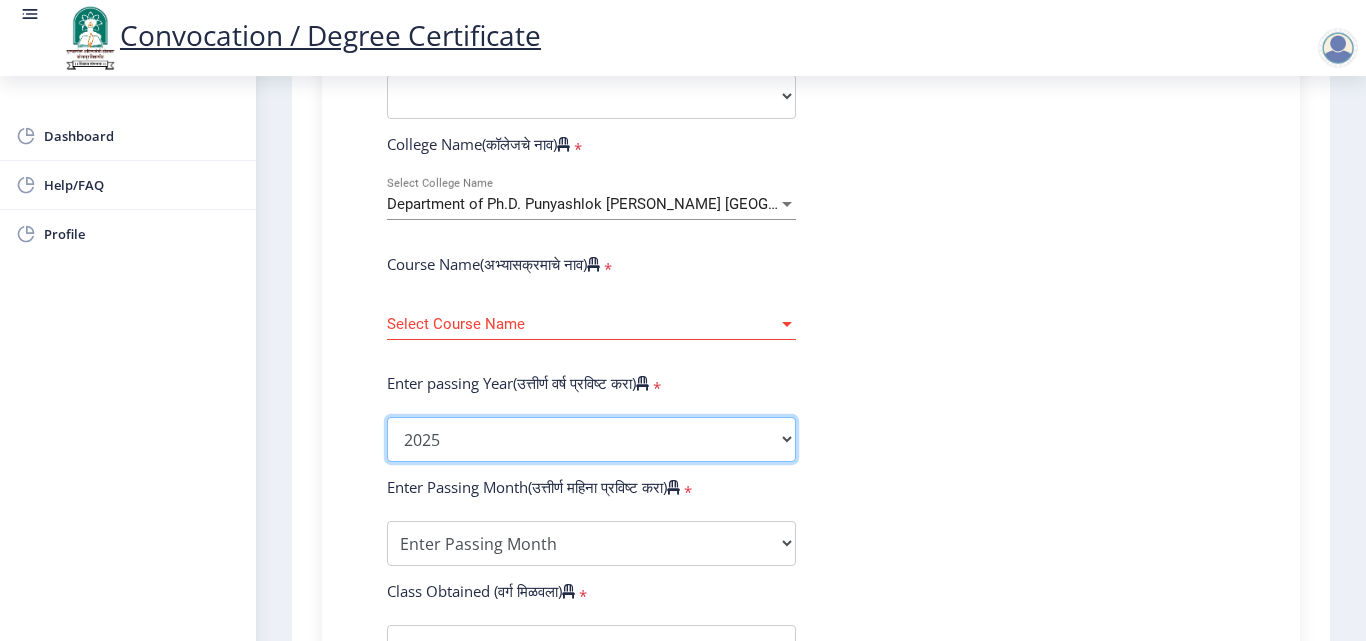 click on "2025   2024   2023   2022   2021   2020   2019   2018   2017   2016   2015   2014   2013   2012   2011   2010   2009   2008   2007   2006   2005   2004   2003   2002   2001   2000   1999   1998   1997   1996   1995   1994   1993   1992   1991   1990   1989   1988   1987   1986   1985   1984   1983   1982   1981   1980   1979   1978   1977   1976" 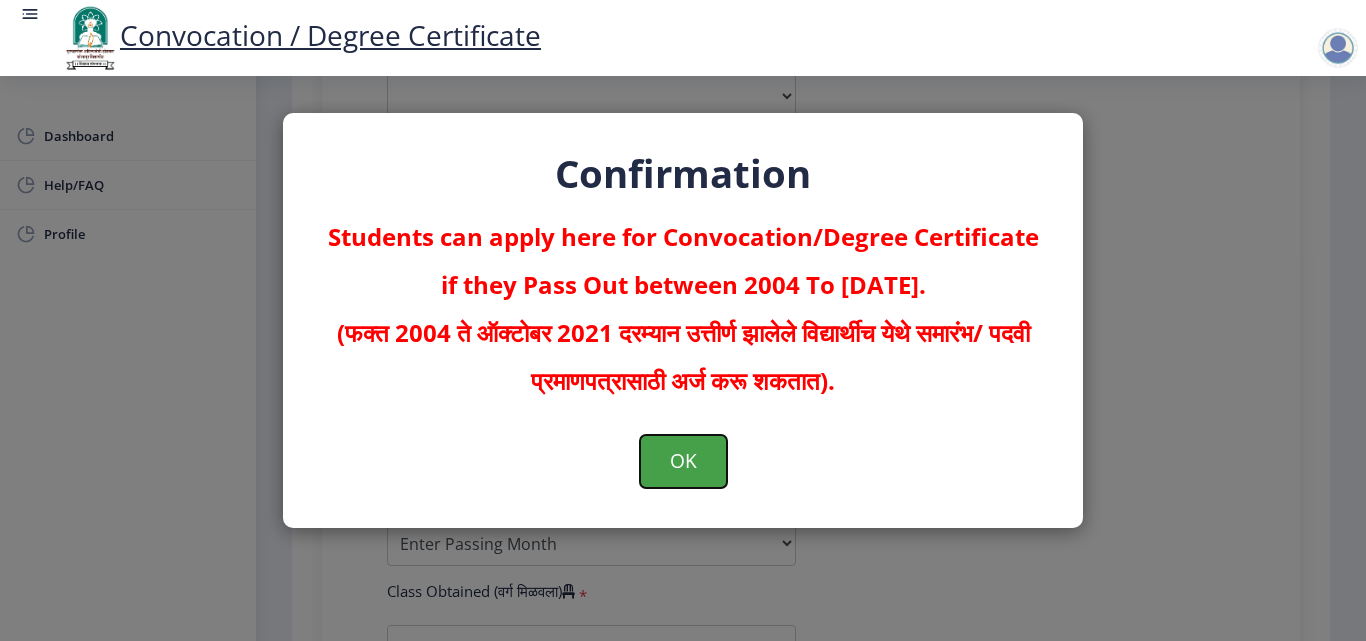 click on "OK" 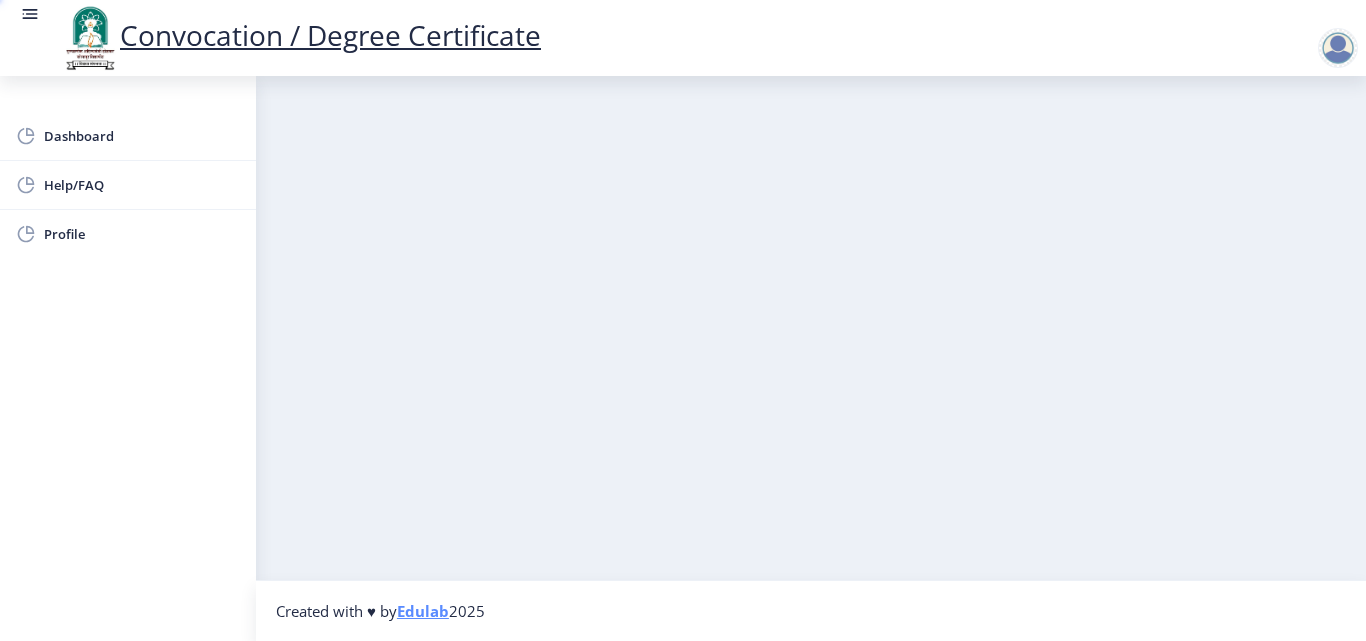scroll, scrollTop: 0, scrollLeft: 0, axis: both 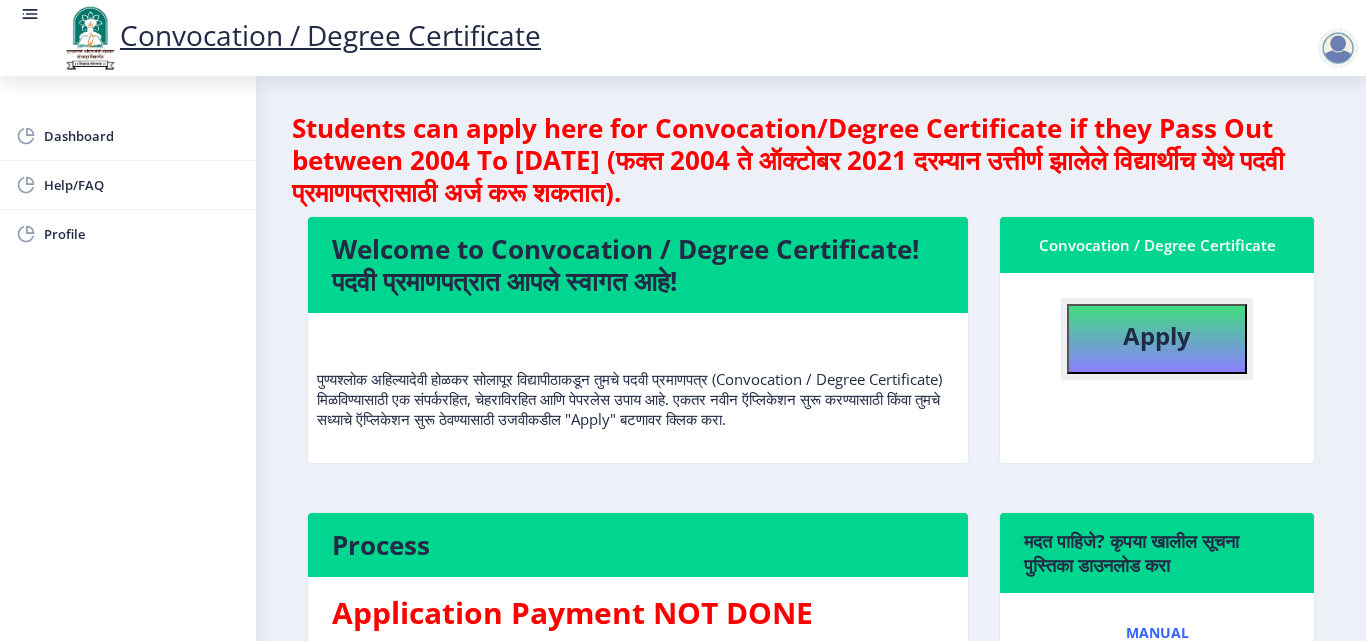 click on "Apply" 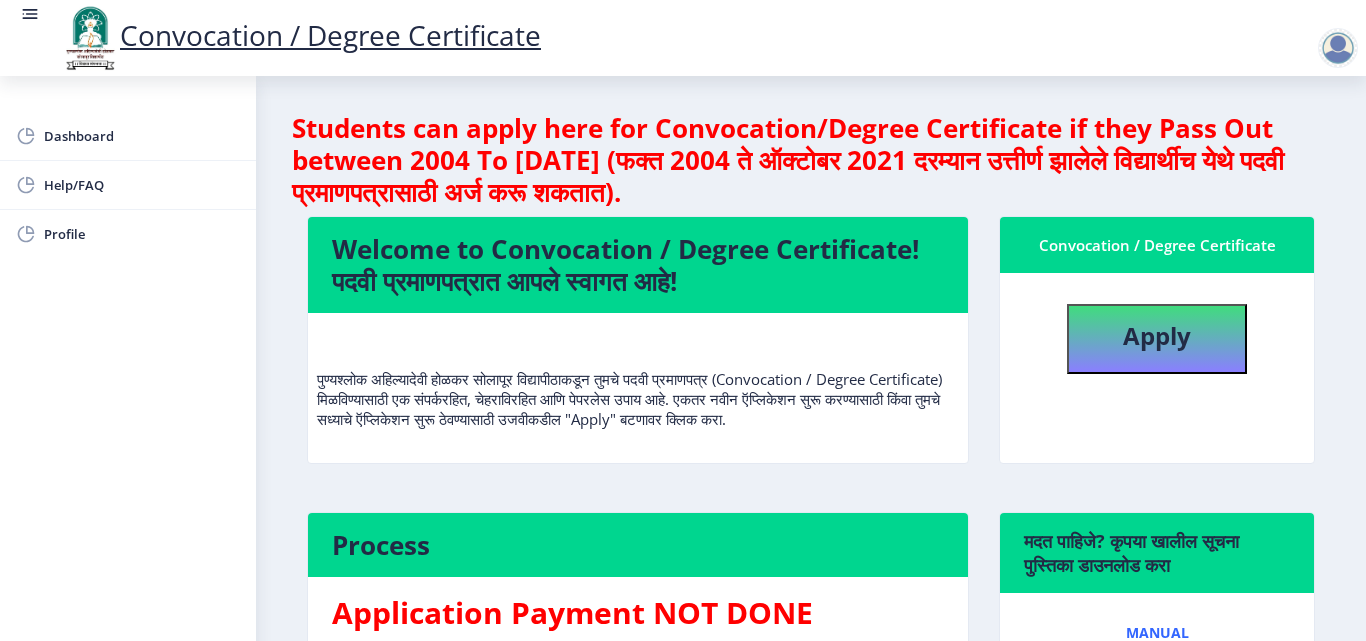 select 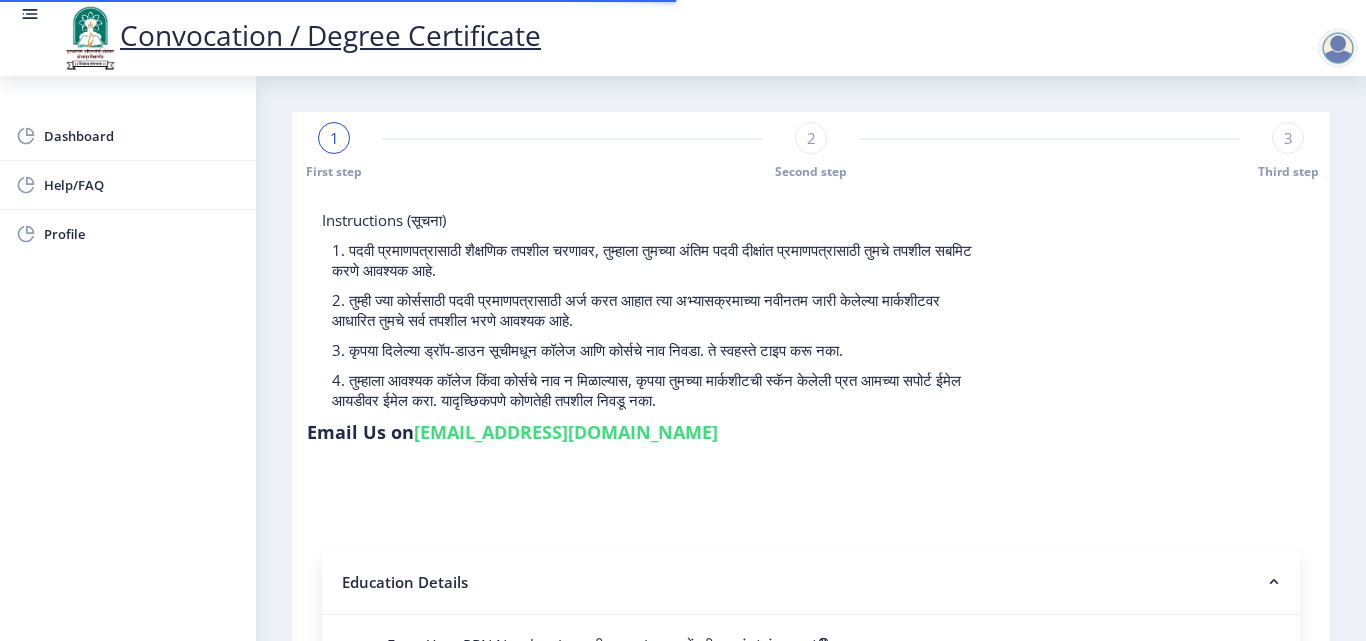 scroll, scrollTop: 500, scrollLeft: 0, axis: vertical 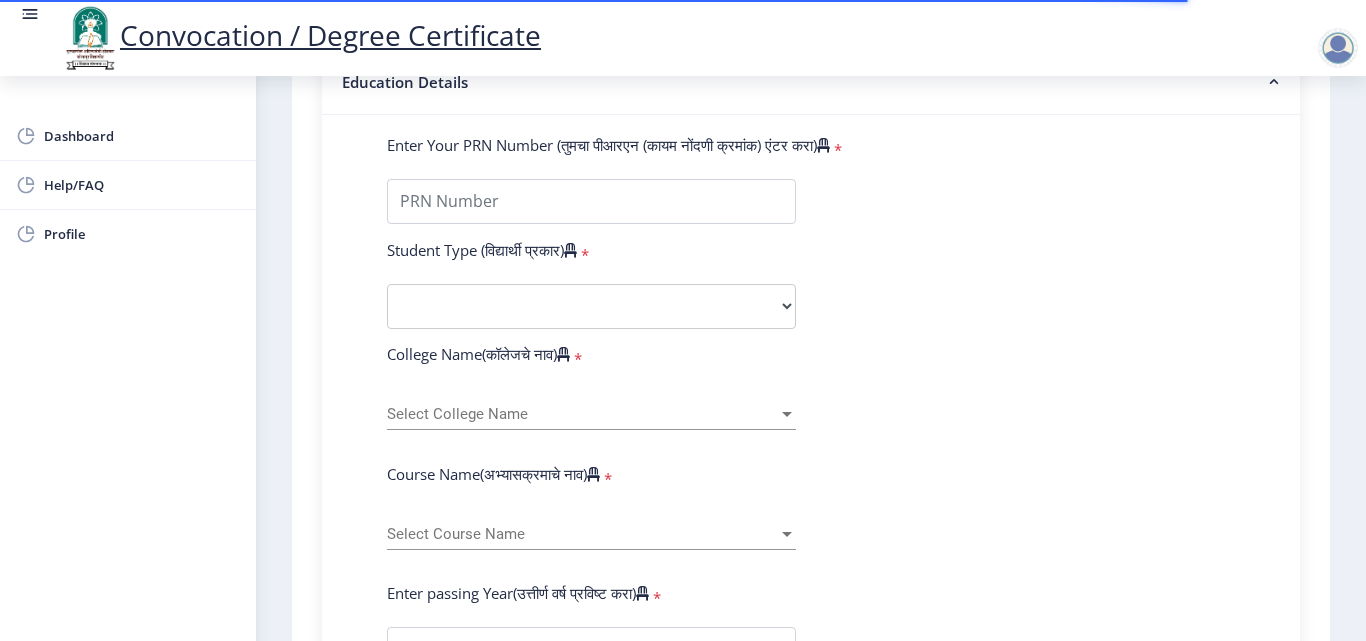 click at bounding box center [787, 414] 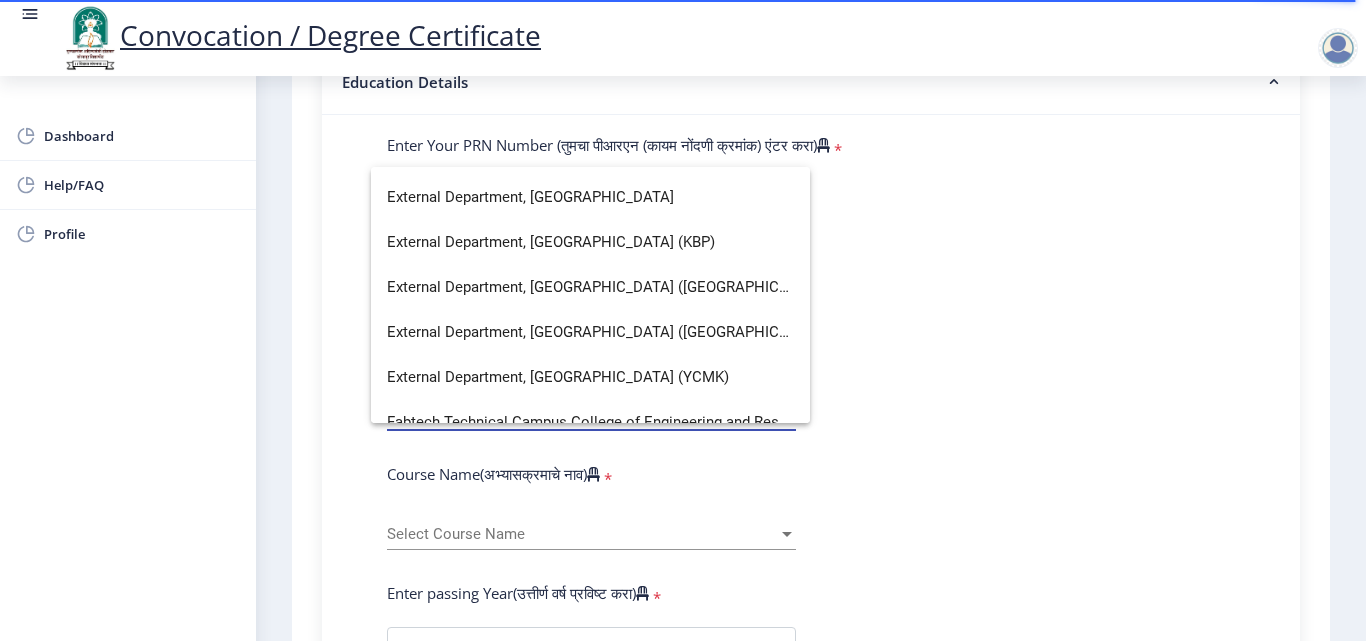 scroll, scrollTop: 1700, scrollLeft: 0, axis: vertical 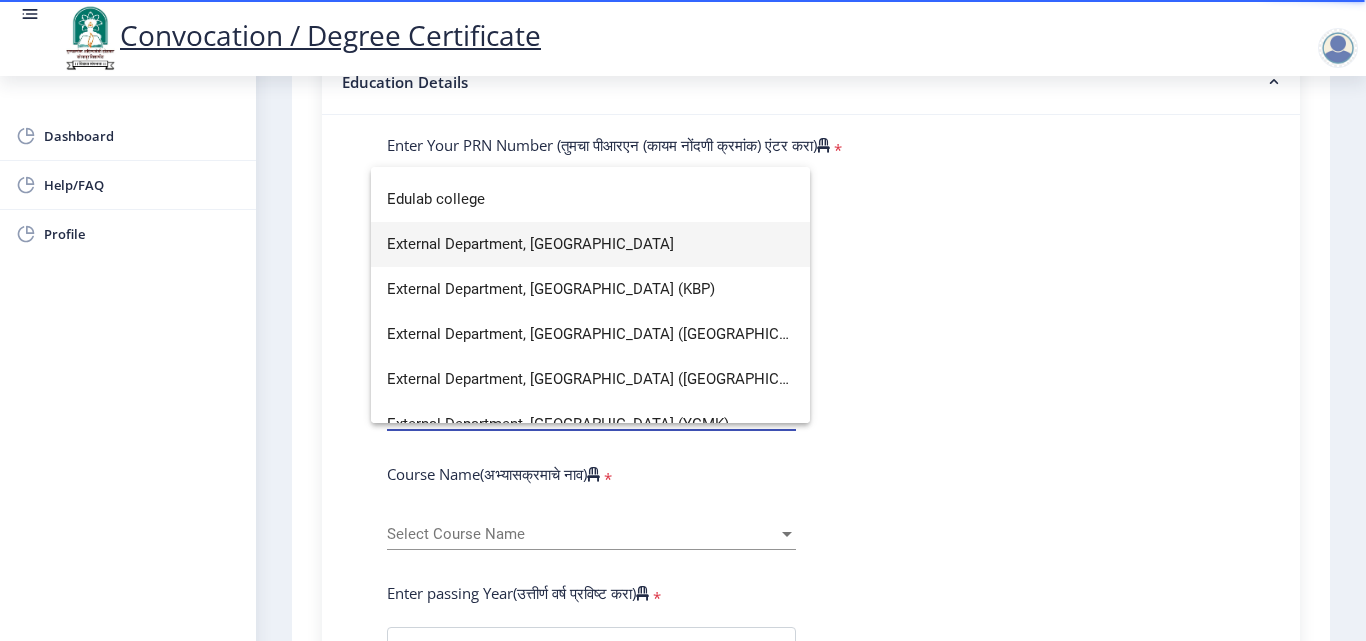 click on "External Department, [GEOGRAPHIC_DATA]" at bounding box center (590, 244) 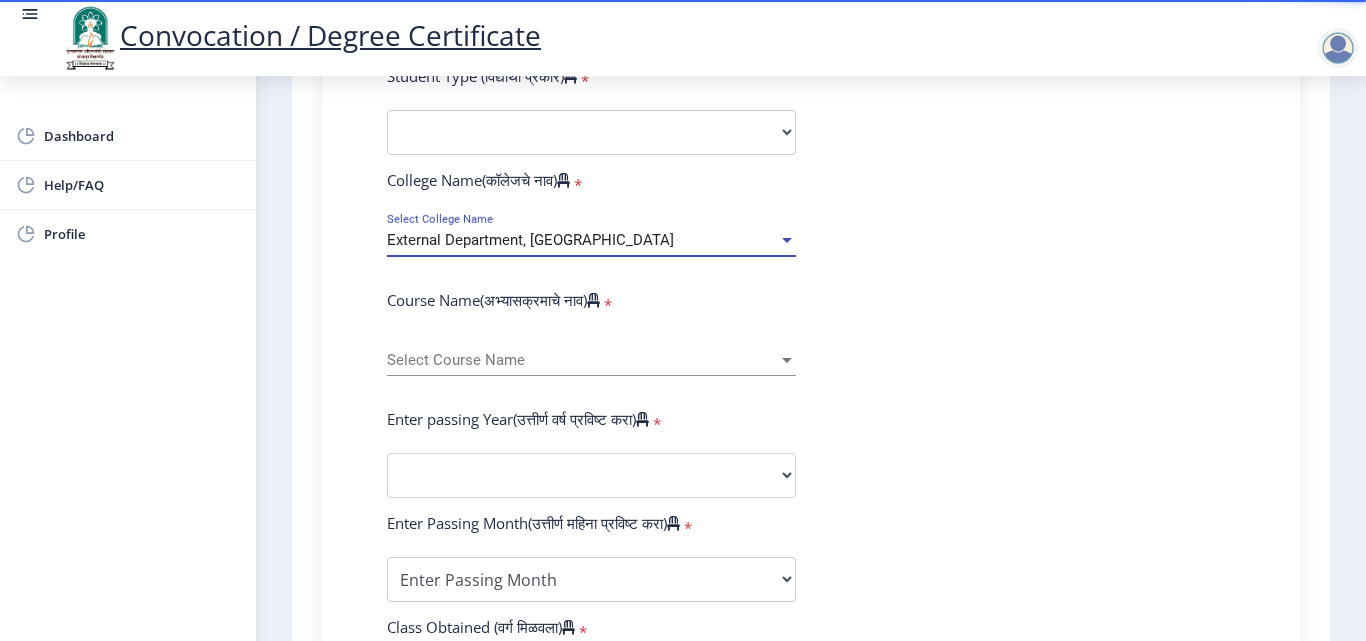 scroll, scrollTop: 700, scrollLeft: 0, axis: vertical 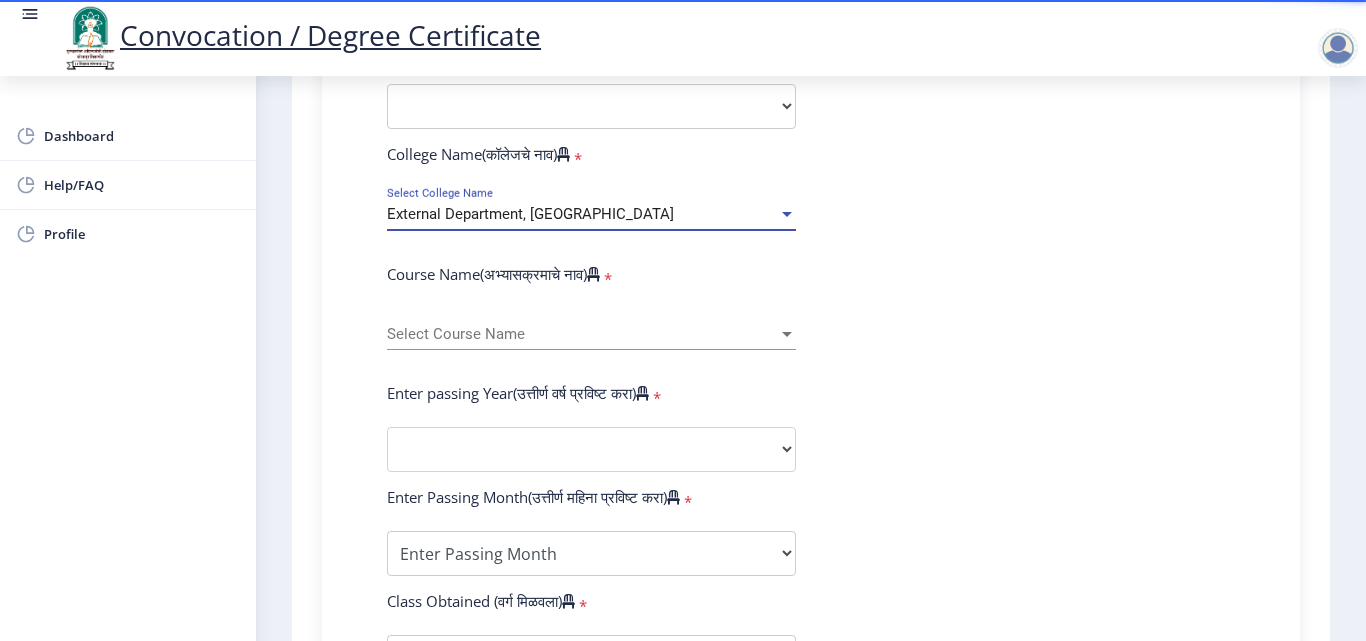 click at bounding box center (787, 334) 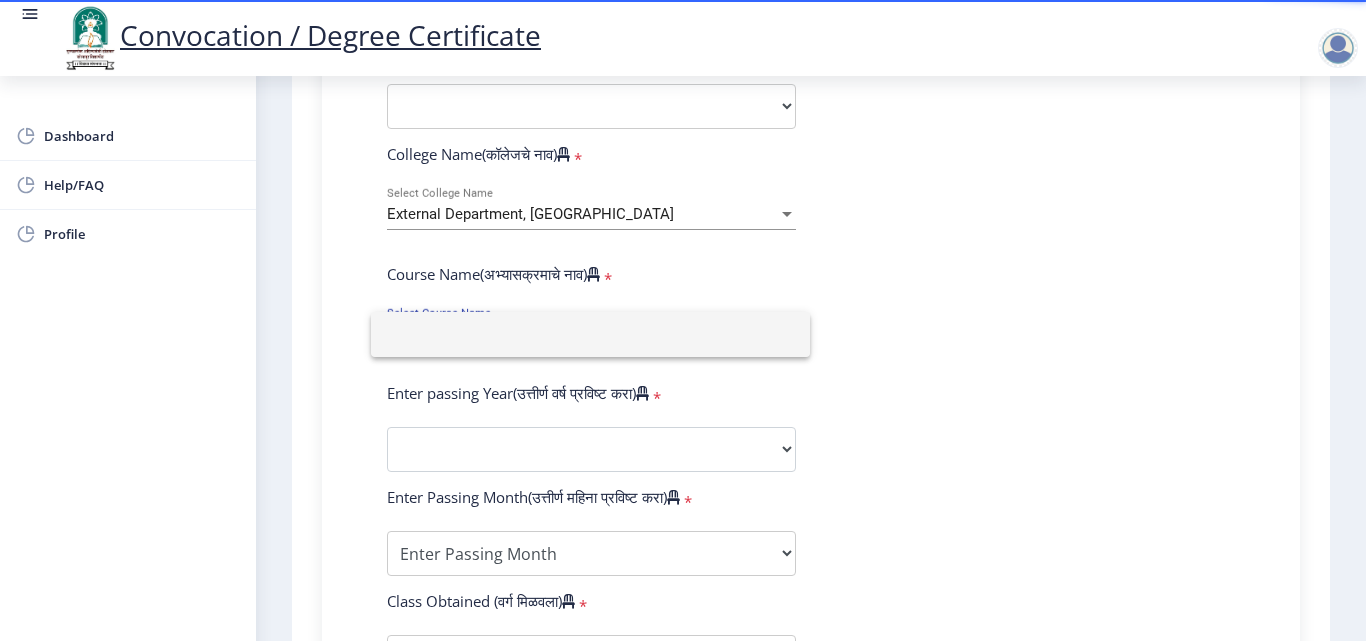 click 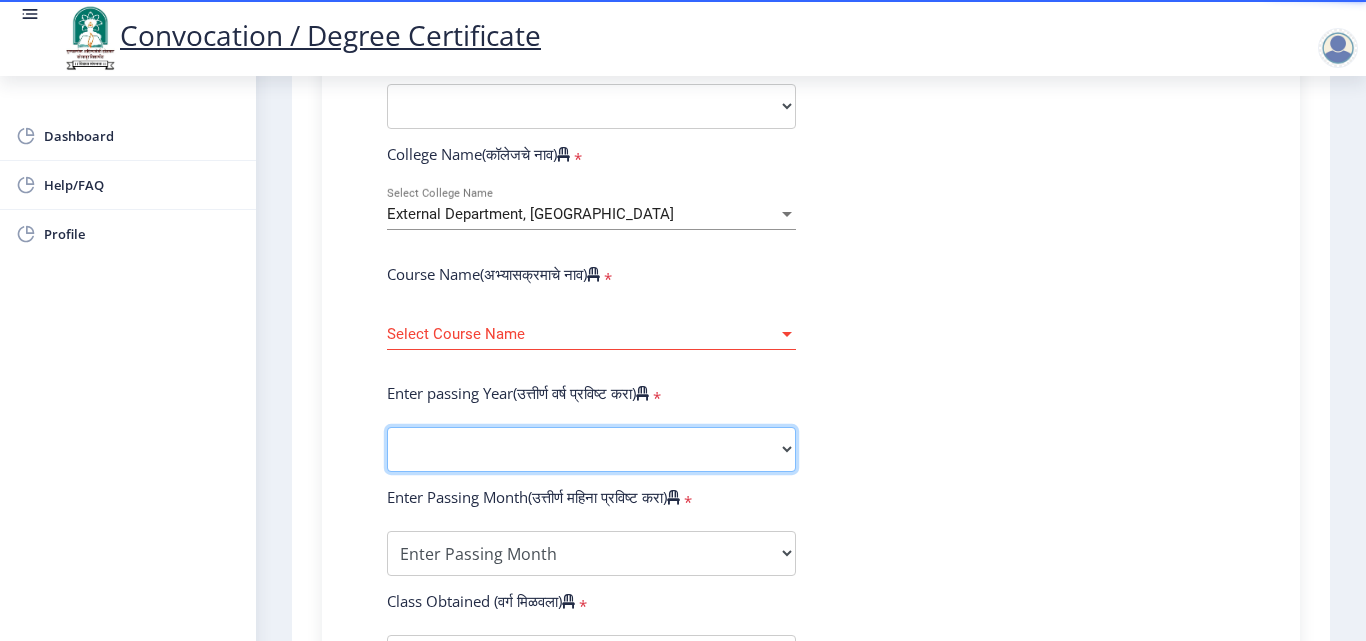click on "2025   2024   2023   2022   2021   2020   2019   2018   2017   2016   2015   2014   2013   2012   2011   2010   2009   2008   2007   2006   2005   2004   2003   2002   2001   2000   1999   1998   1997   1996   1995   1994   1993   1992   1991   1990   1989   1988   1987   1986   1985   1984   1983   1982   1981   1980   1979   1978   1977   1976" 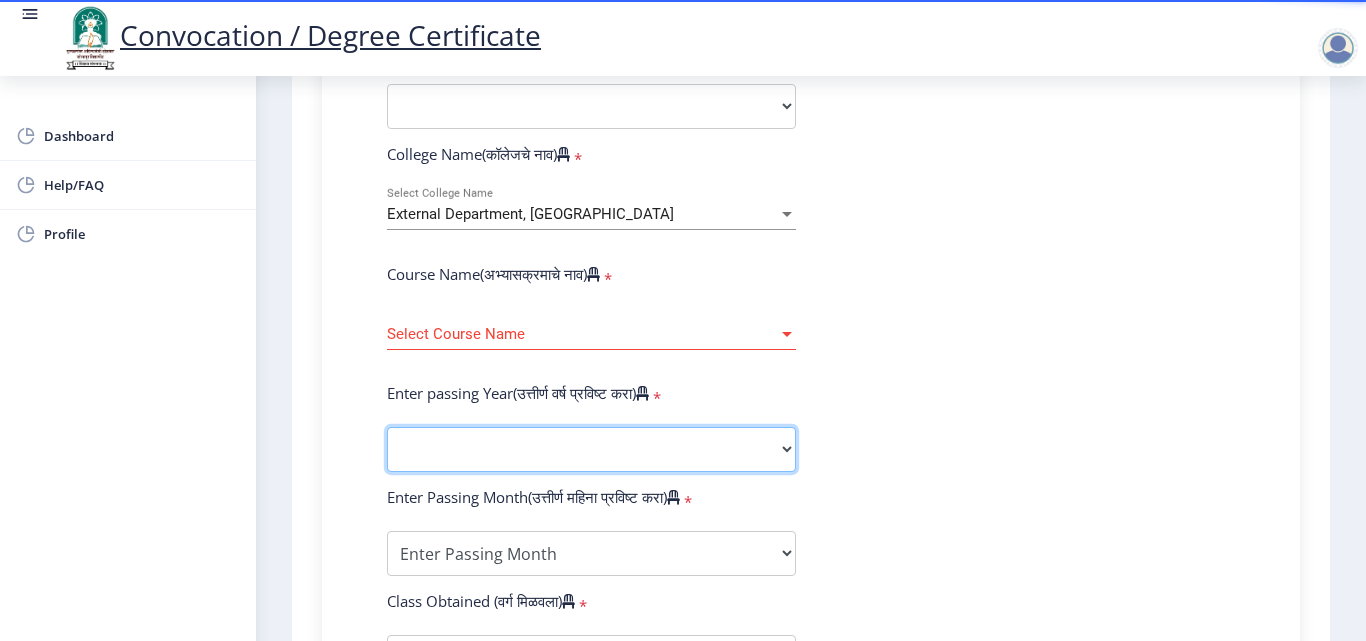 select on "2025" 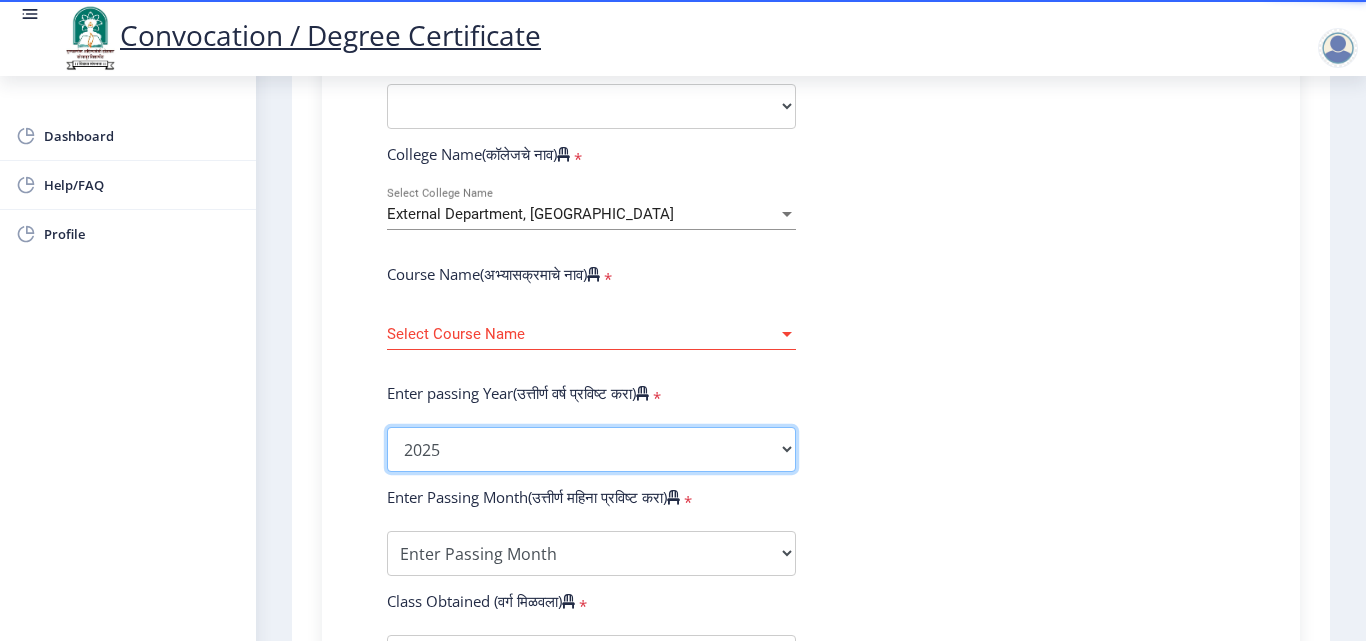 click on "2025   2024   2023   2022   2021   2020   2019   2018   2017   2016   2015   2014   2013   2012   2011   2010   2009   2008   2007   2006   2005   2004   2003   2002   2001   2000   1999   1998   1997   1996   1995   1994   1993   1992   1991   1990   1989   1988   1987   1986   1985   1984   1983   1982   1981   1980   1979   1978   1977   1976" 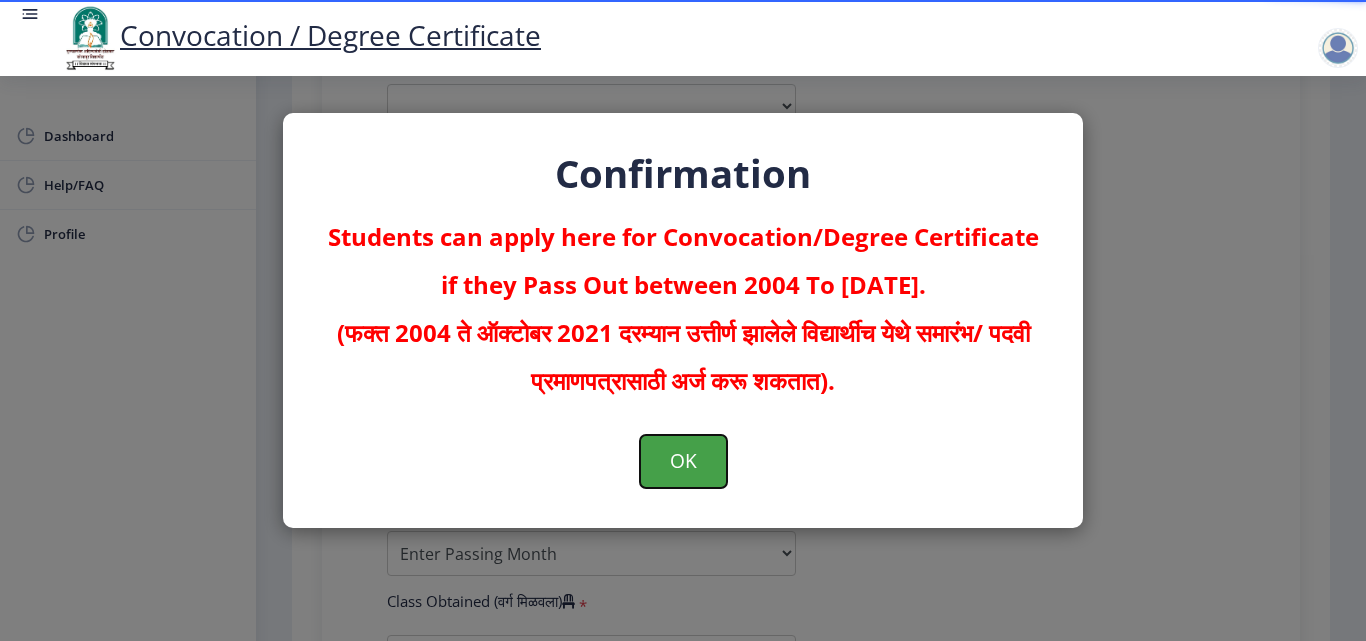 click on "OK" 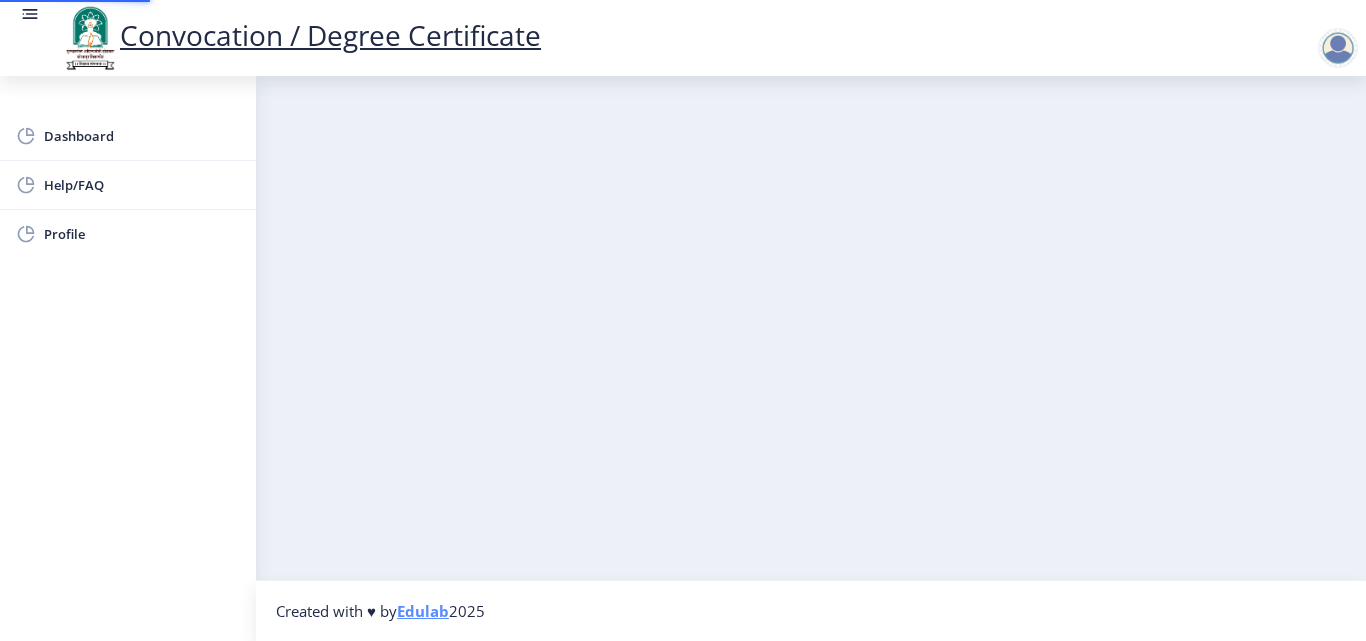 scroll, scrollTop: 0, scrollLeft: 0, axis: both 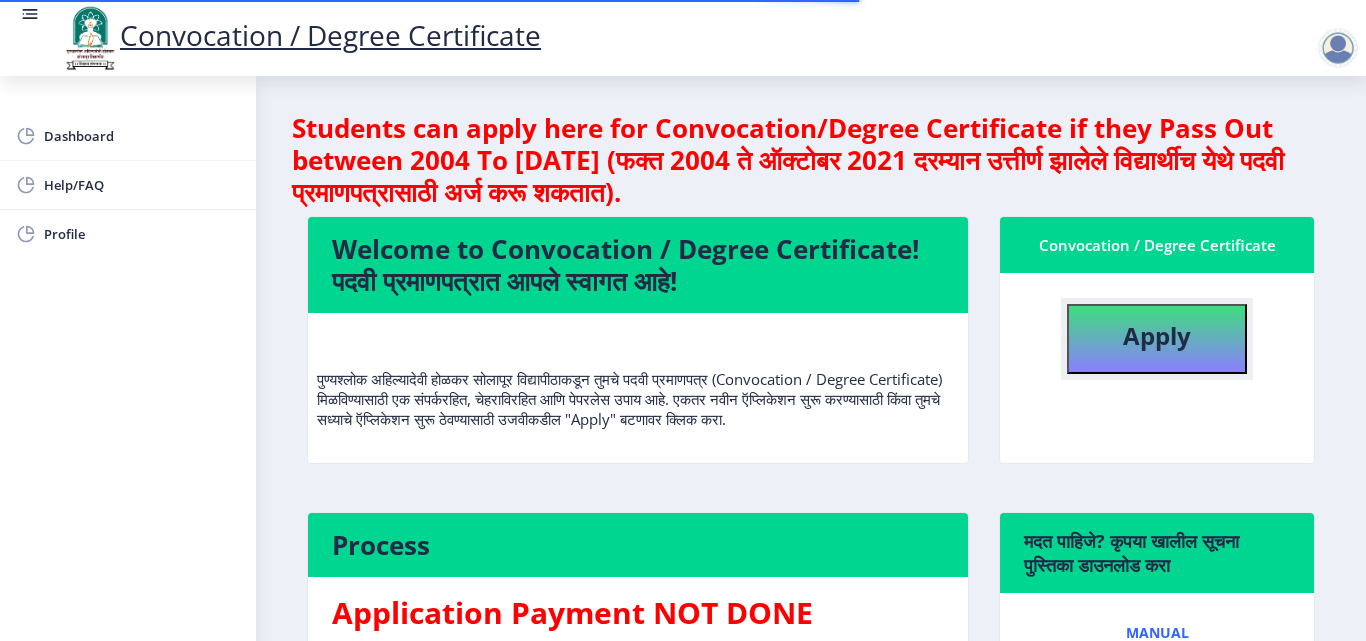 click on "Apply" 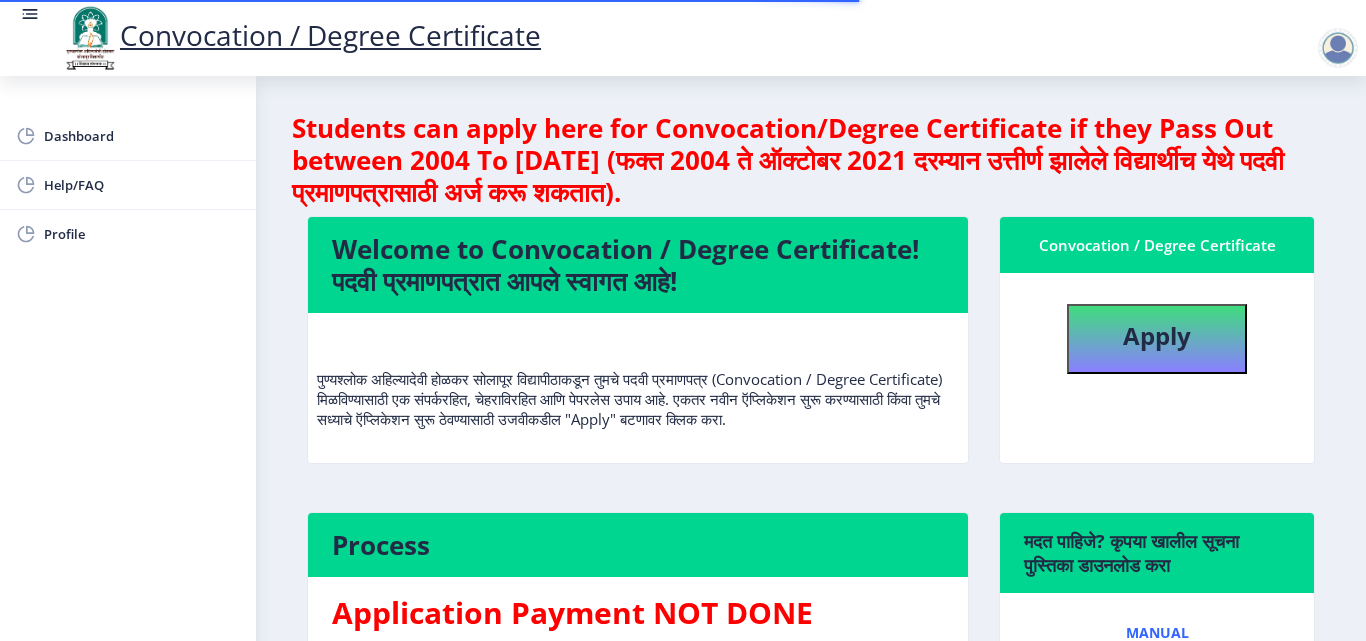 select 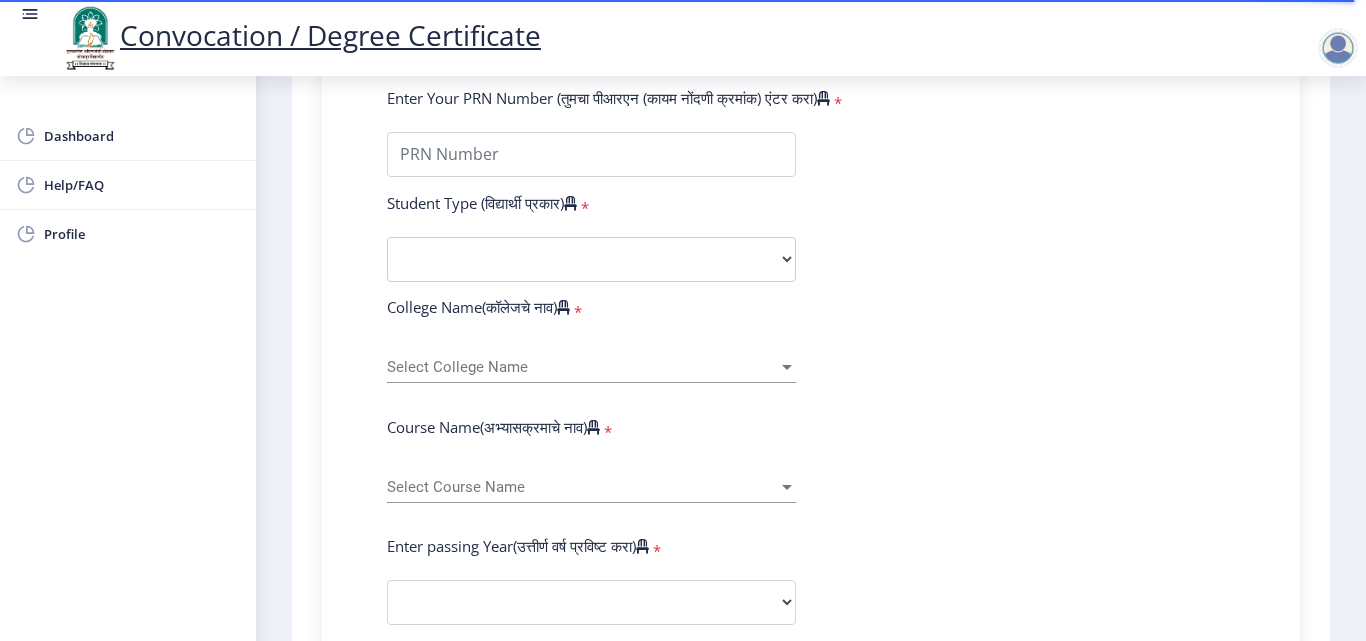 scroll, scrollTop: 600, scrollLeft: 0, axis: vertical 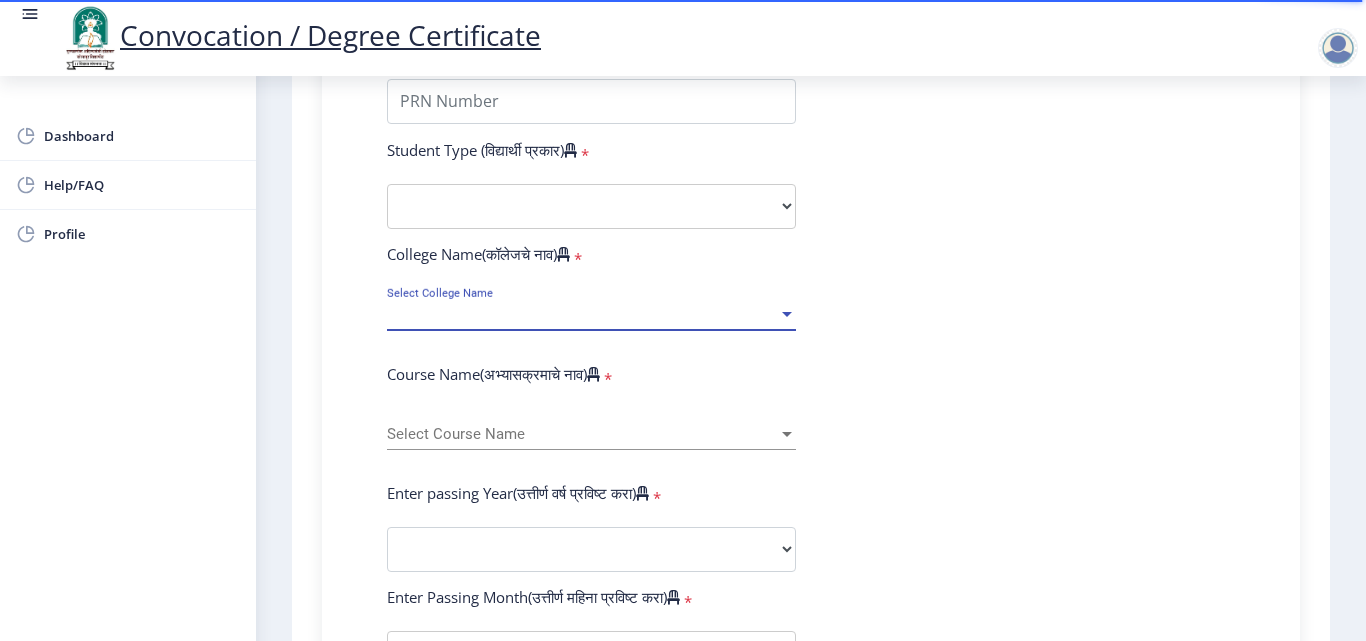 click on "Select College Name" at bounding box center (582, 314) 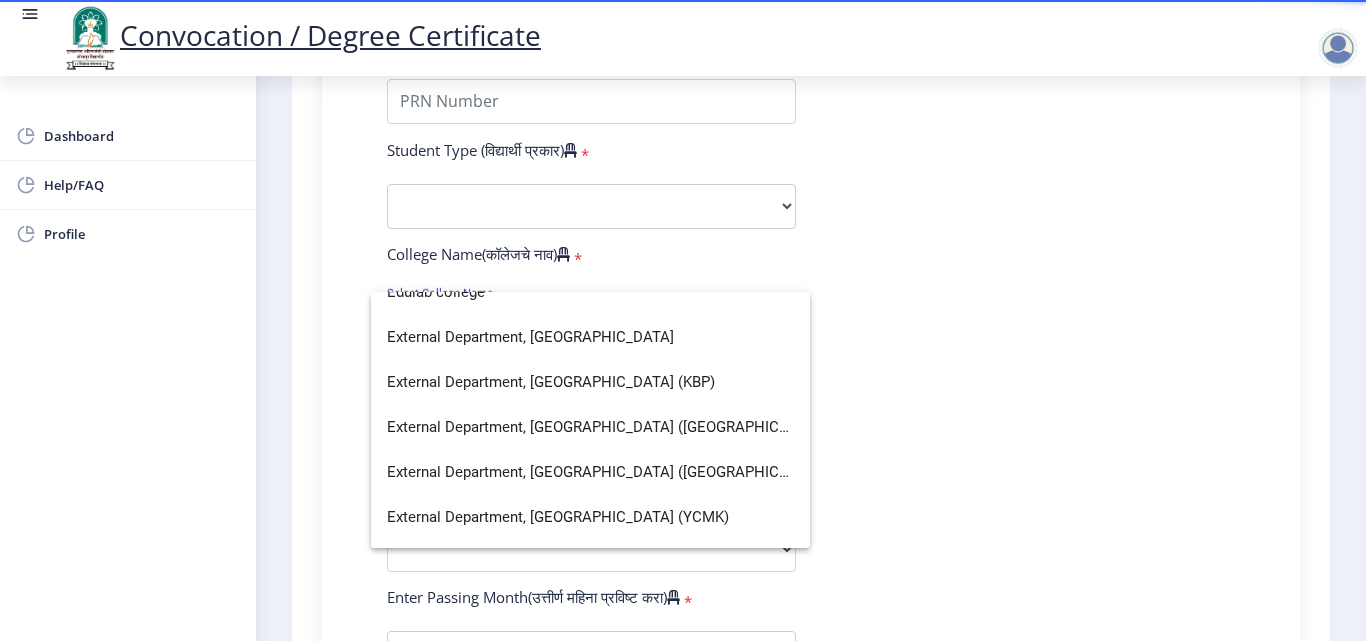 scroll, scrollTop: 1700, scrollLeft: 0, axis: vertical 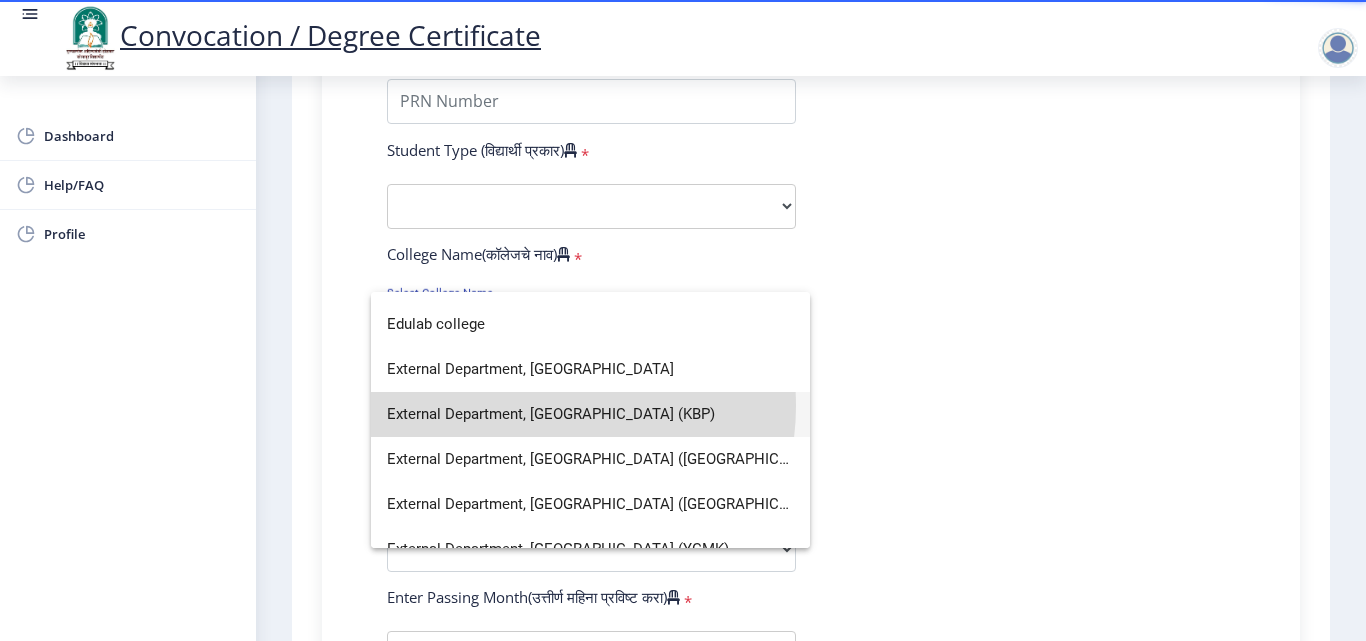 click on "External Department, [GEOGRAPHIC_DATA] (KBP)" at bounding box center (590, 414) 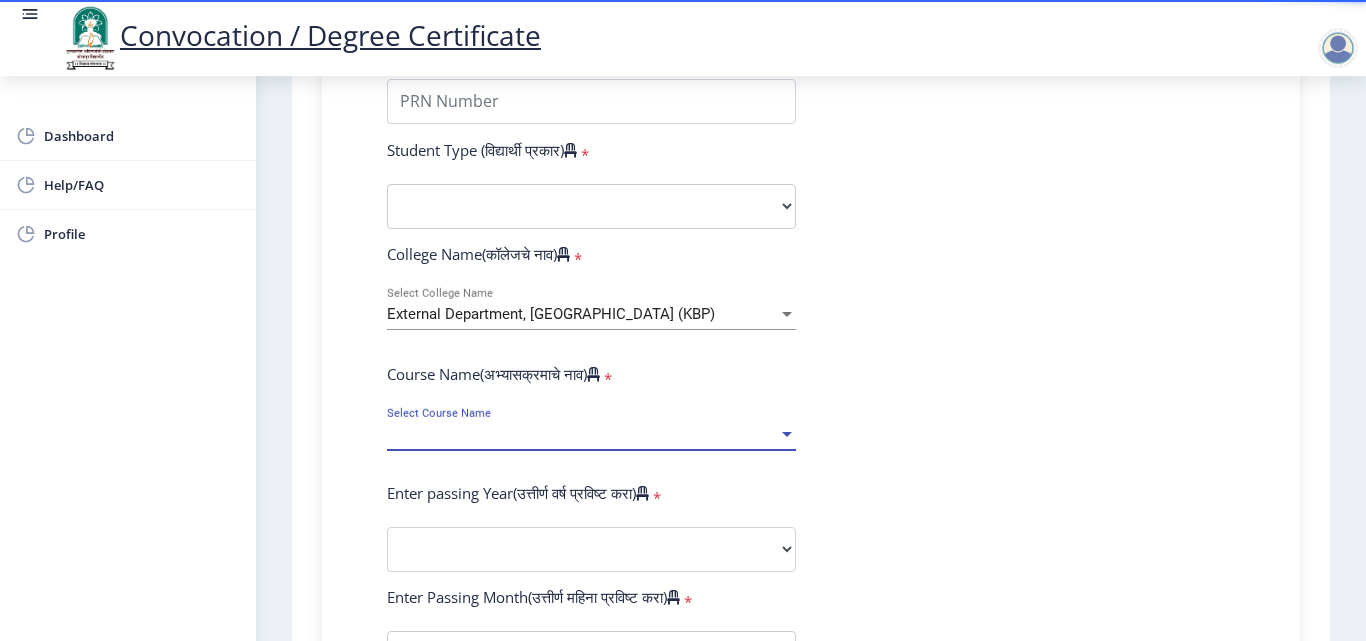 click on "Select Course Name" at bounding box center (582, 434) 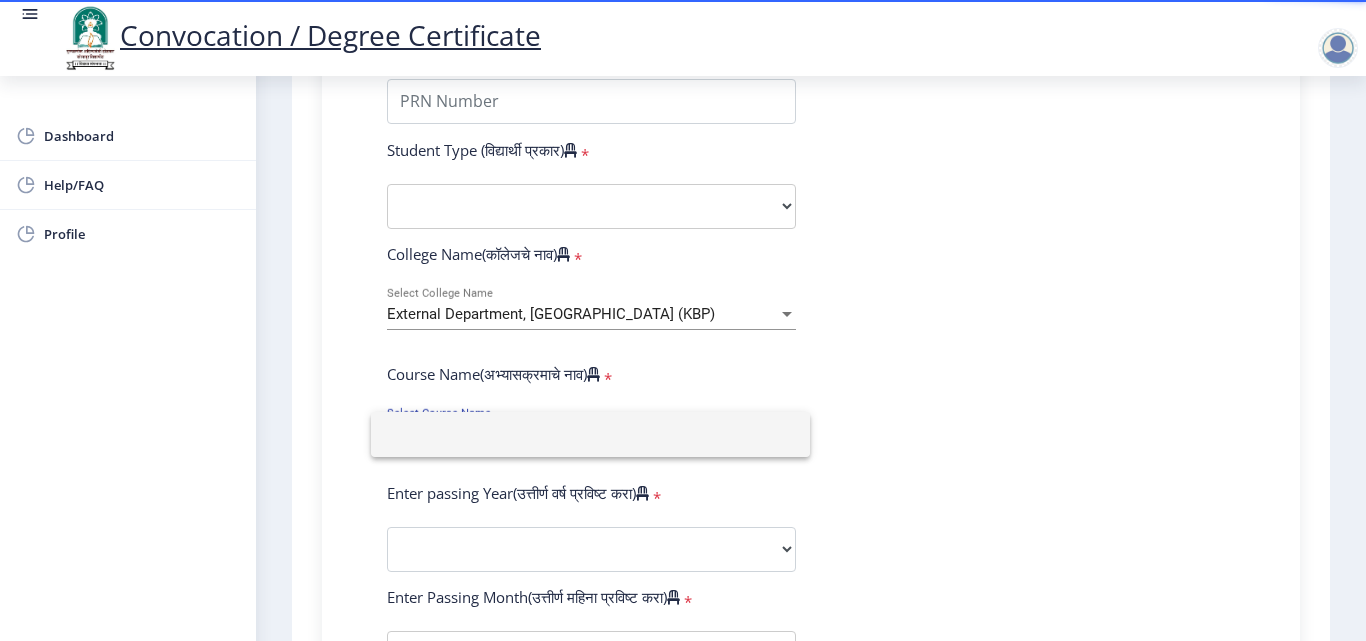 click 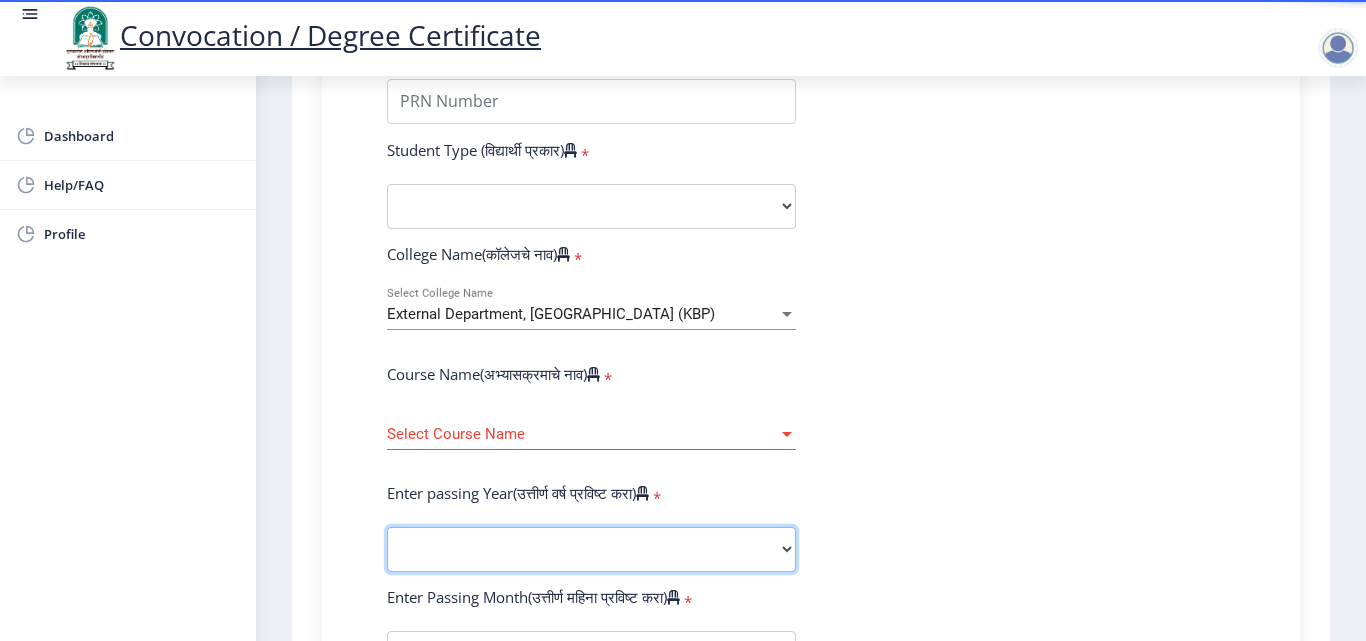 click on "2025   2024   2023   2022   2021   2020   2019   2018   2017   2016   2015   2014   2013   2012   2011   2010   2009   2008   2007   2006   2005   2004   2003   2002   2001   2000   1999   1998   1997   1996   1995   1994   1993   1992   1991   1990   1989   1988   1987   1986   1985   1984   1983   1982   1981   1980   1979   1978   1977   1976" 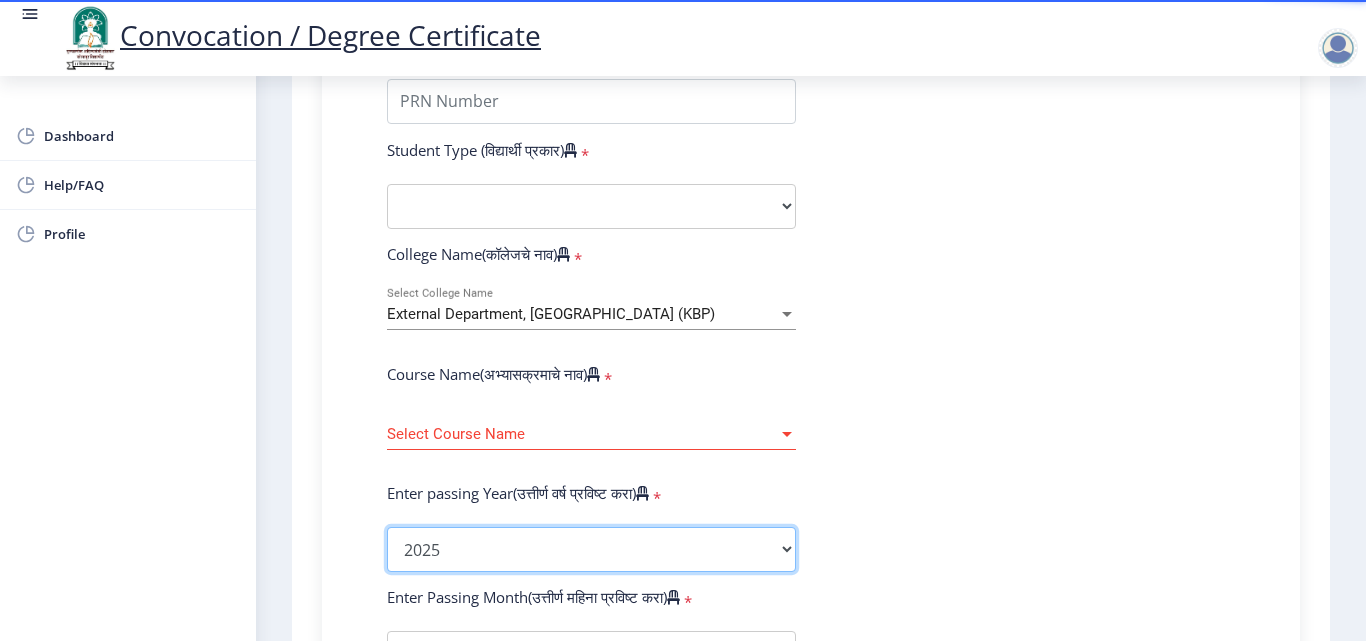 click on "2025   2024   2023   2022   2021   2020   2019   2018   2017   2016   2015   2014   2013   2012   2011   2010   2009   2008   2007   2006   2005   2004   2003   2002   2001   2000   1999   1998   1997   1996   1995   1994   1993   1992   1991   1990   1989   1988   1987   1986   1985   1984   1983   1982   1981   1980   1979   1978   1977   1976" 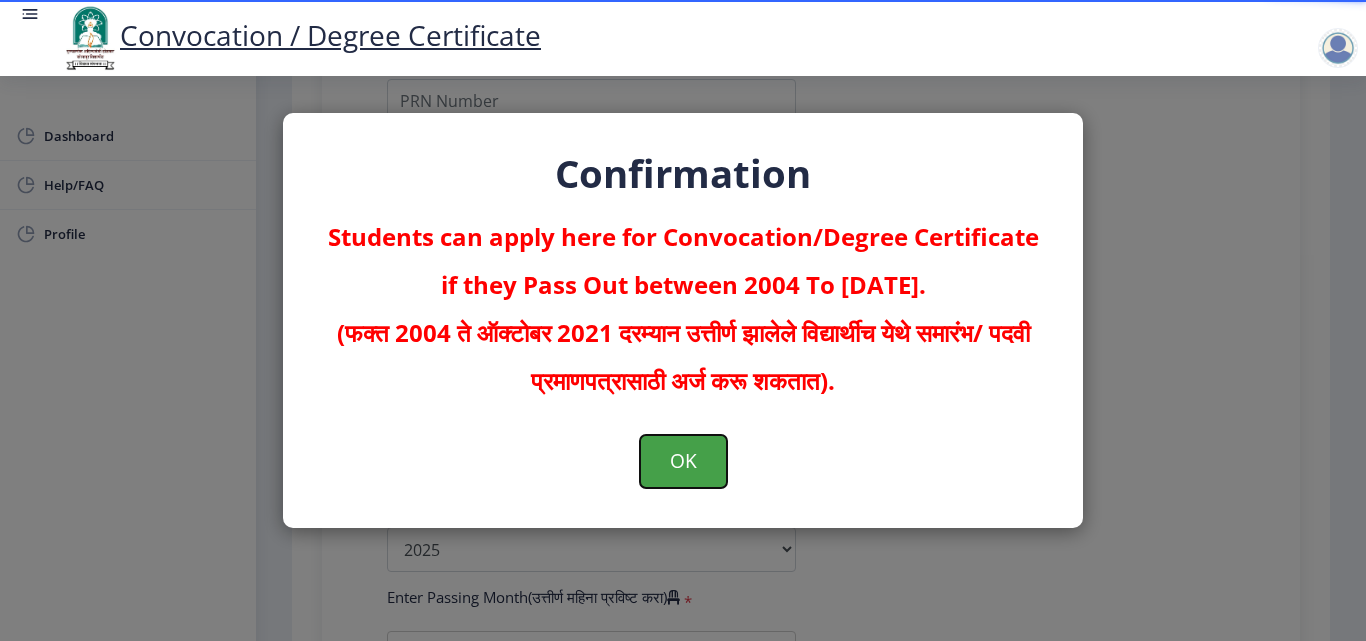 click on "OK" 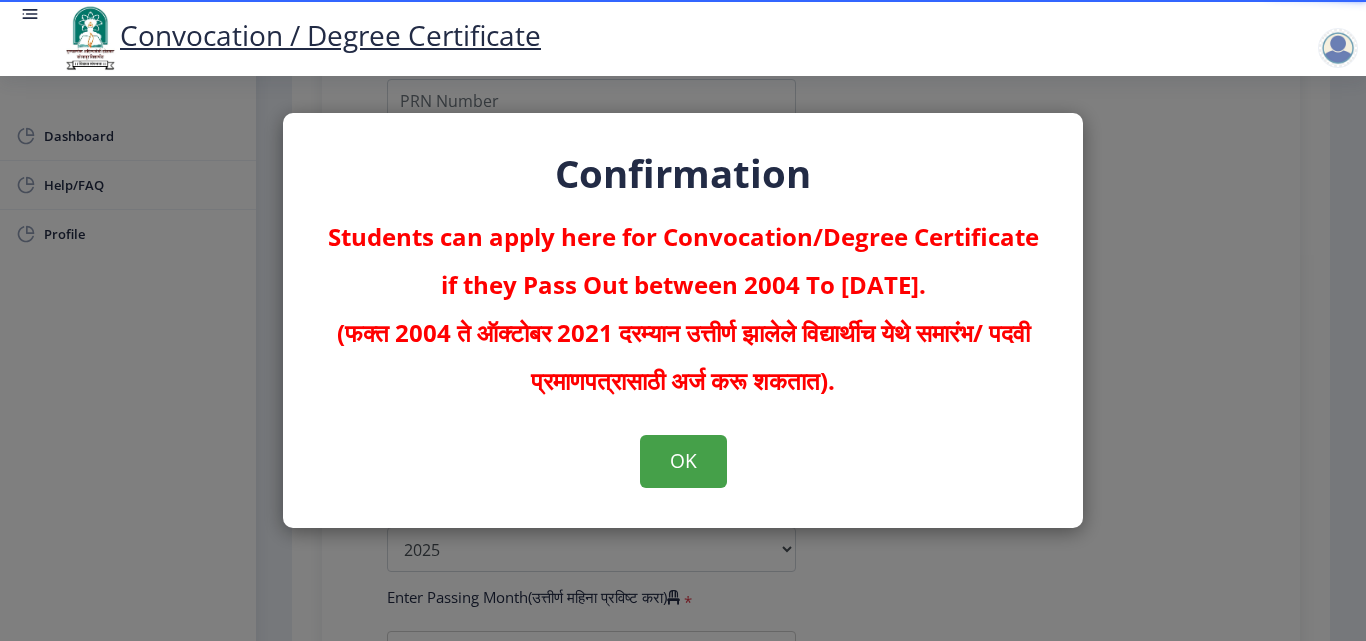 scroll, scrollTop: 0, scrollLeft: 0, axis: both 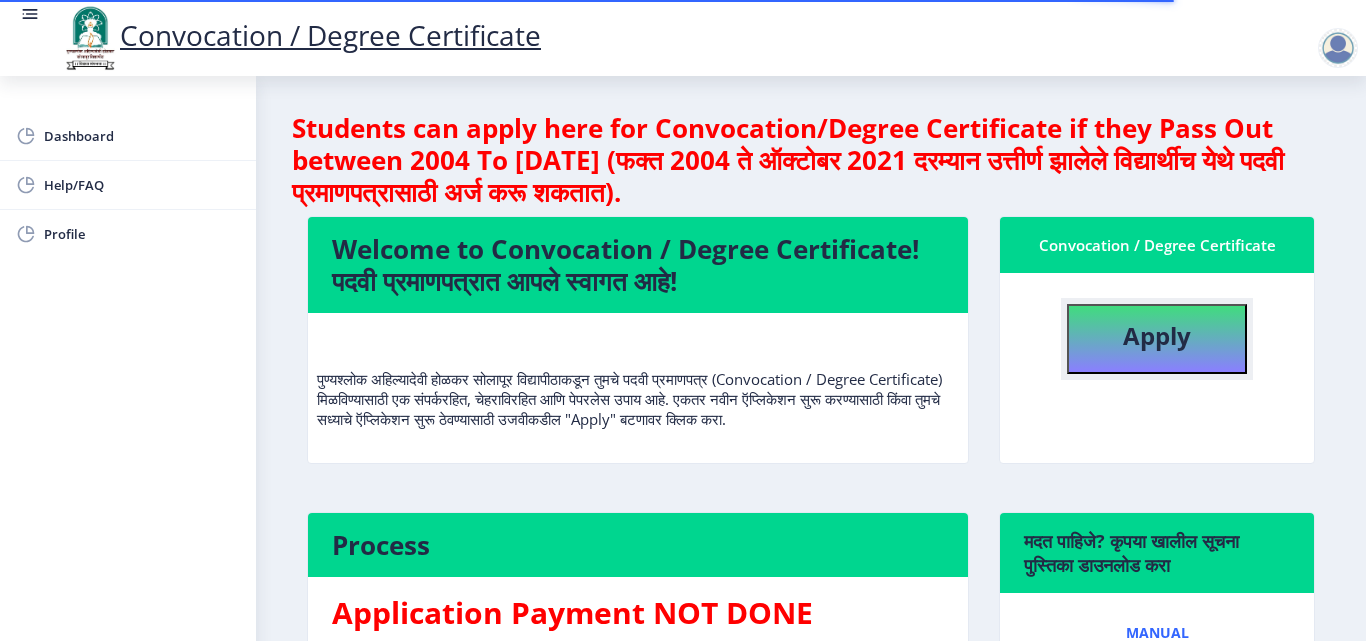 click on "Apply" 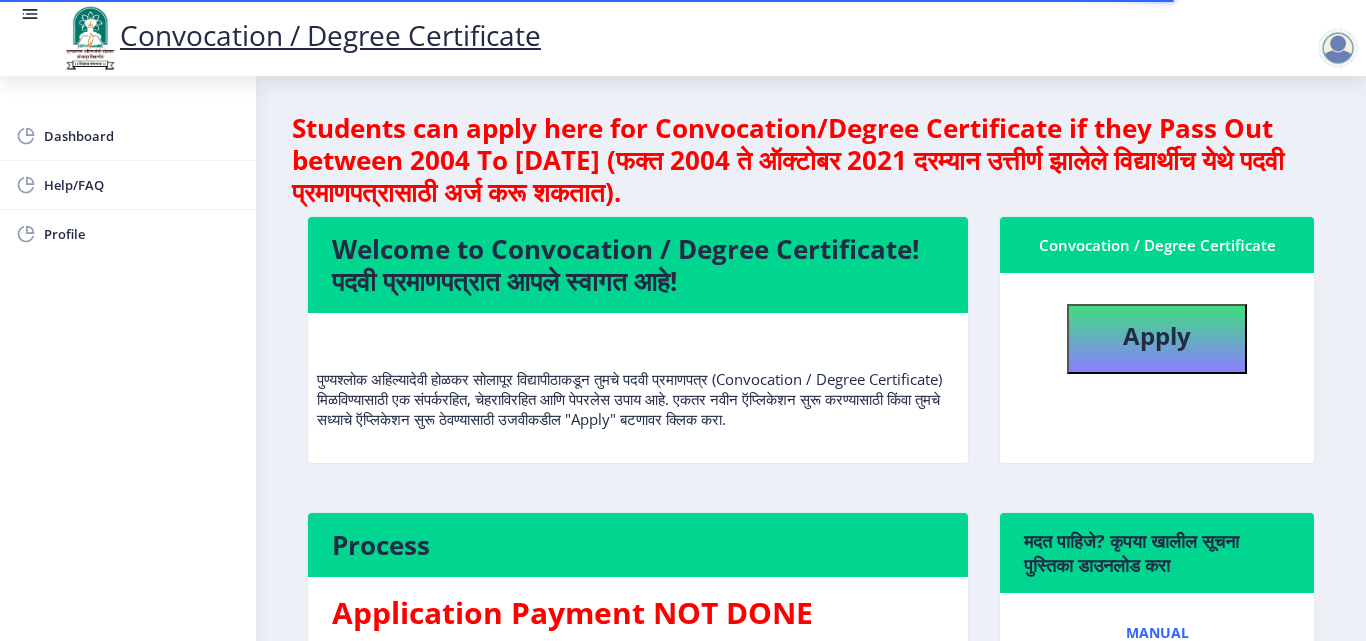 select 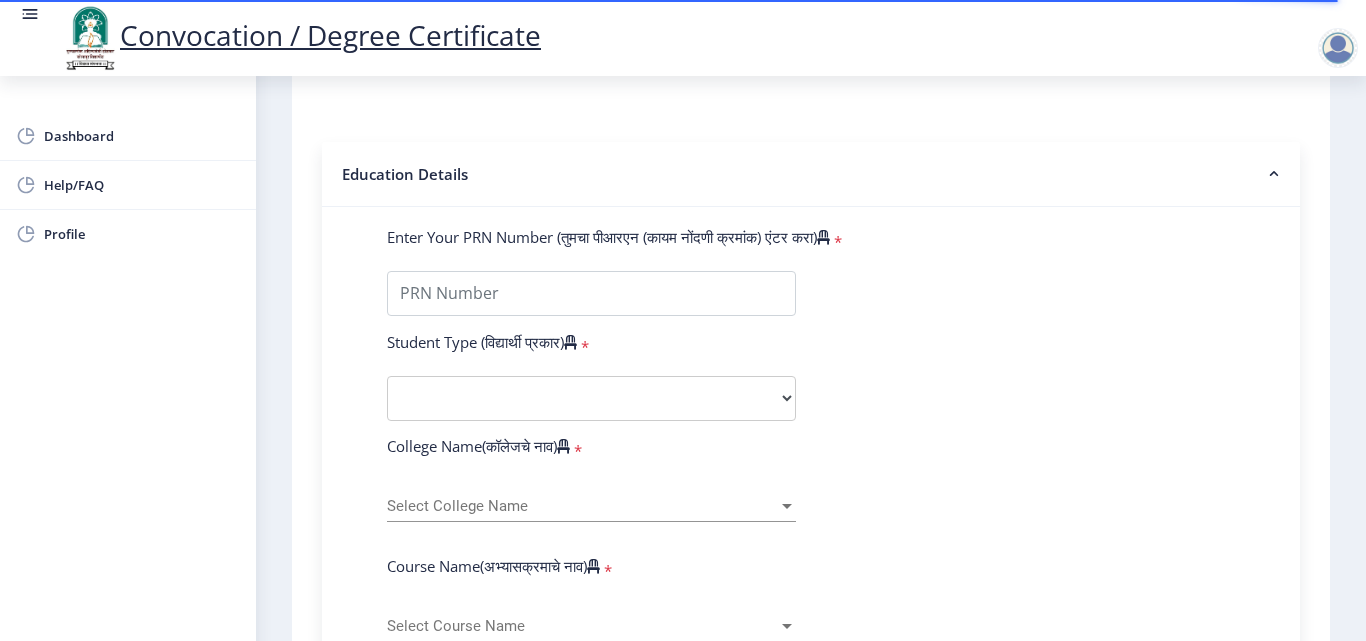 scroll, scrollTop: 500, scrollLeft: 0, axis: vertical 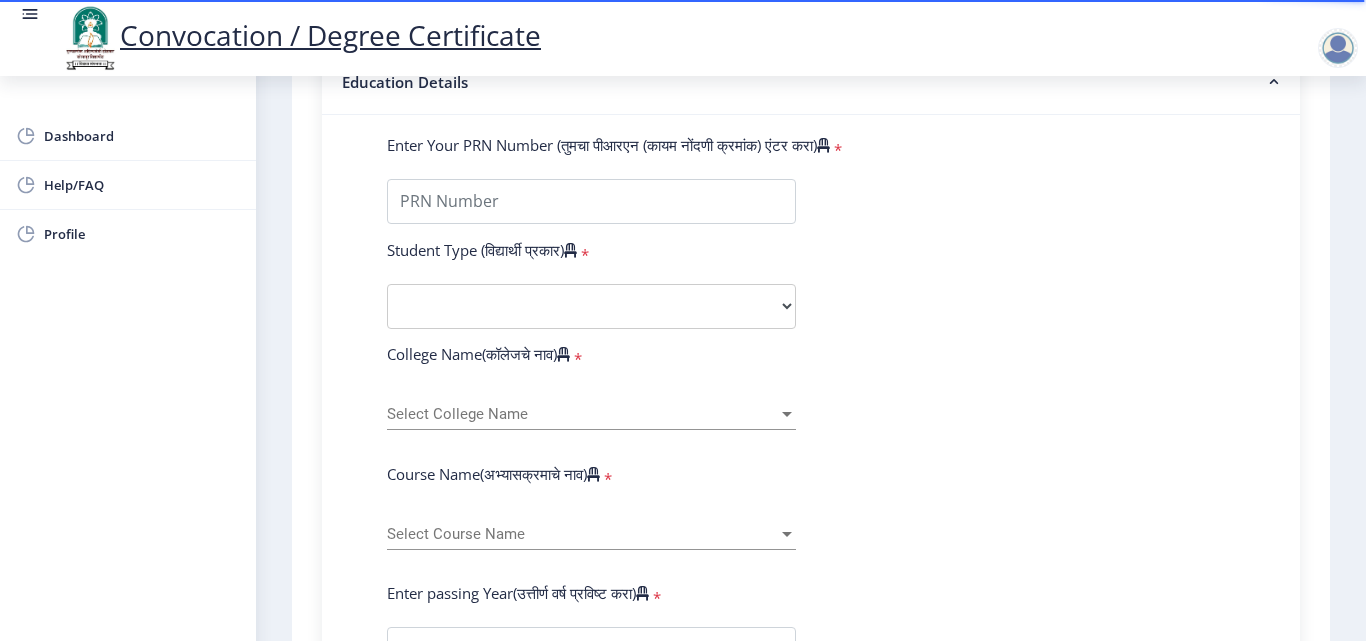 click on "Select College Name Select College Name" 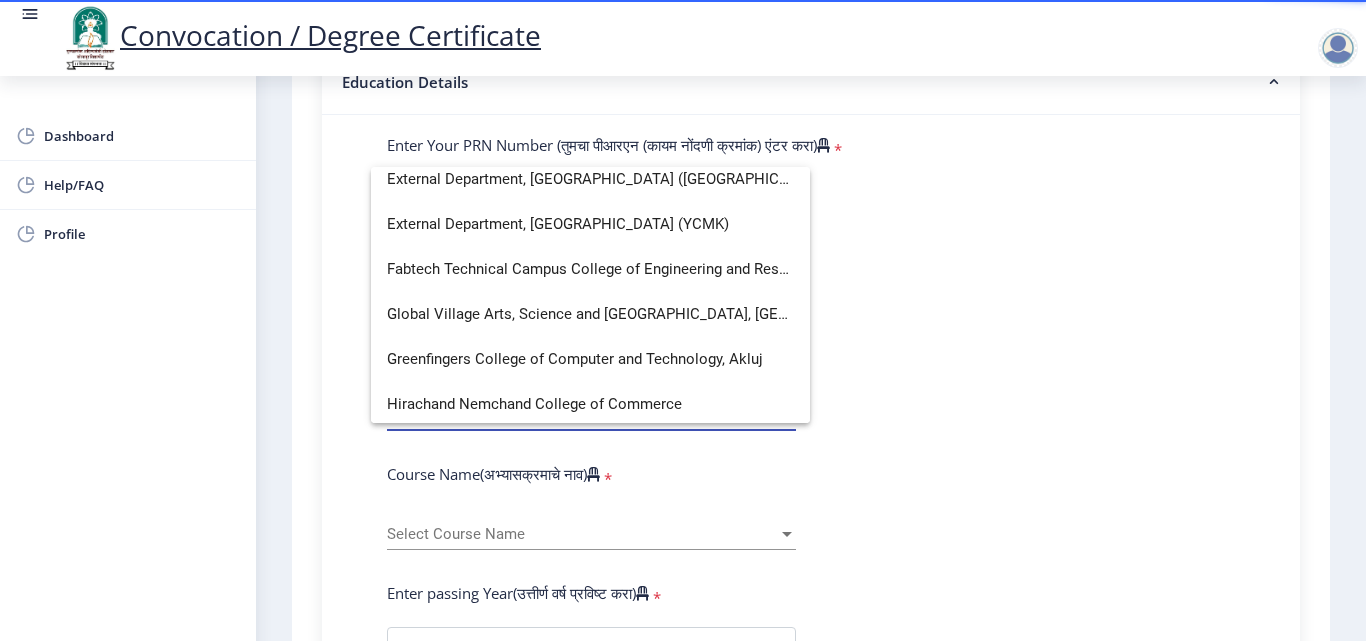 scroll, scrollTop: 1800, scrollLeft: 0, axis: vertical 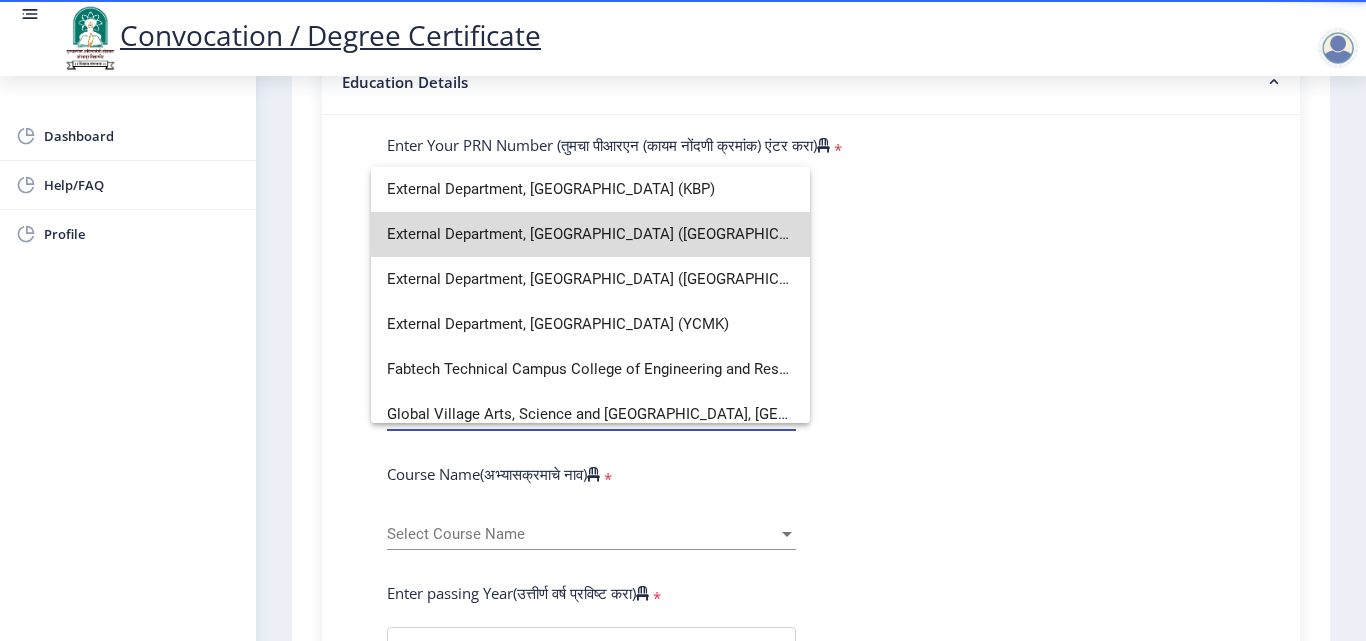 click on "External Department, [GEOGRAPHIC_DATA] ([GEOGRAPHIC_DATA])" at bounding box center (590, 234) 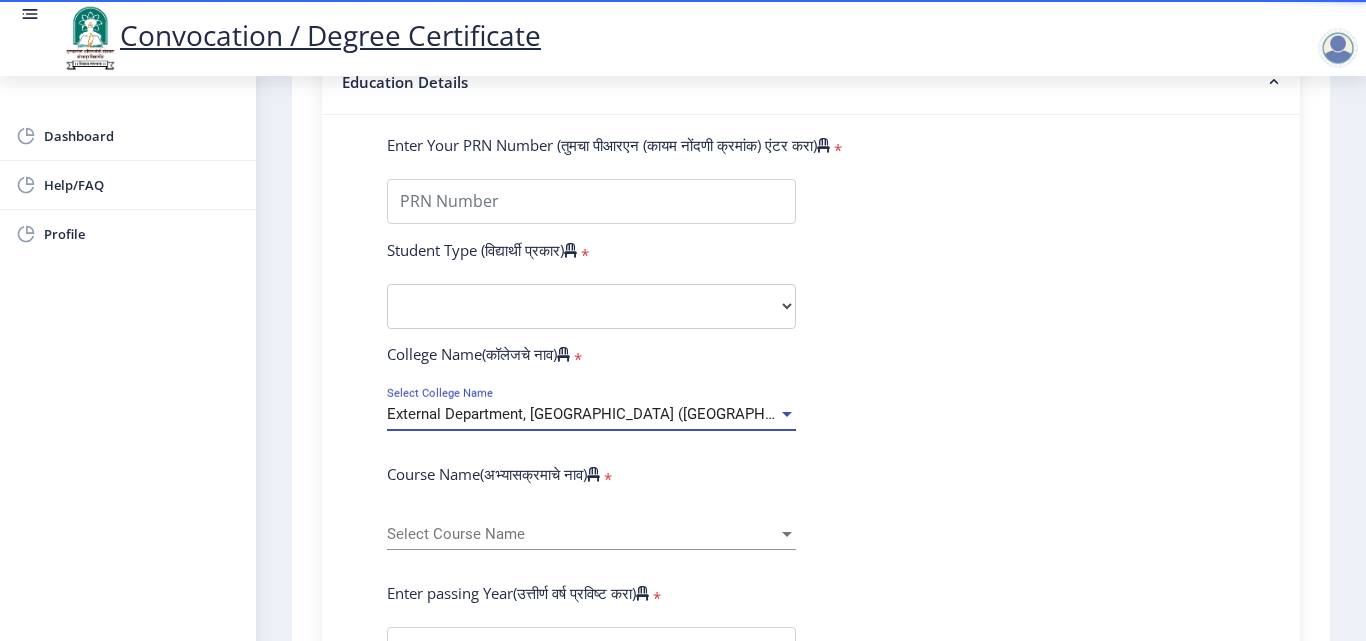 scroll, scrollTop: 700, scrollLeft: 0, axis: vertical 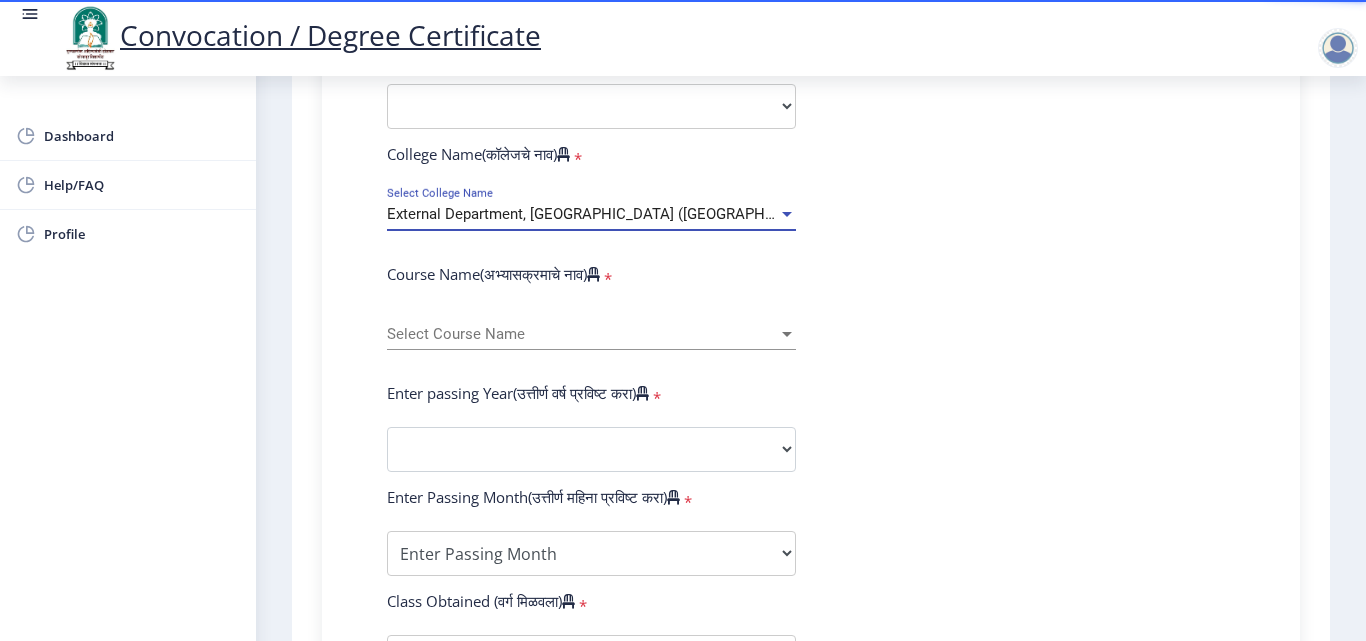 click on "Select Course Name" at bounding box center (582, 334) 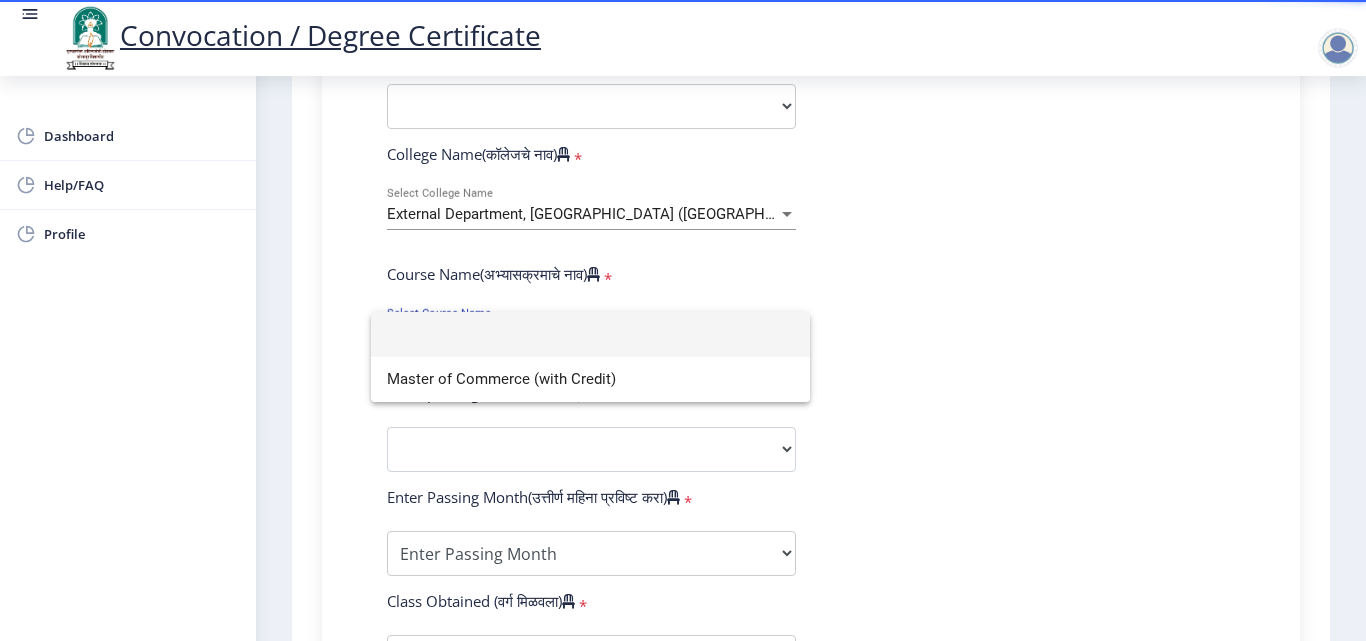click 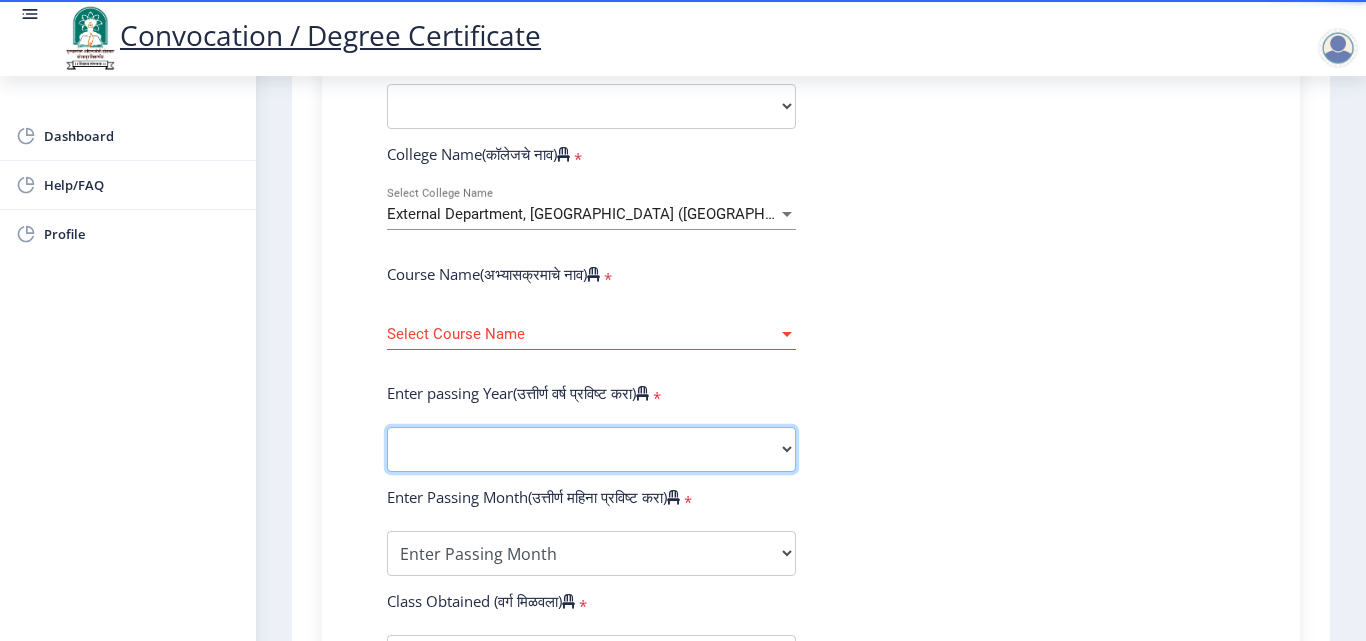 click on "2025   2024   2023   2022   2021   2020   2019   2018   2017   2016   2015   2014   2013   2012   2011   2010   2009   2008   2007   2006   2005   2004   2003   2002   2001   2000   1999   1998   1997   1996   1995   1994   1993   1992   1991   1990   1989   1988   1987   1986   1985   1984   1983   1982   1981   1980   1979   1978   1977   1976" 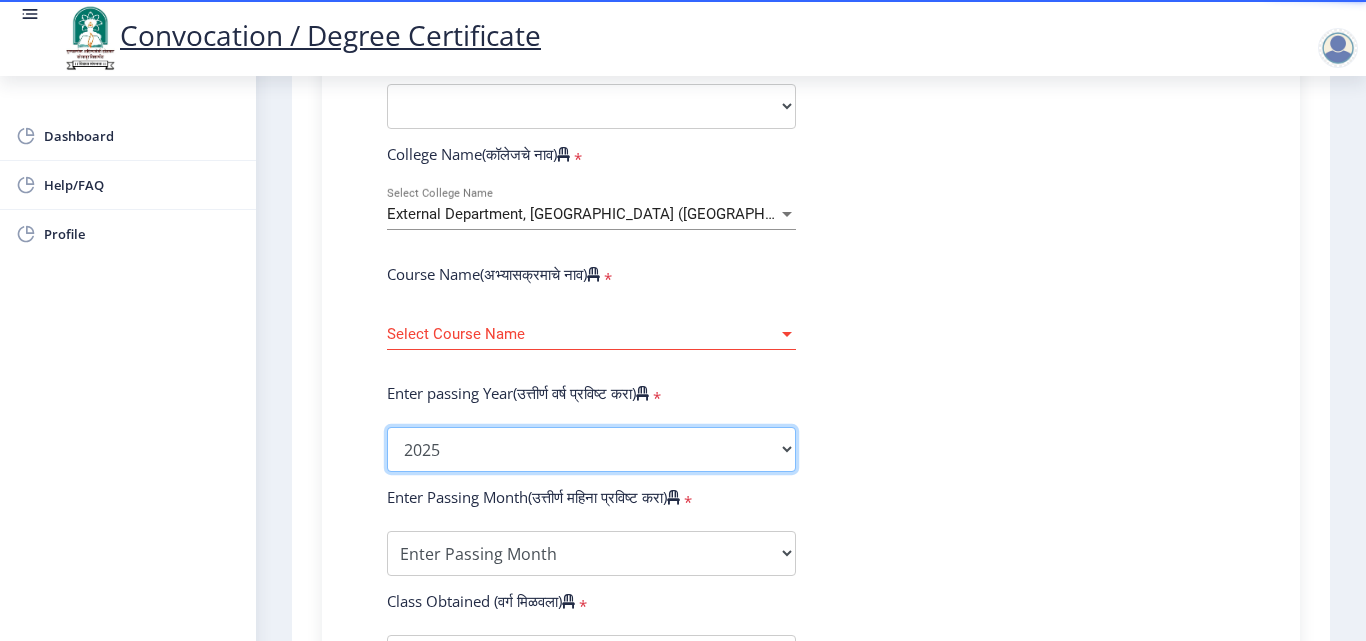 click on "2025   2024   2023   2022   2021   2020   2019   2018   2017   2016   2015   2014   2013   2012   2011   2010   2009   2008   2007   2006   2005   2004   2003   2002   2001   2000   1999   1998   1997   1996   1995   1994   1993   1992   1991   1990   1989   1988   1987   1986   1985   1984   1983   1982   1981   1980   1979   1978   1977   1976" 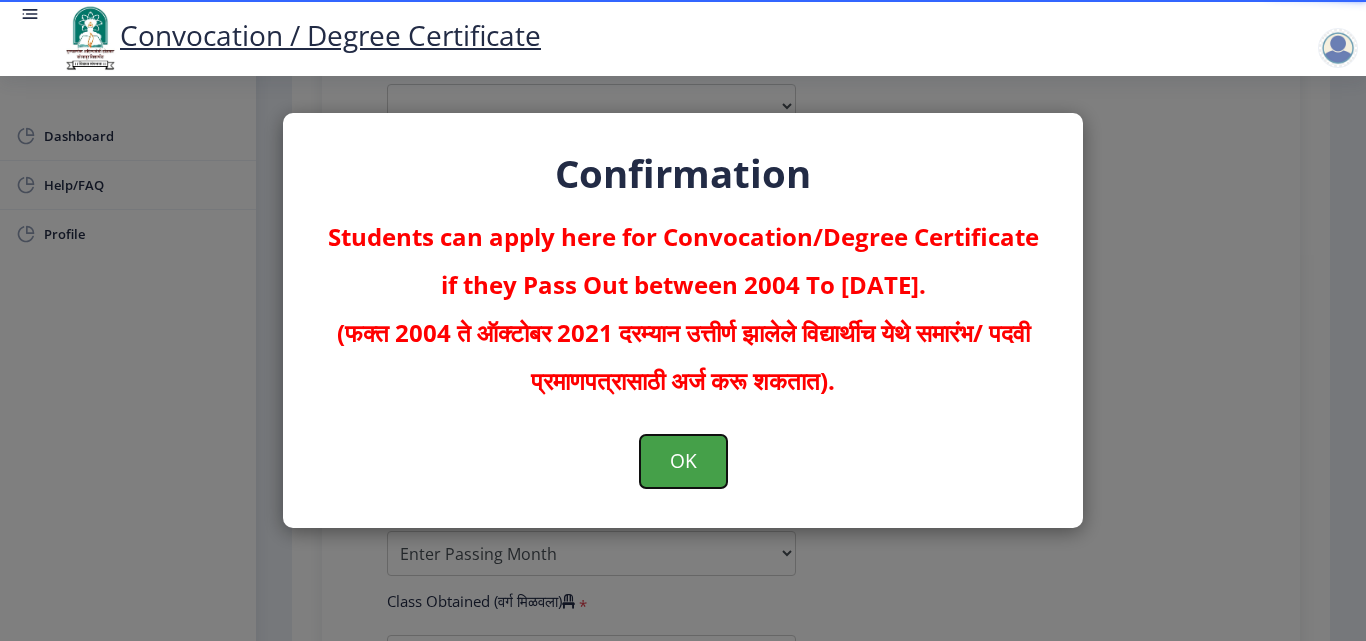 click on "OK" 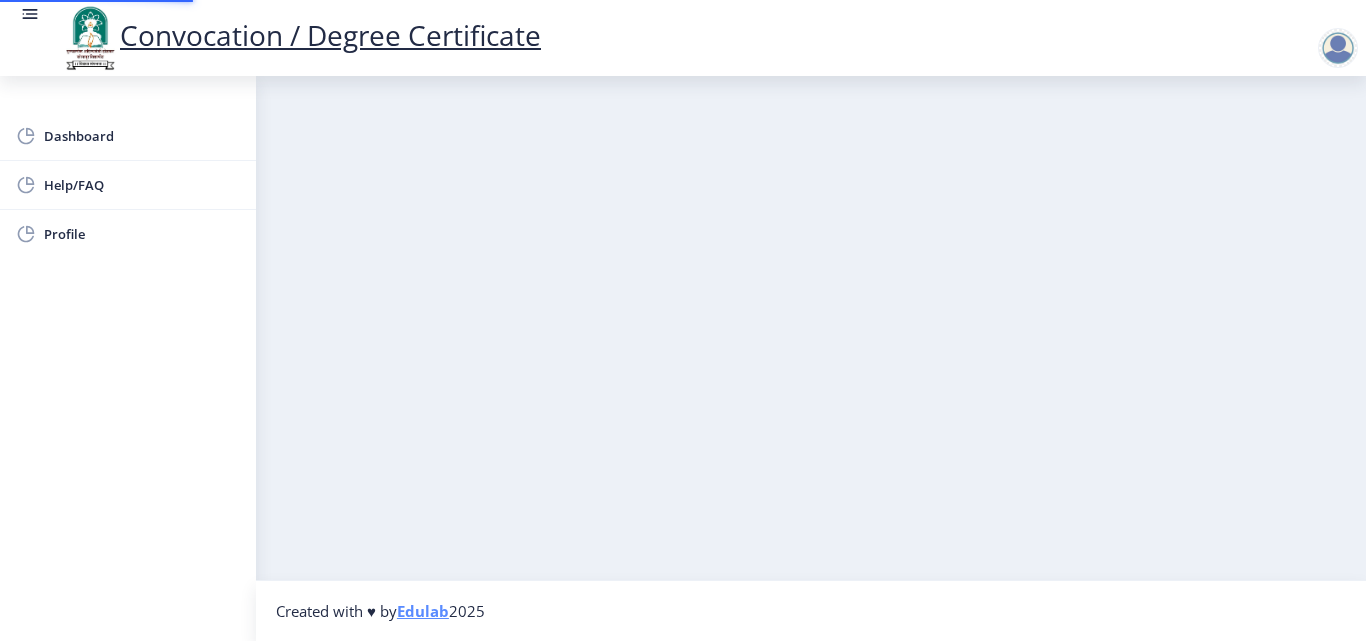 scroll, scrollTop: 0, scrollLeft: 0, axis: both 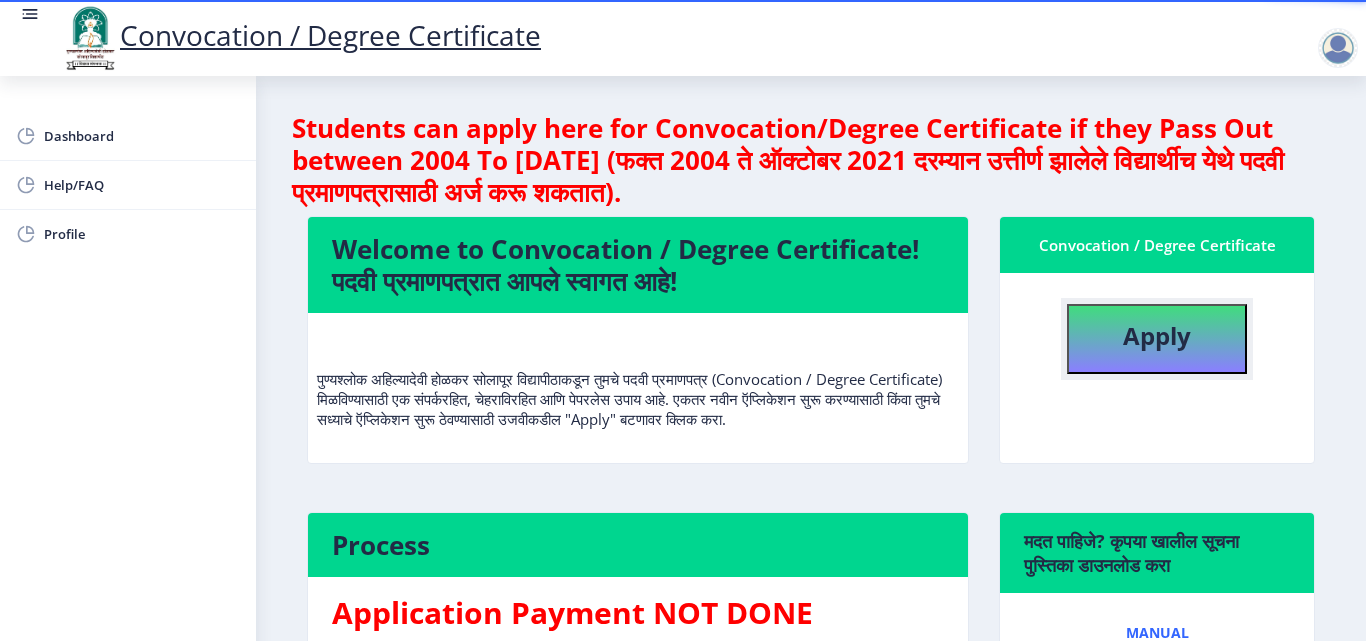click on "Apply" 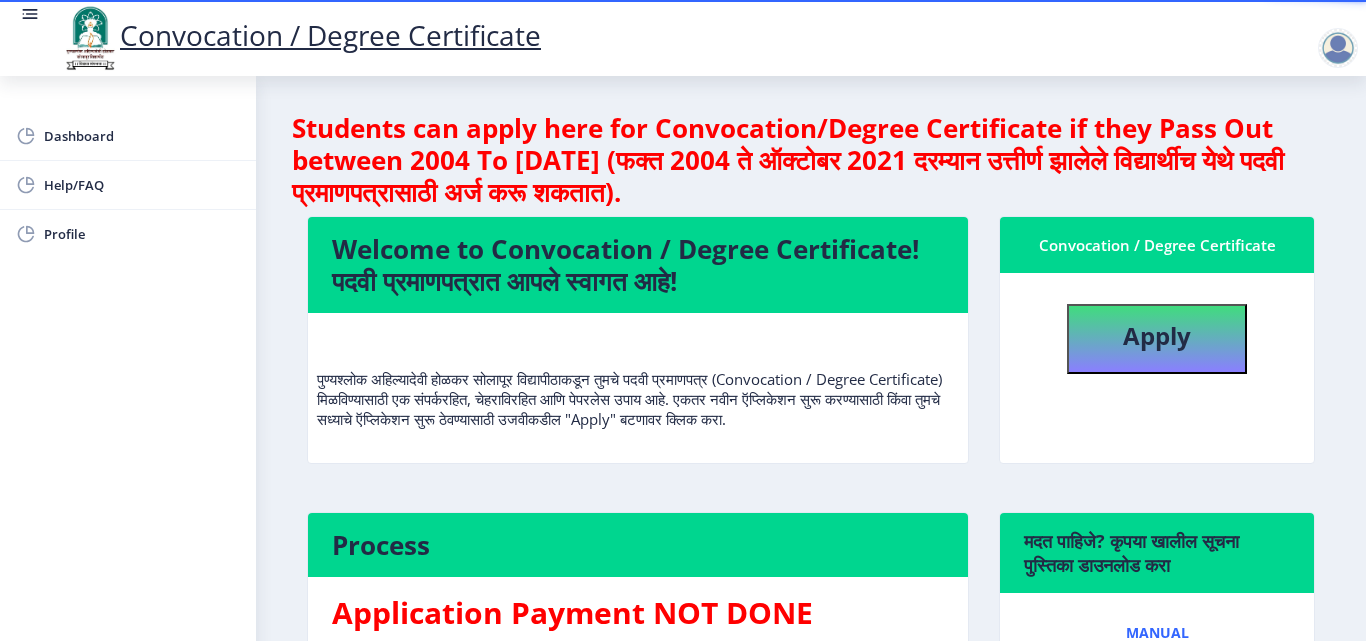 select 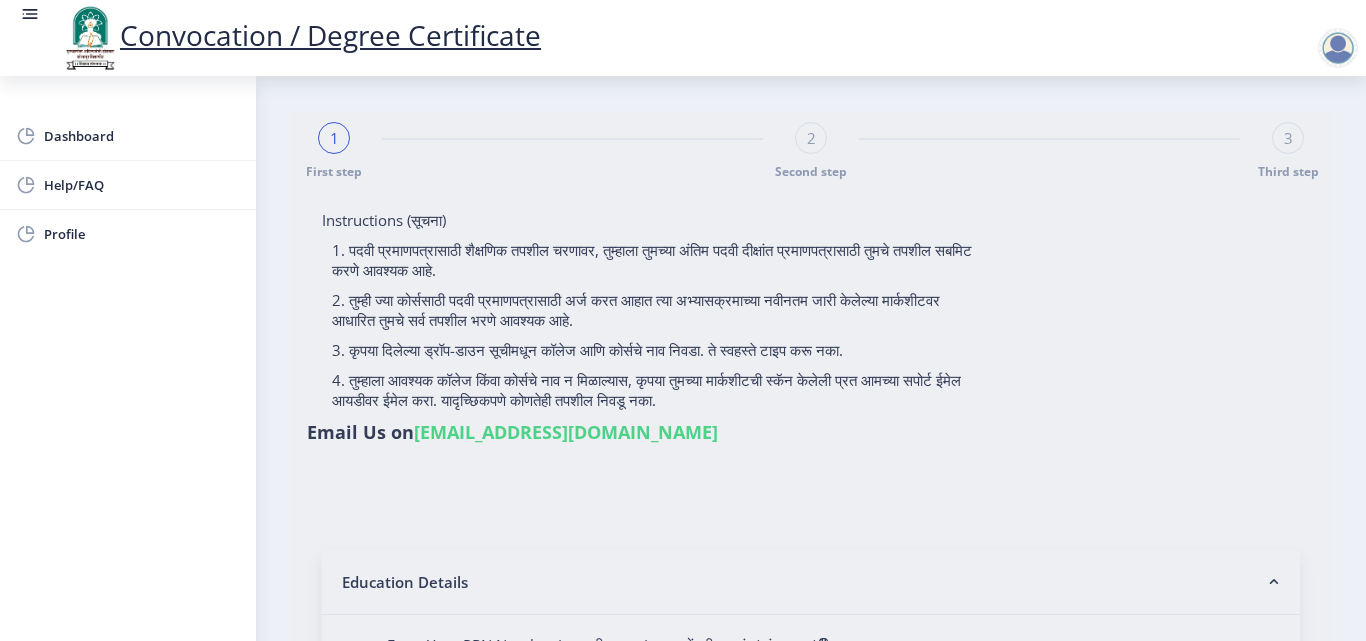 type on "[PERSON_NAME]" 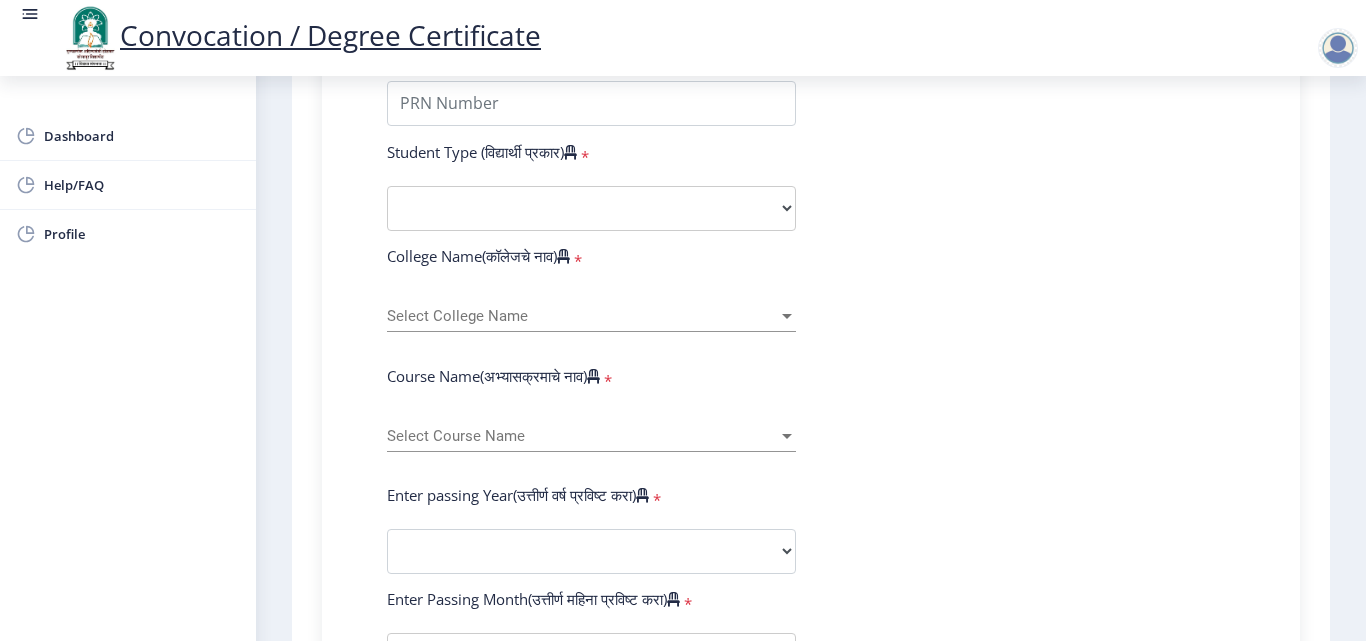 scroll, scrollTop: 600, scrollLeft: 0, axis: vertical 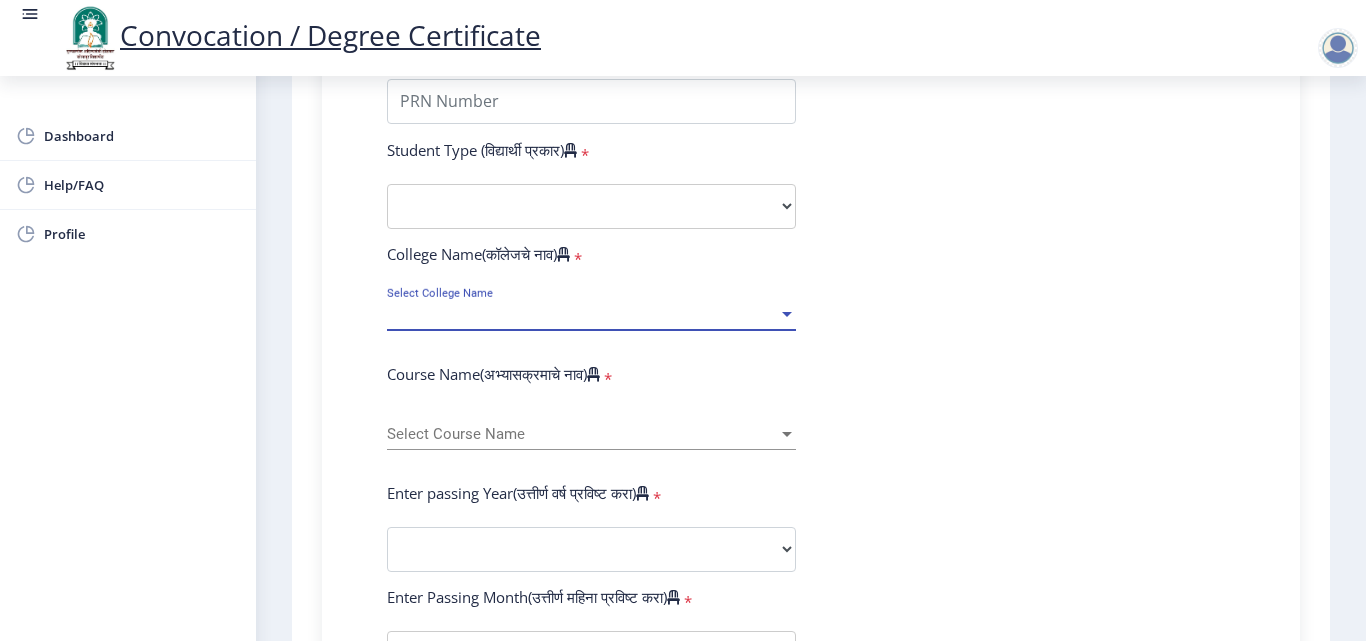click at bounding box center (787, 314) 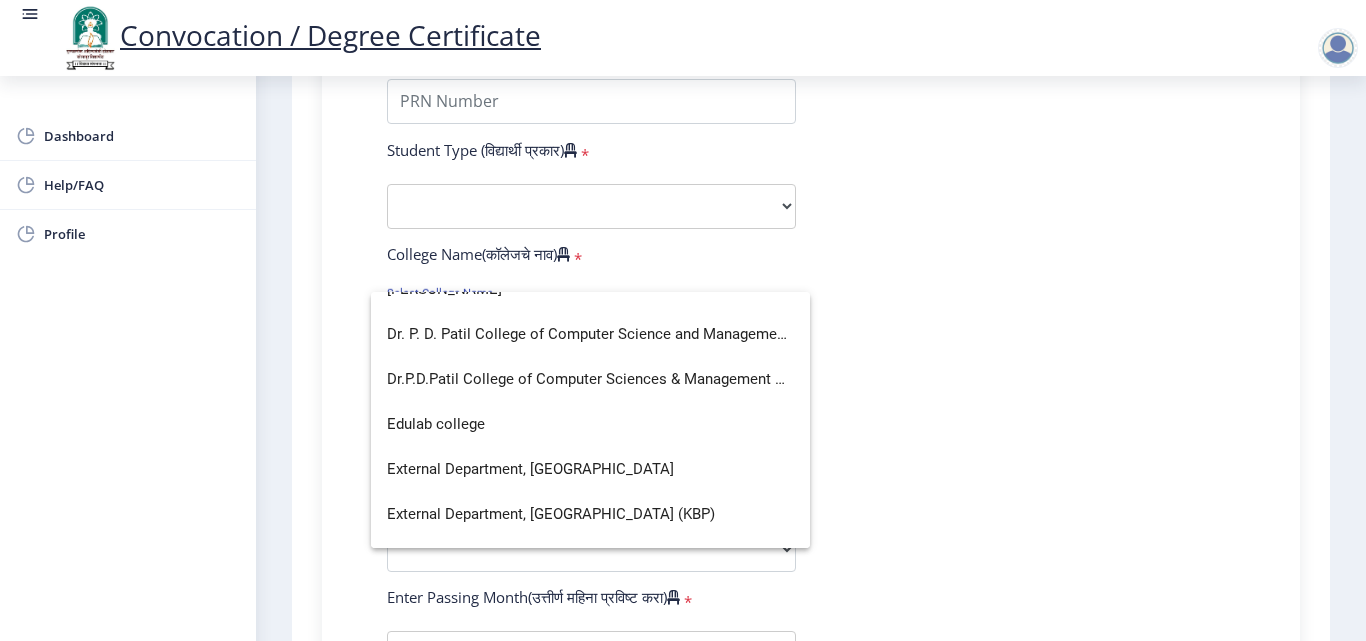 scroll, scrollTop: 1700, scrollLeft: 0, axis: vertical 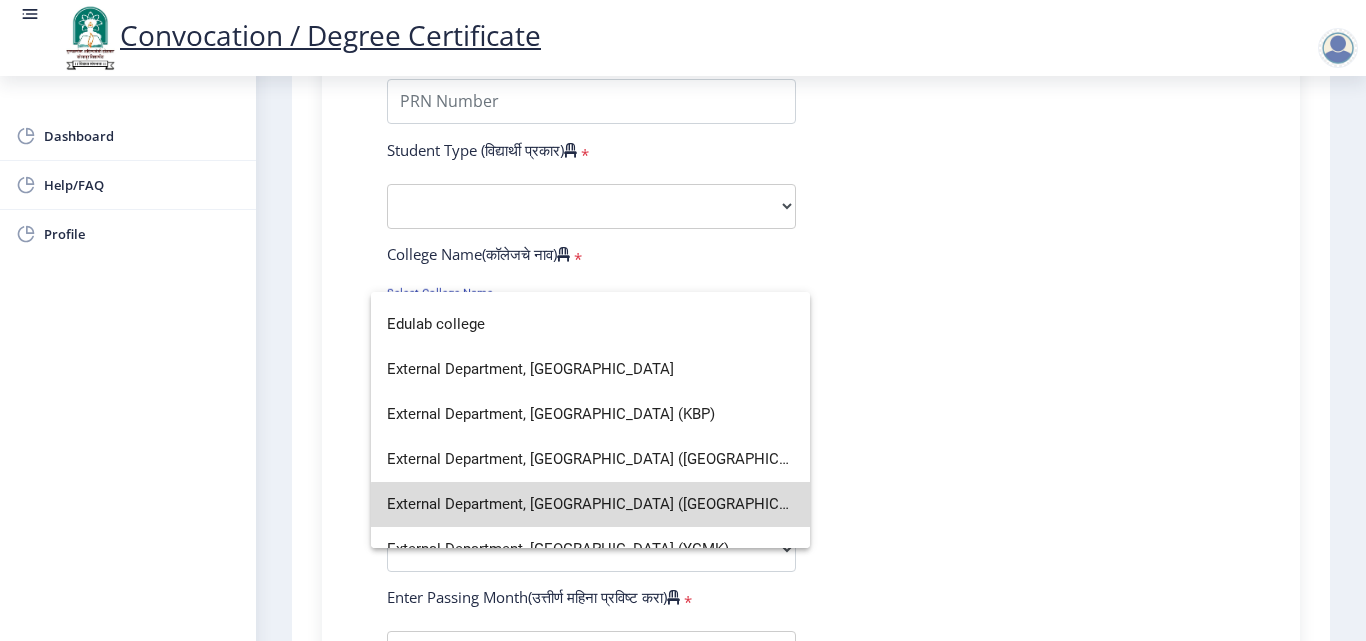 click on "External Department, [GEOGRAPHIC_DATA] ([GEOGRAPHIC_DATA])" at bounding box center [590, 504] 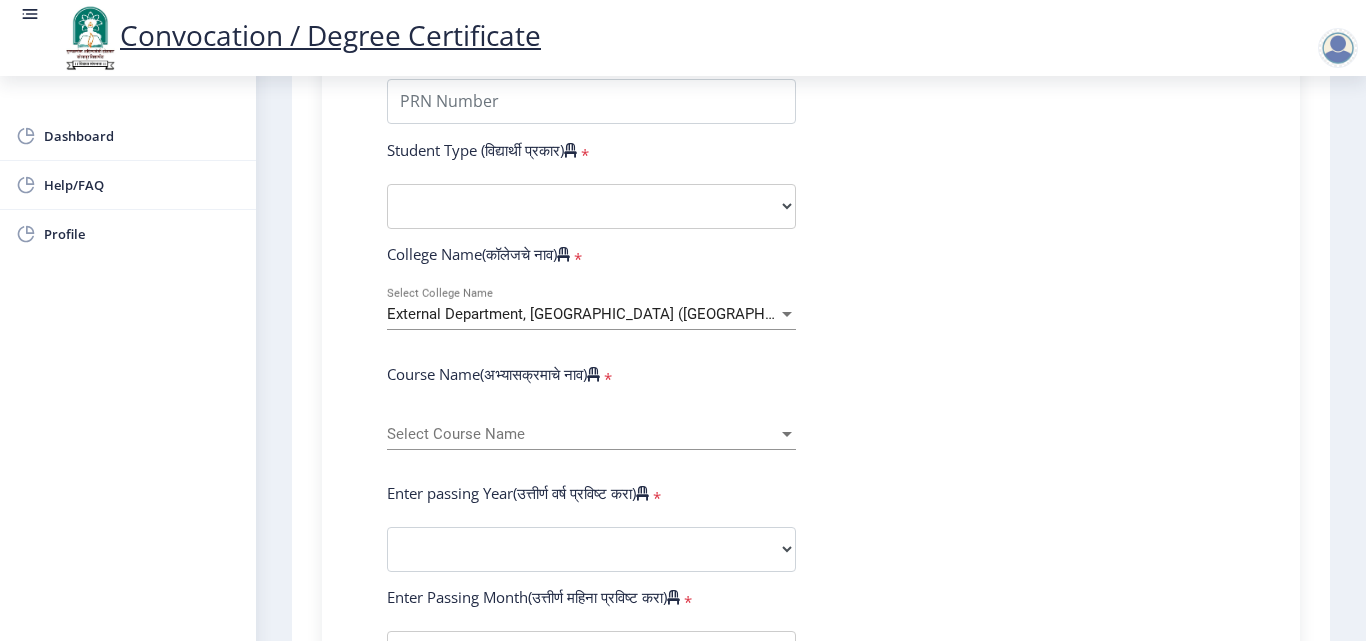 click on "Select Course Name Select Course Name" 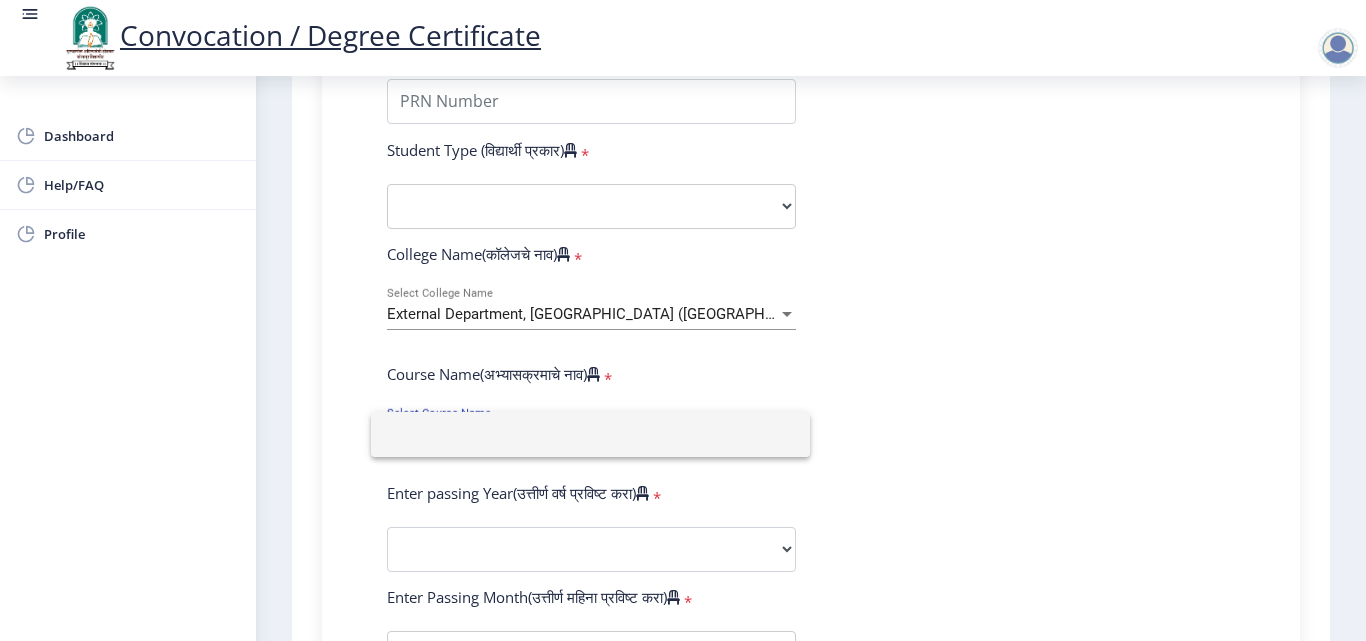click 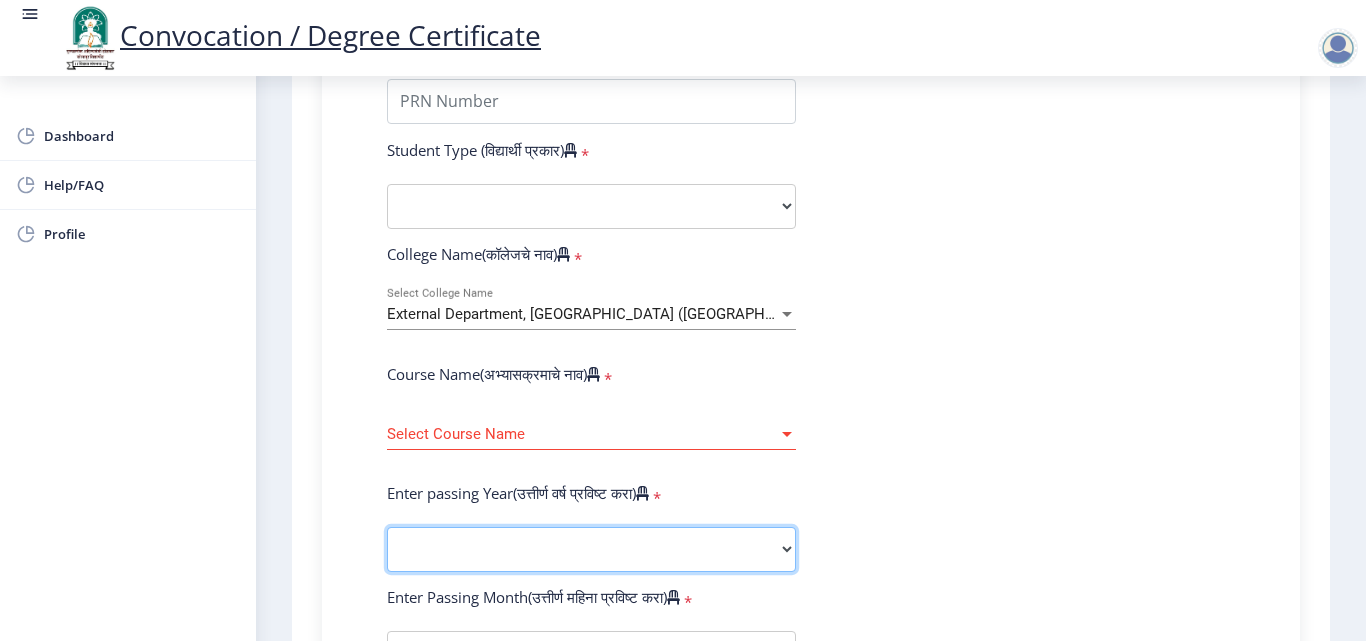 click on "2025   2024   2023   2022   2021   2020   2019   2018   2017   2016   2015   2014   2013   2012   2011   2010   2009   2008   2007   2006   2005   2004   2003   2002   2001   2000   1999   1998   1997   1996   1995   1994   1993   1992   1991   1990   1989   1988   1987   1986   1985   1984   1983   1982   1981   1980   1979   1978   1977   1976" 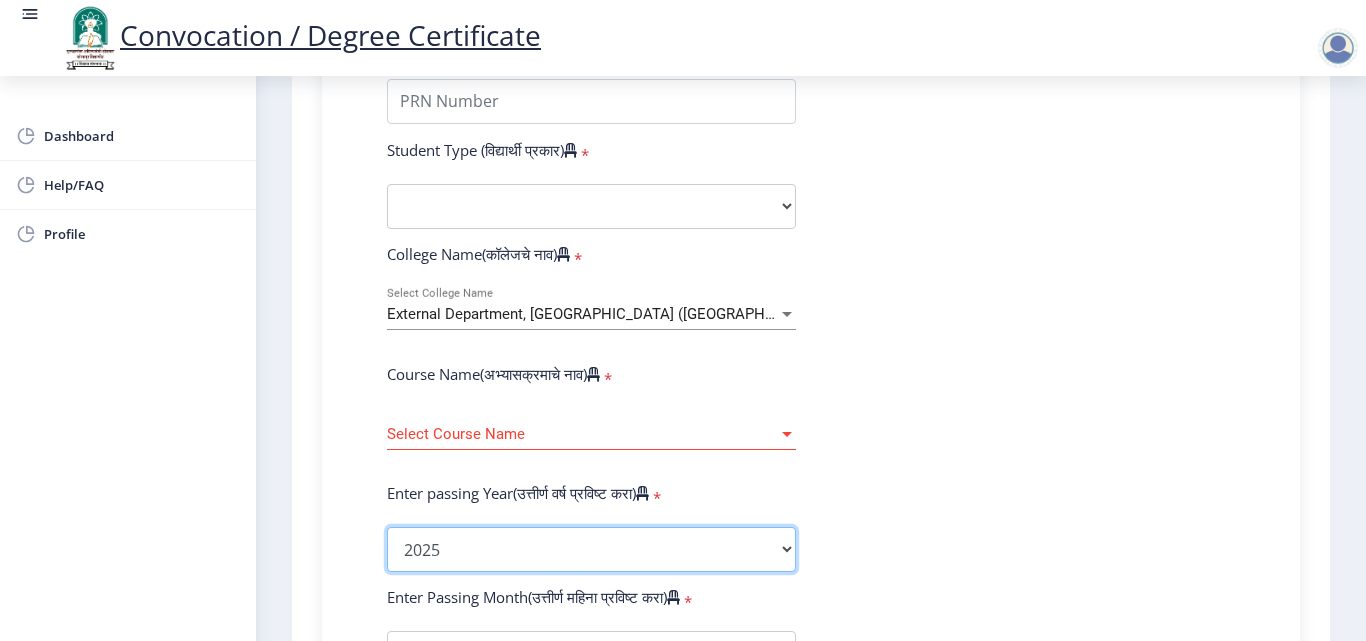 click on "2025   2024   2023   2022   2021   2020   2019   2018   2017   2016   2015   2014   2013   2012   2011   2010   2009   2008   2007   2006   2005   2004   2003   2002   2001   2000   1999   1998   1997   1996   1995   1994   1993   1992   1991   1990   1989   1988   1987   1986   1985   1984   1983   1982   1981   1980   1979   1978   1977   1976" 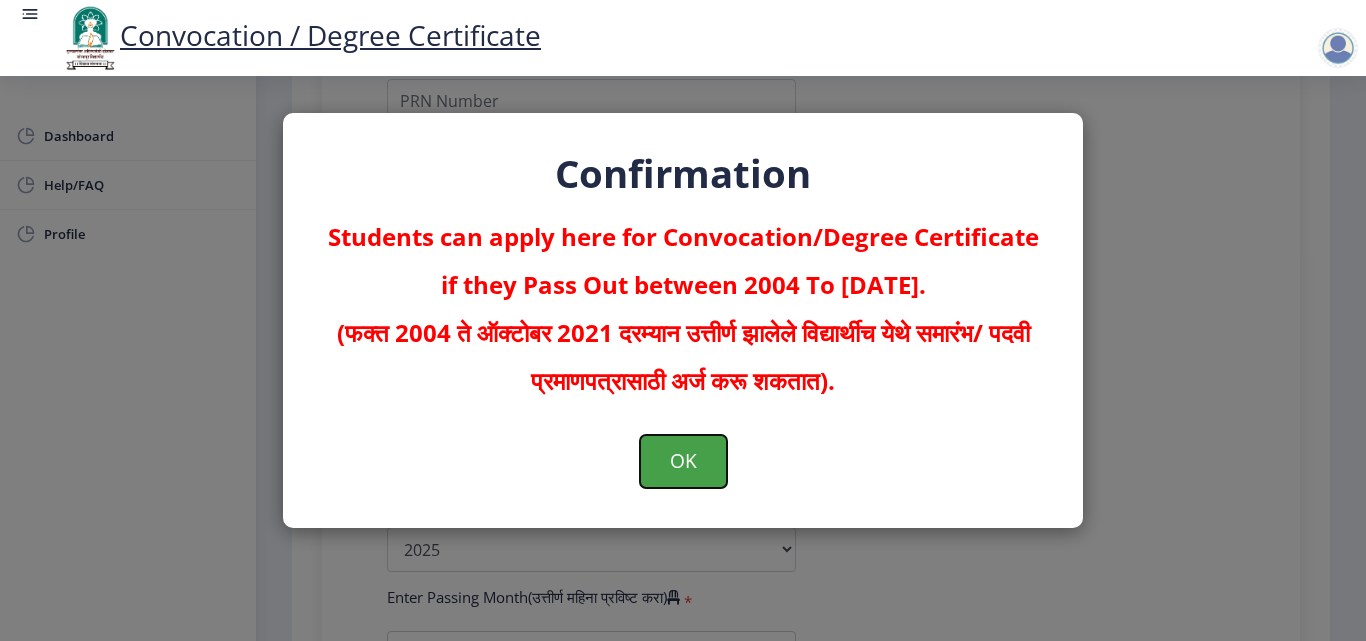 click on "OK" 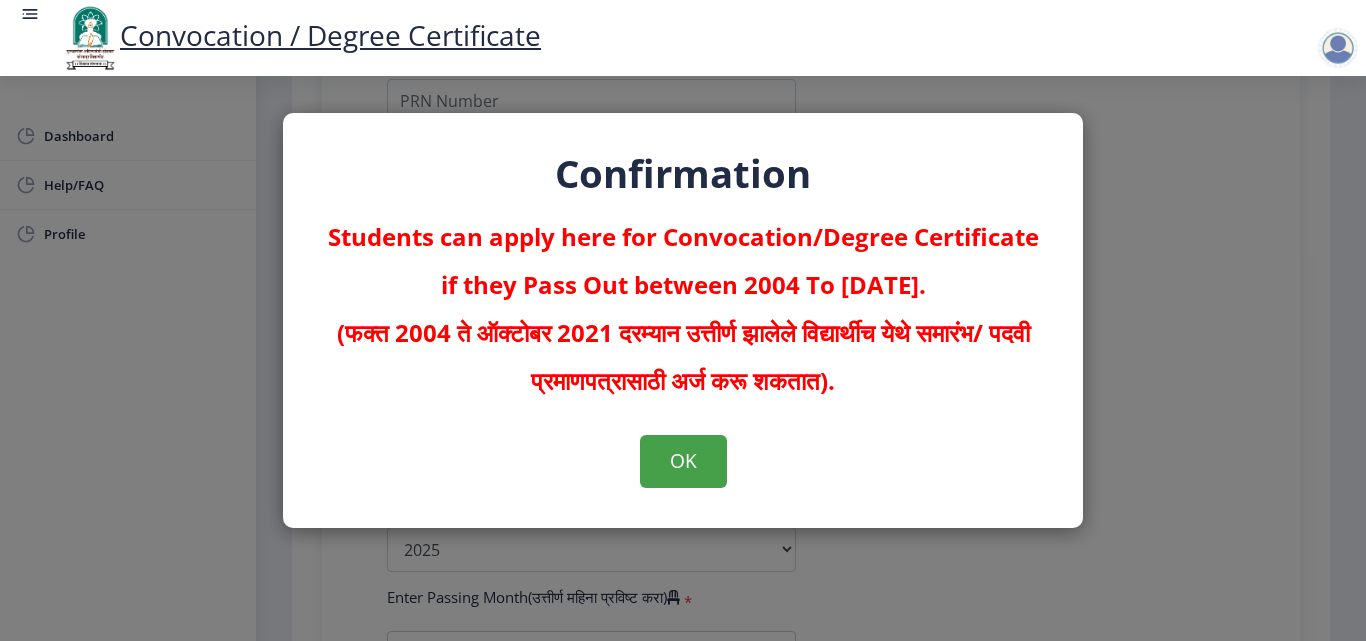 scroll, scrollTop: 0, scrollLeft: 0, axis: both 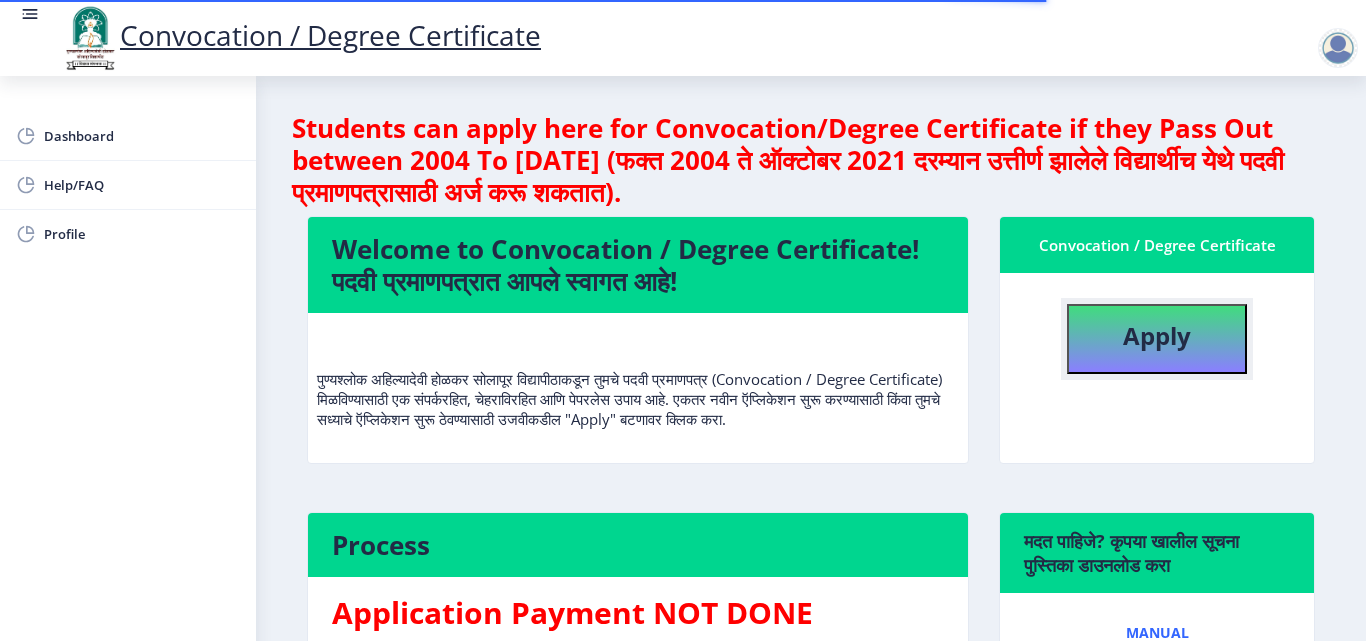 click on "Apply" 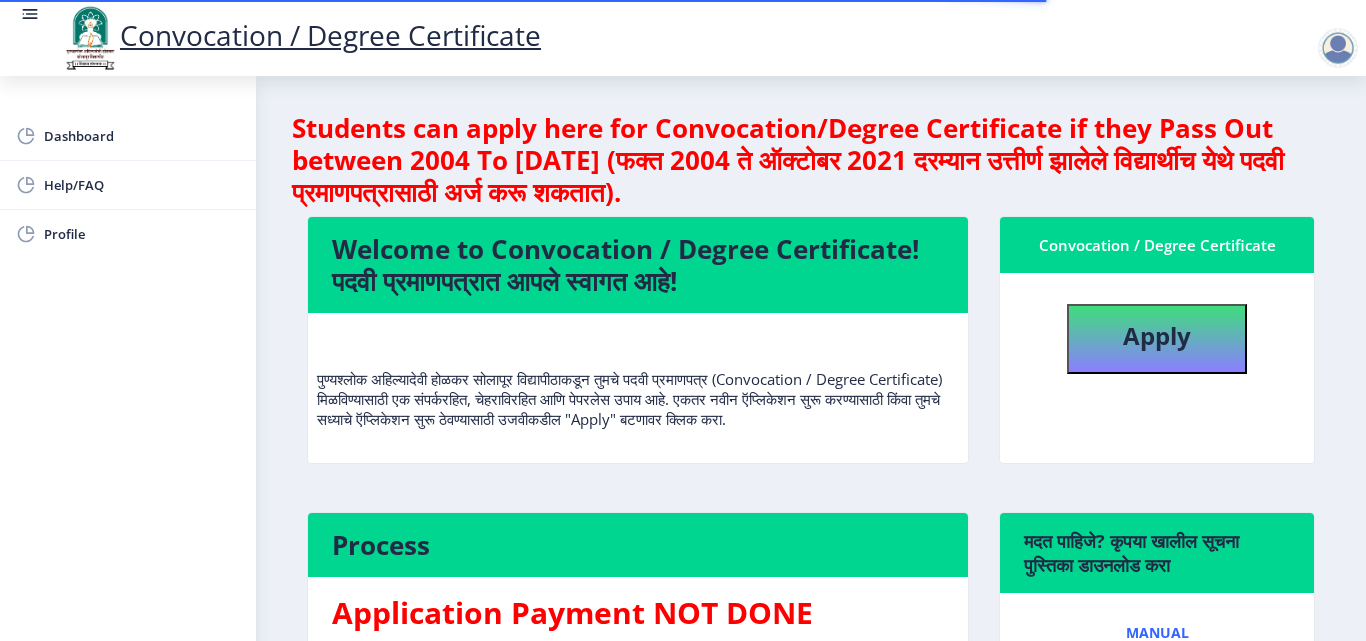 select 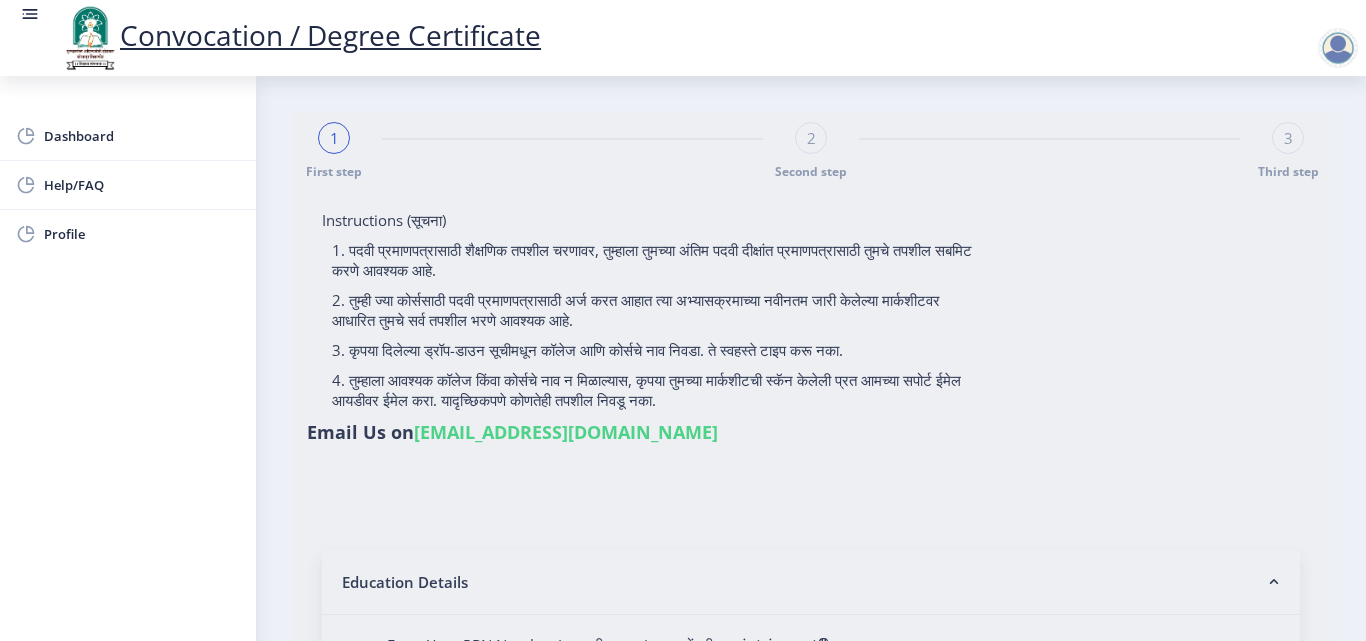 type on "[PERSON_NAME]" 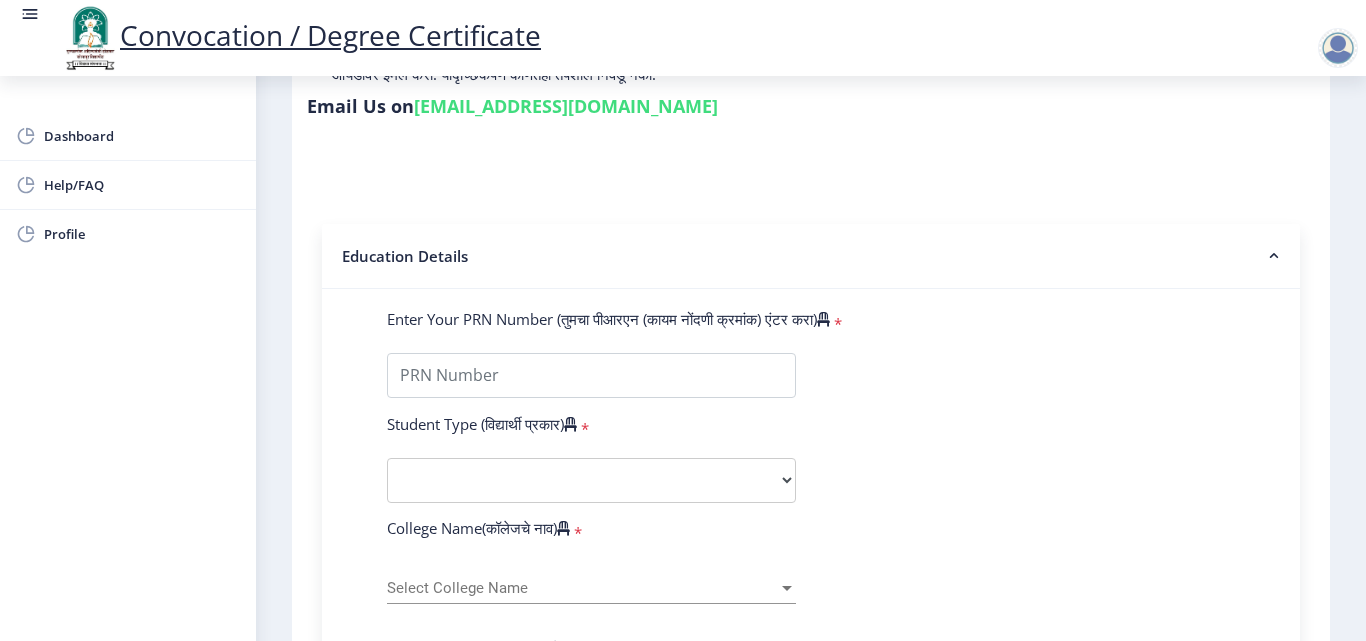scroll, scrollTop: 400, scrollLeft: 0, axis: vertical 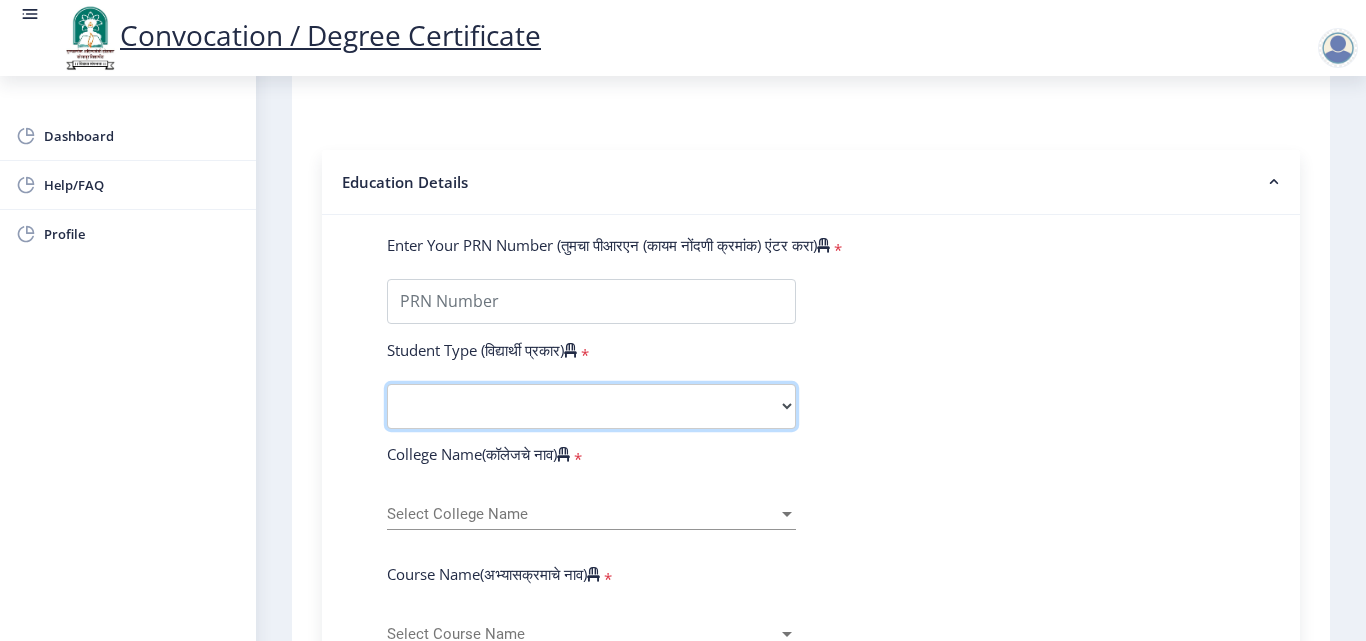 click on "Select Student Type Regular External" at bounding box center (591, 406) 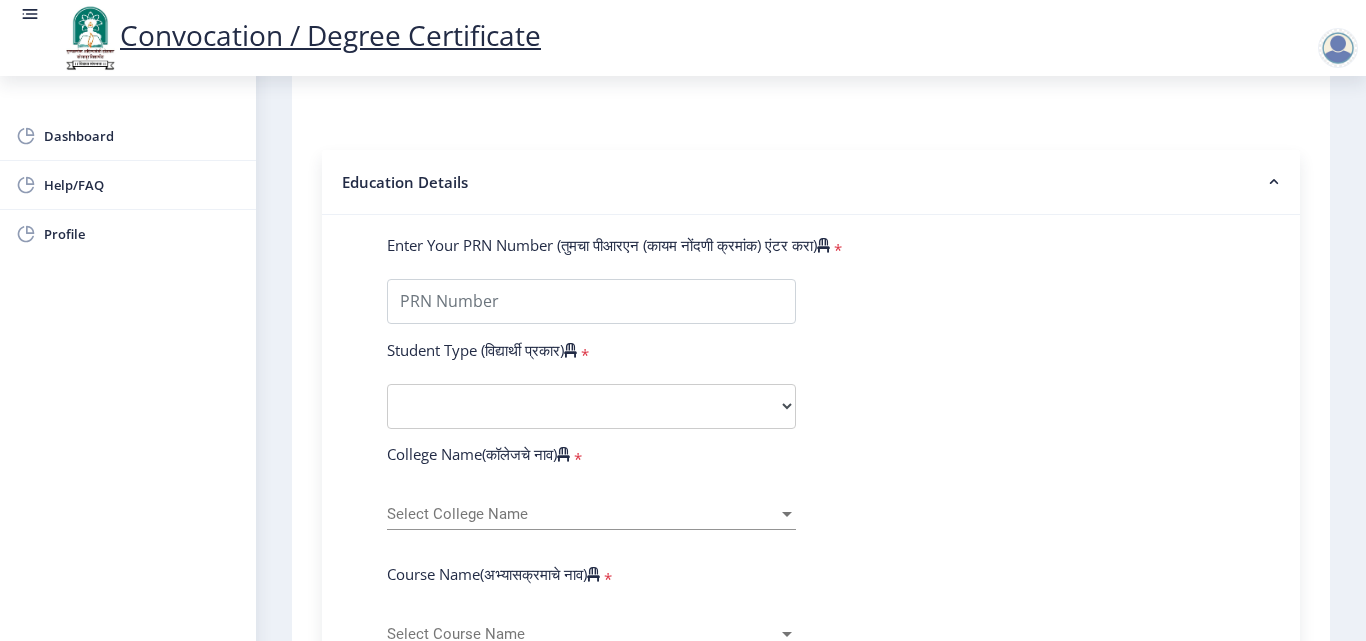 click on "Enter Your PRN Number (तुमचा पीआरएन (कायम नोंदणी क्रमांक) एंटर करा)   * Student Type (विद्यार्थी प्रकार)    * Select Student Type Regular External College Name(कॉलेजचे नाव)   * Select College Name Select College Name Course Name(अभ्यासक्रमाचे नाव)   * Select Course Name Select Course Name Enter passing Year(उत्तीर्ण वर्ष प्रविष्ट करा)   *  2025   2024   2023   2022   2021   2020   2019   2018   2017   2016   2015   2014   2013   2012   2011   2010   2009   2008   2007   2006   2005   2004   2003   2002   2001   2000   1999   1998   1997   1996   1995   1994   1993   1992   1991   1990   1989   1988   1987   1986   1985   1984   1983   1982   1981   1980   1979   1978   1977   1976  Enter Passing Month(उत्तीर्ण महिना प्रविष्ट करा)   * Enter Passing Month" 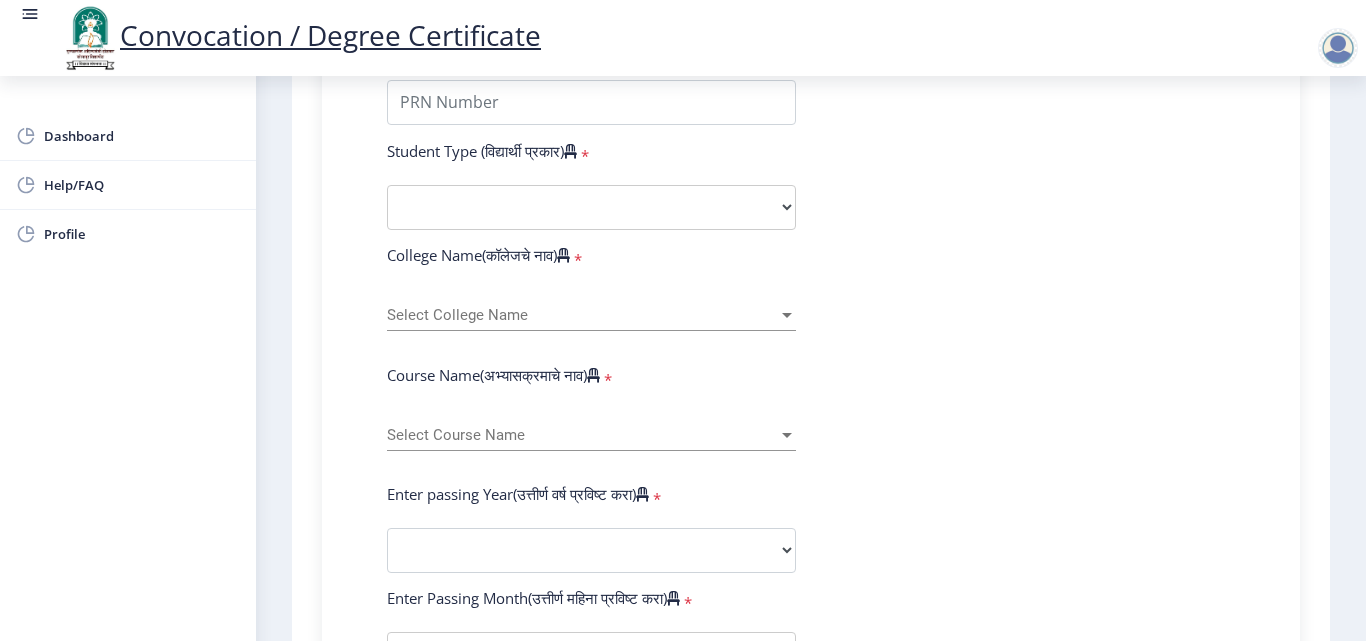 scroll, scrollTop: 600, scrollLeft: 0, axis: vertical 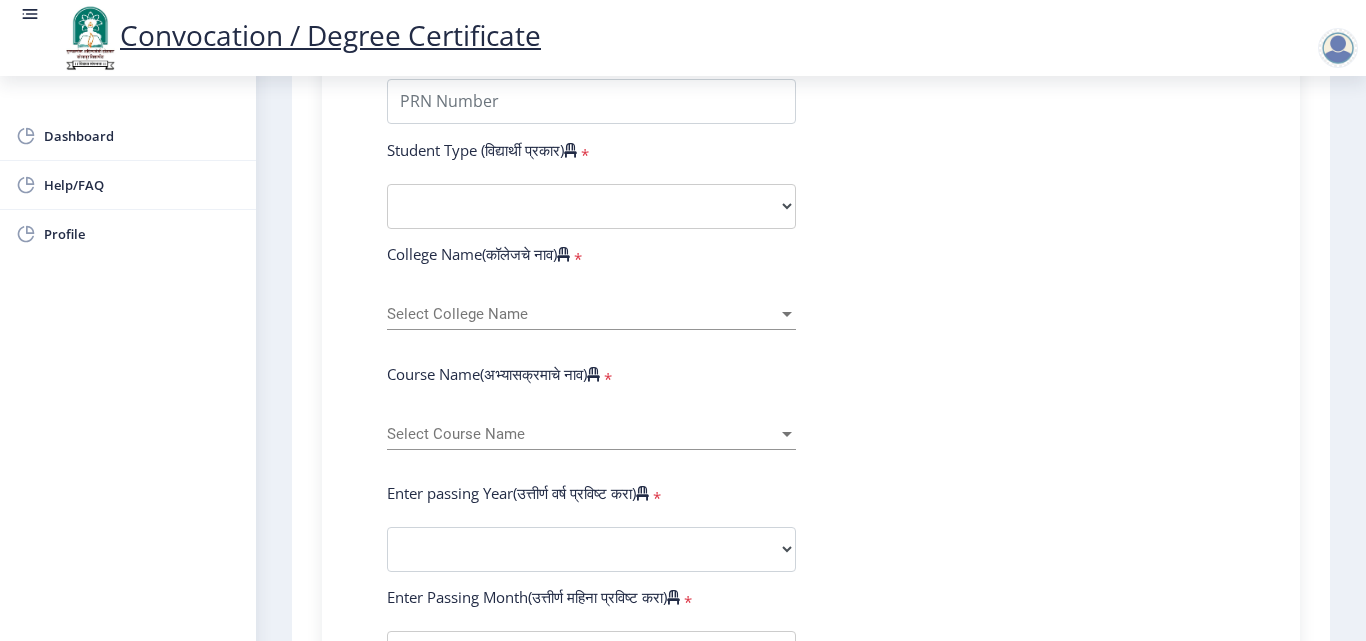 click at bounding box center (787, 314) 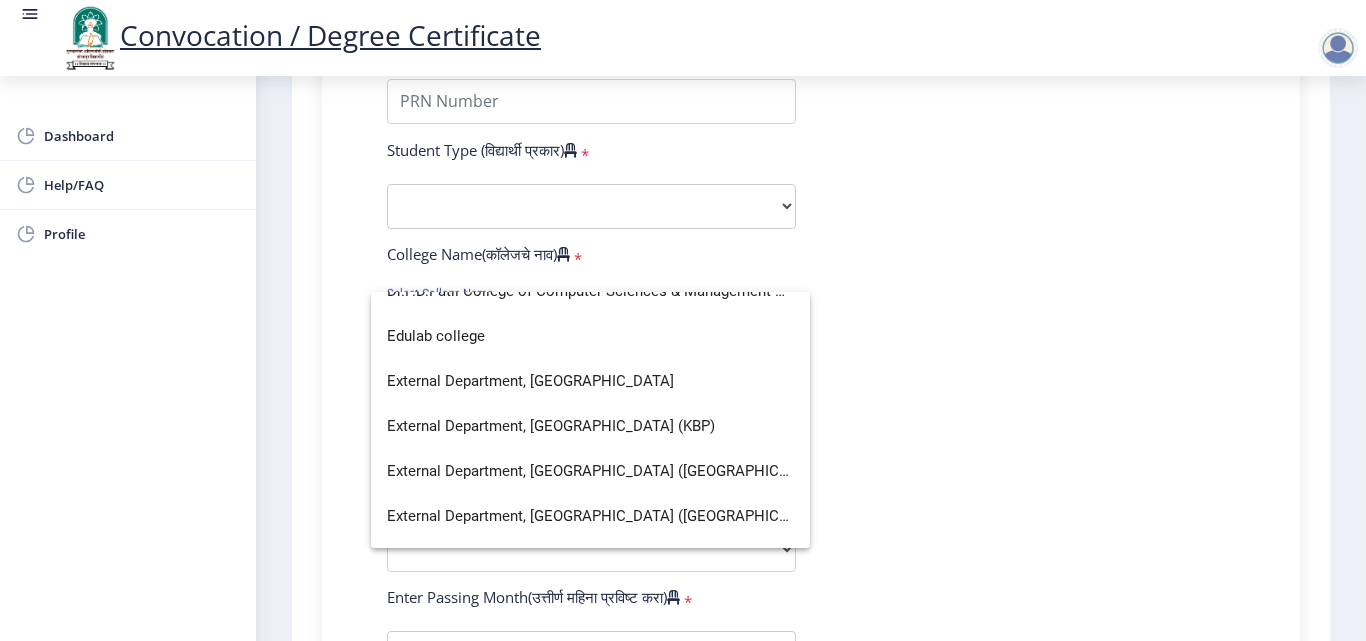 scroll, scrollTop: 1800, scrollLeft: 0, axis: vertical 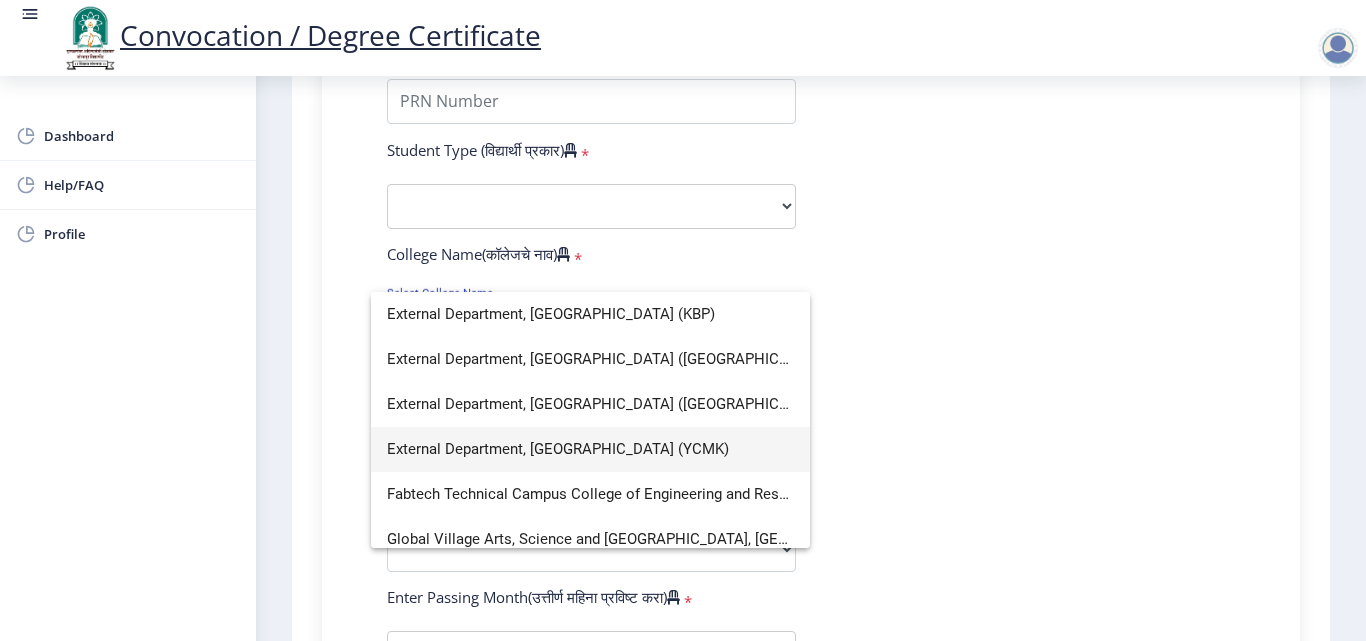 click on "External Department, [GEOGRAPHIC_DATA] (YCMK)" at bounding box center [590, 449] 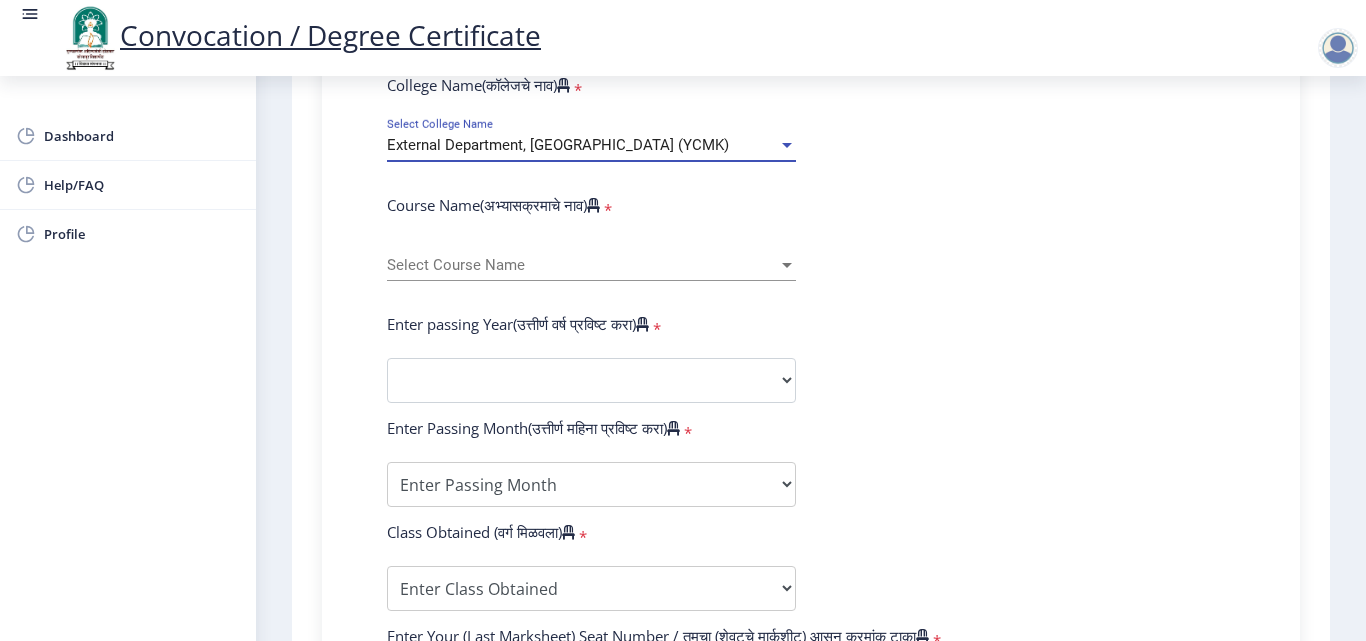 scroll, scrollTop: 800, scrollLeft: 0, axis: vertical 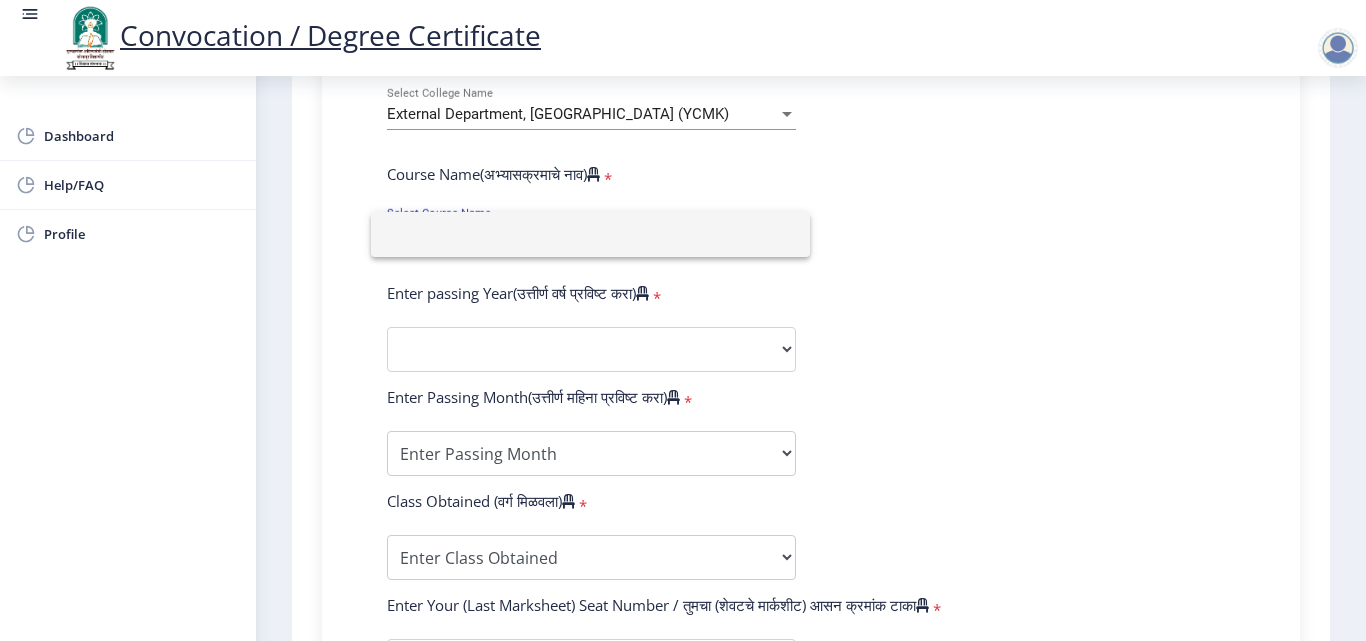 click 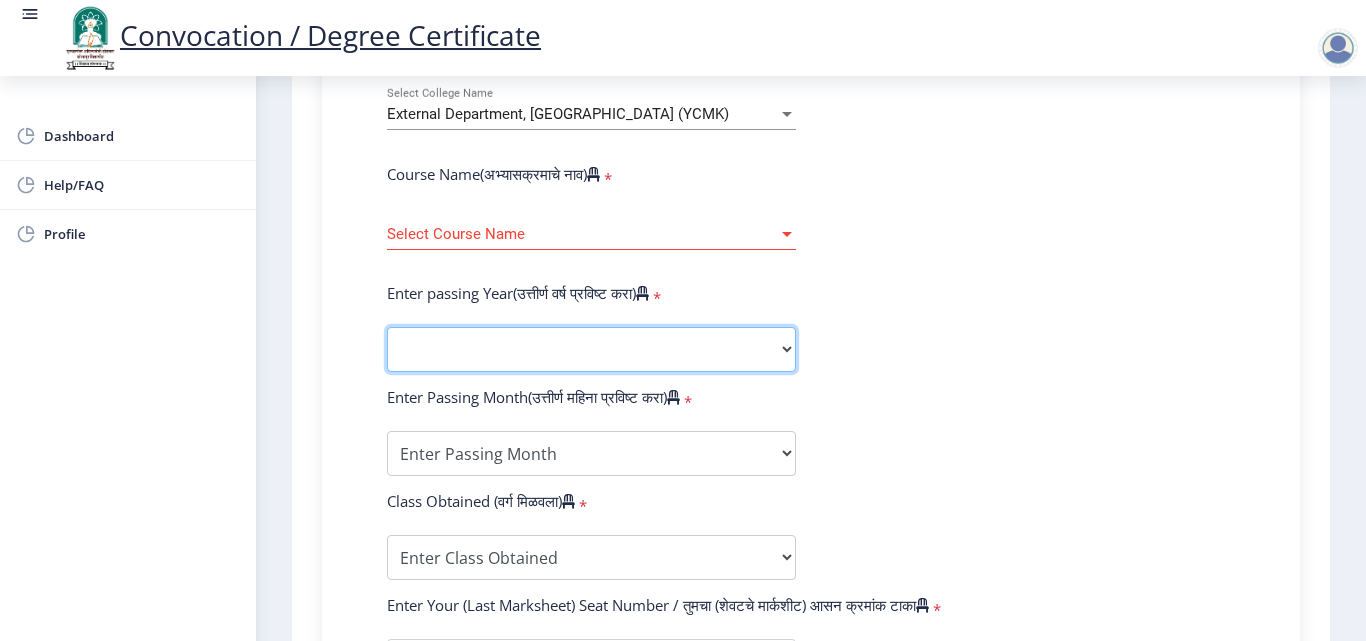 click on "2025   2024   2023   2022   2021   2020   2019   2018   2017   2016   2015   2014   2013   2012   2011   2010   2009   2008   2007   2006   2005   2004   2003   2002   2001   2000   1999   1998   1997   1996   1995   1994   1993   1992   1991   1990   1989   1988   1987   1986   1985   1984   1983   1982   1981   1980   1979   1978   1977   1976" 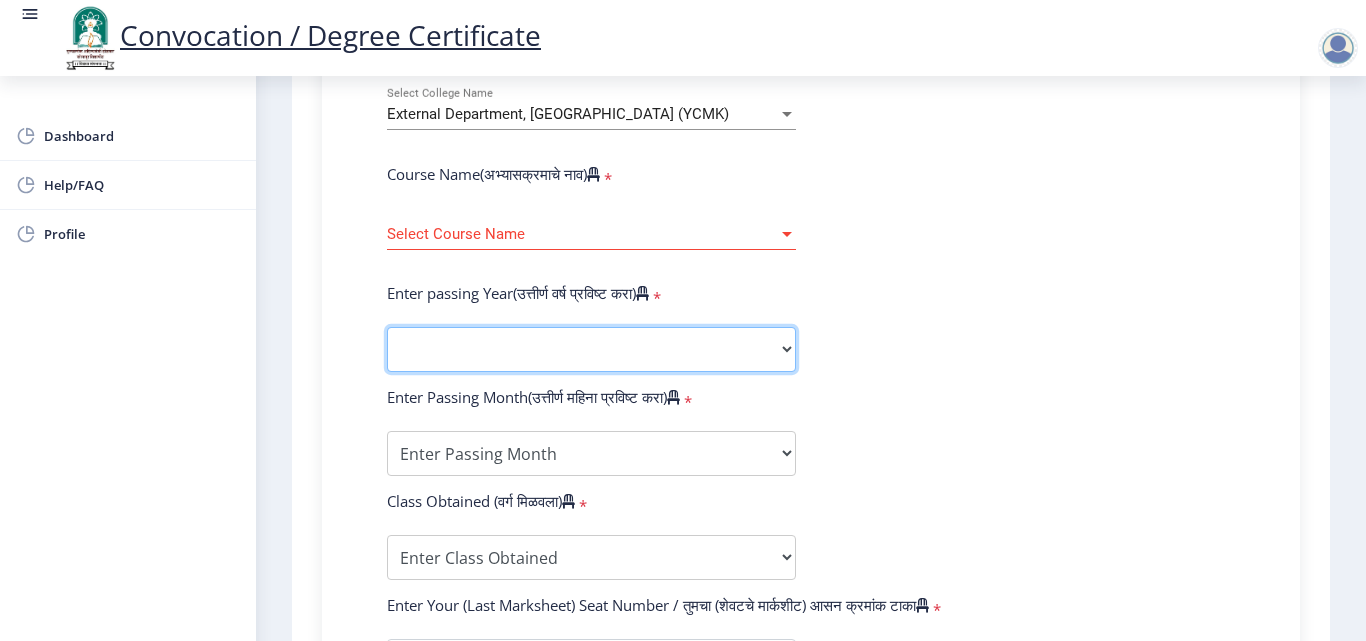 select on "2025" 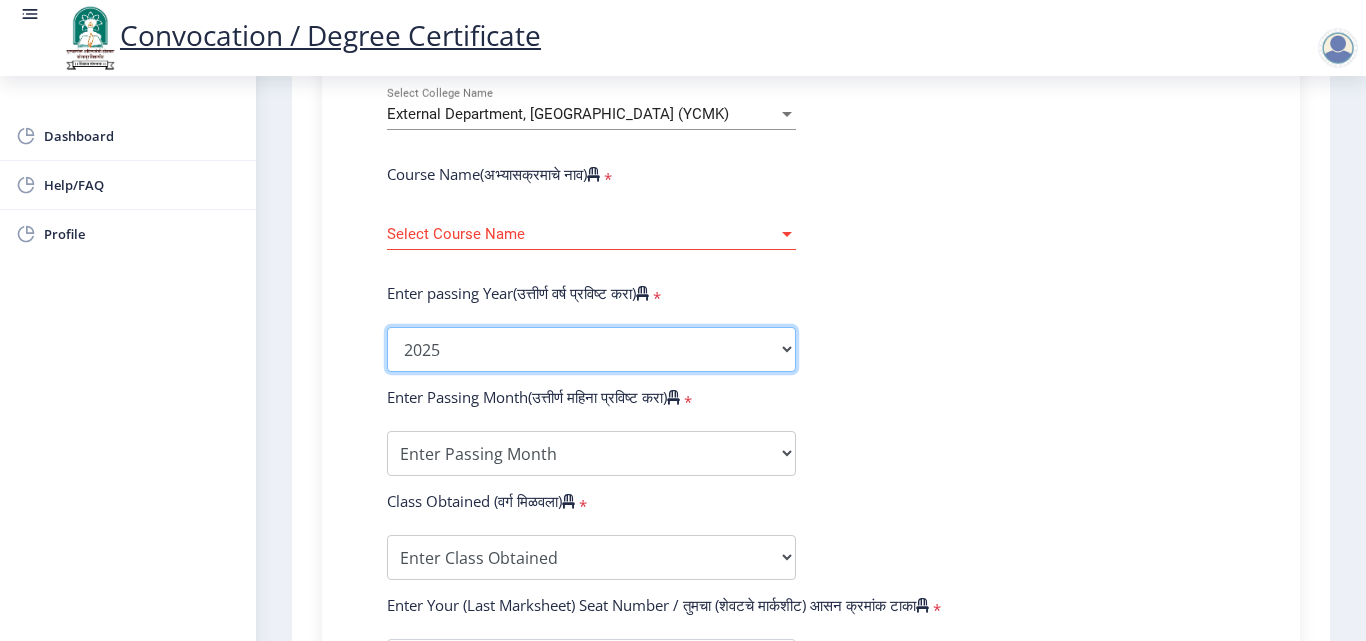 click on "2025   2024   2023   2022   2021   2020   2019   2018   2017   2016   2015   2014   2013   2012   2011   2010   2009   2008   2007   2006   2005   2004   2003   2002   2001   2000   1999   1998   1997   1996   1995   1994   1993   1992   1991   1990   1989   1988   1987   1986   1985   1984   1983   1982   1981   1980   1979   1978   1977   1976" 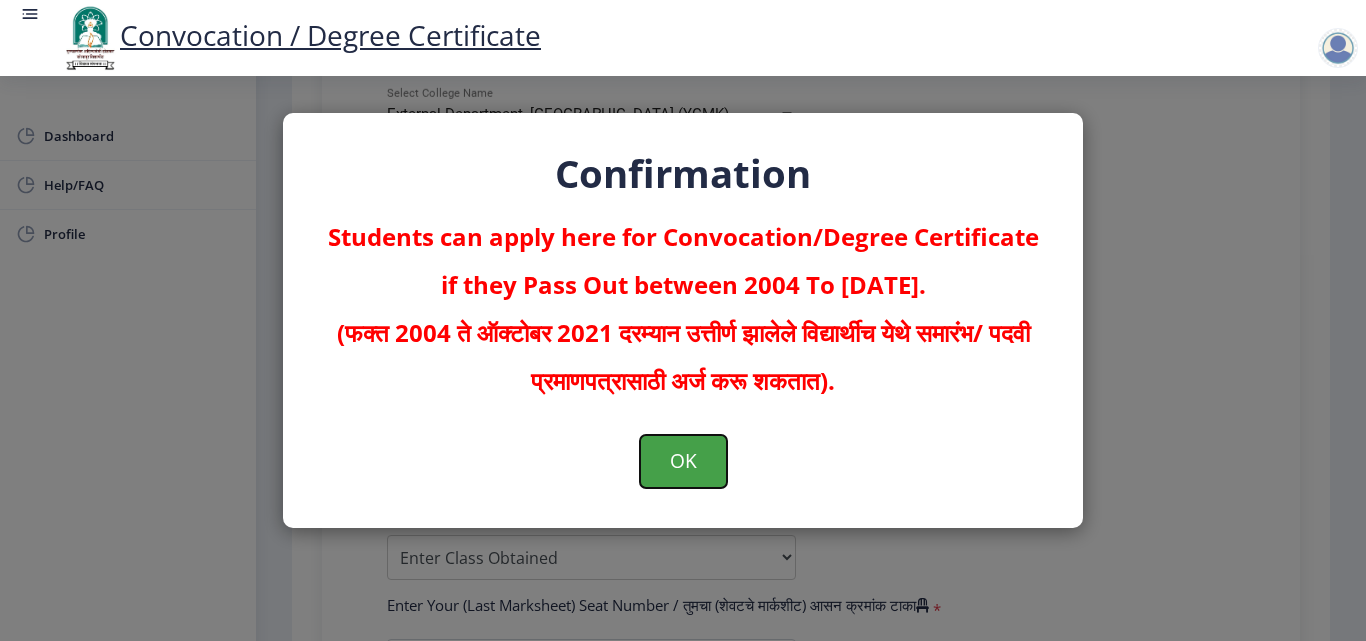 click on "OK" 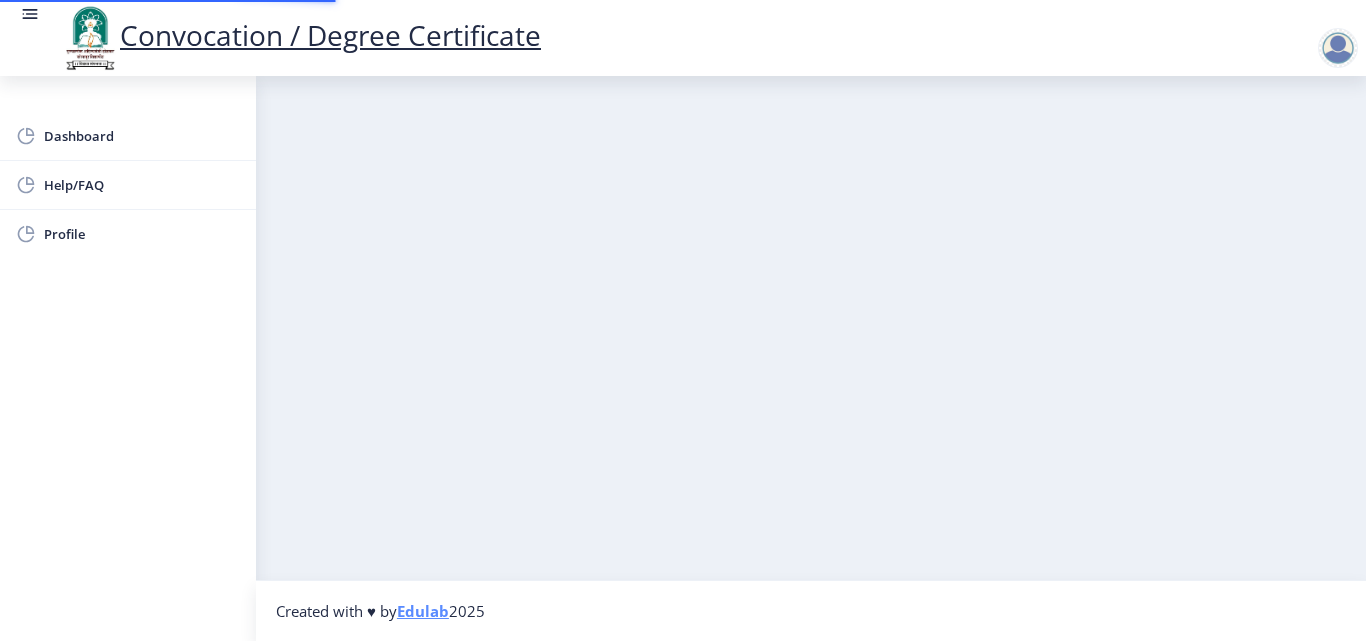 scroll, scrollTop: 0, scrollLeft: 0, axis: both 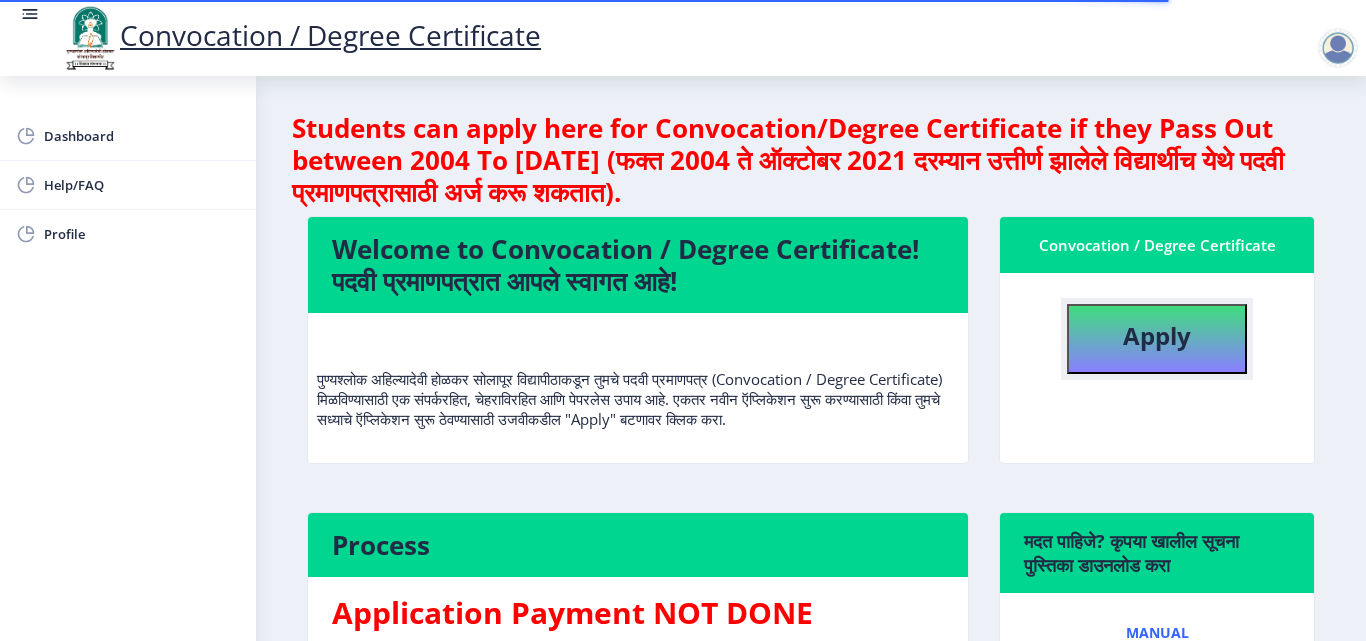 click on "Apply" 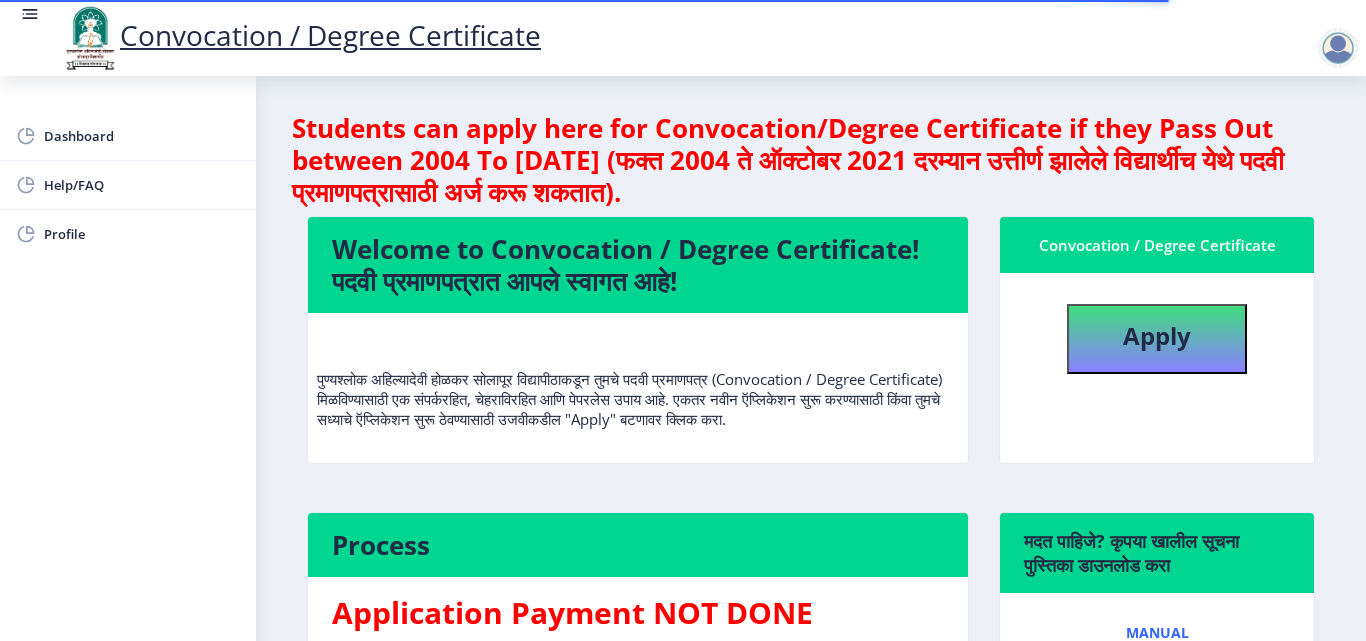 select 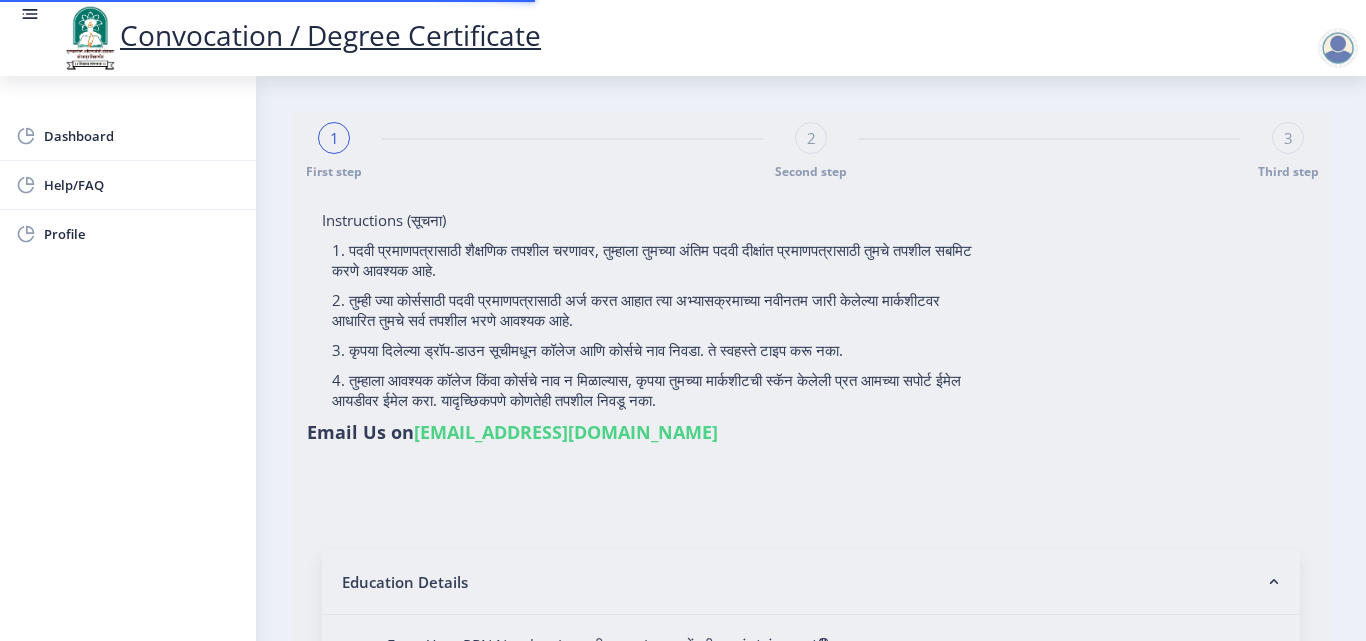 type on "[PERSON_NAME]" 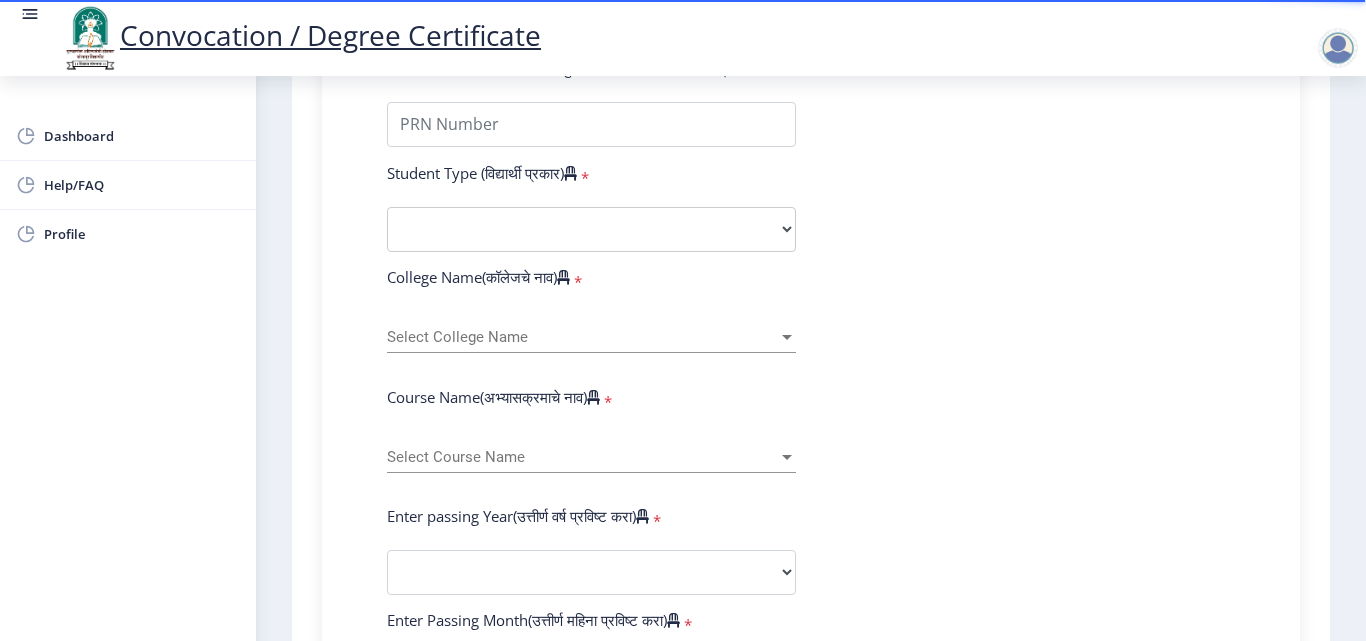 scroll, scrollTop: 600, scrollLeft: 0, axis: vertical 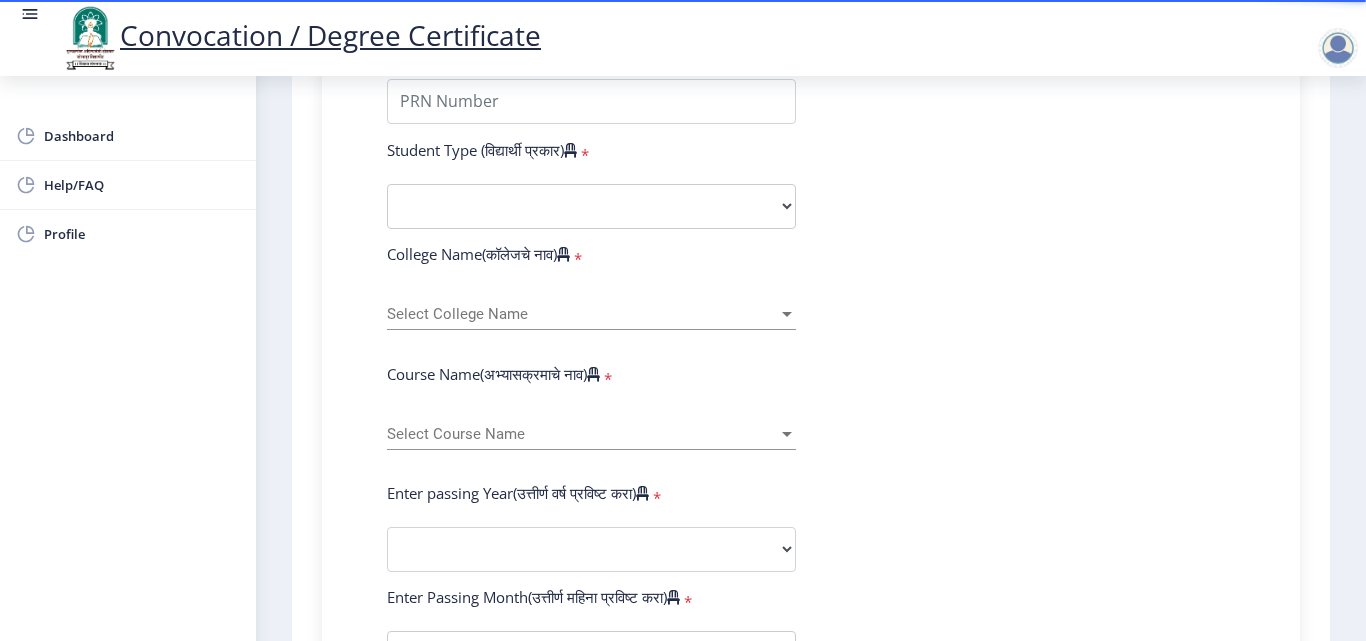 click at bounding box center (787, 314) 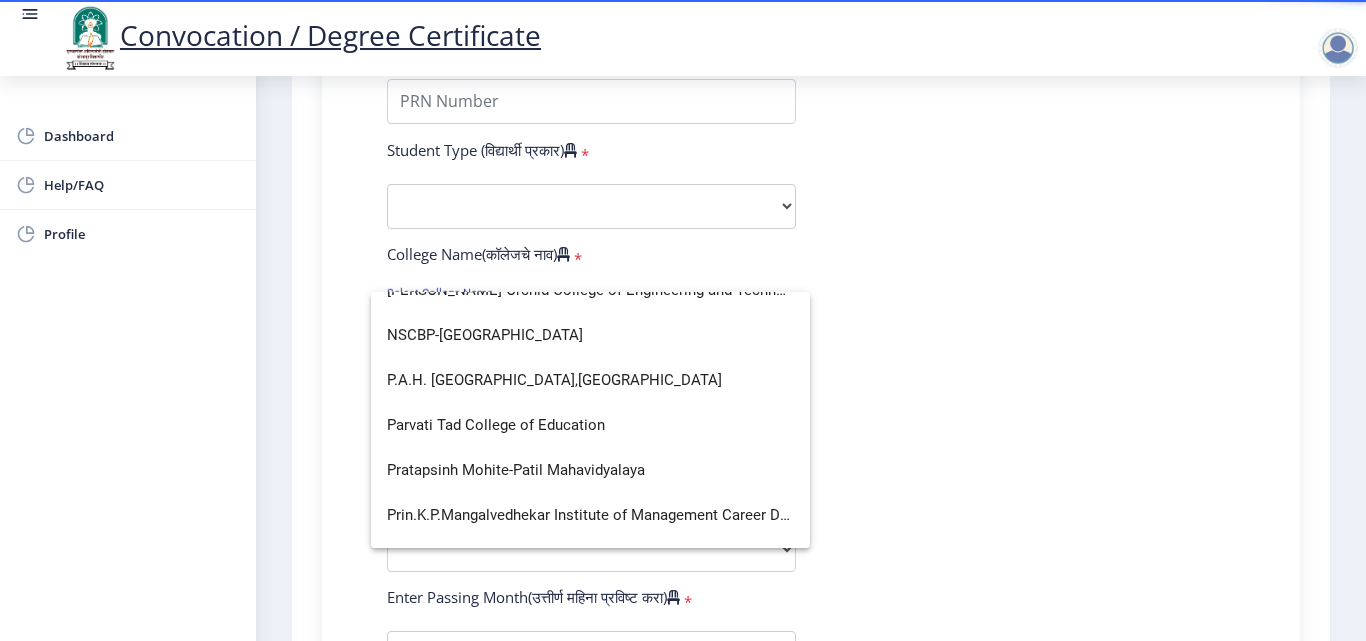 scroll, scrollTop: 3400, scrollLeft: 0, axis: vertical 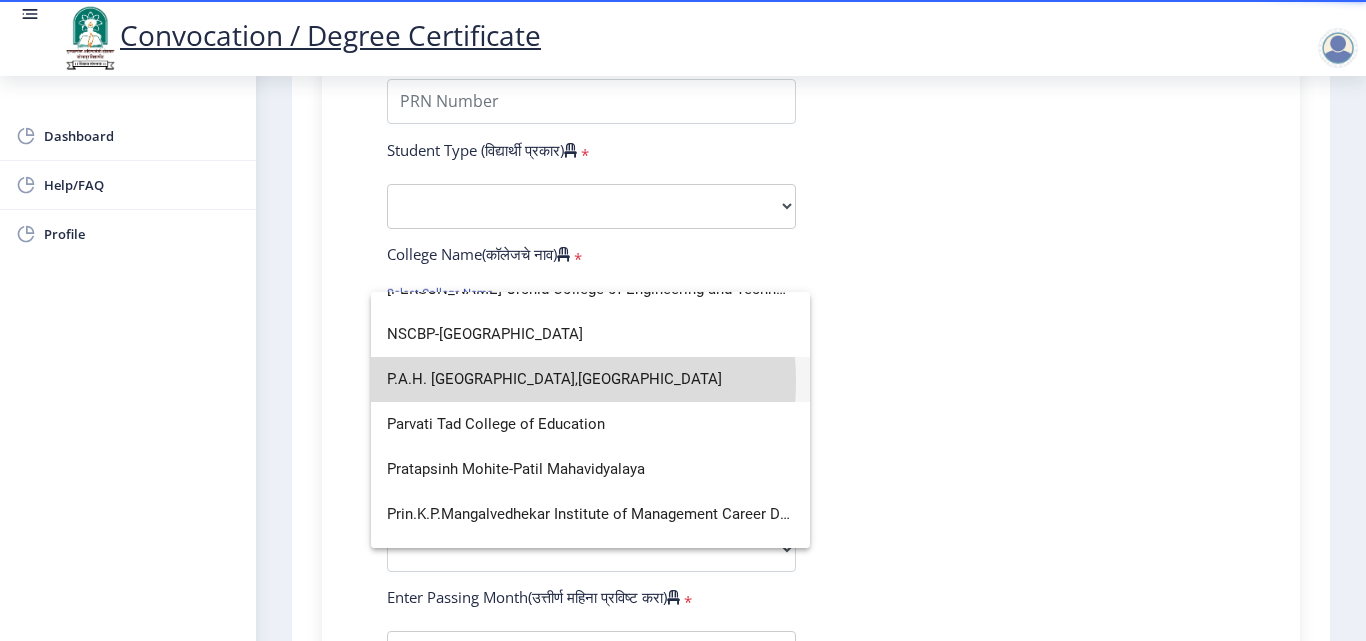 click on "P.A.H. [GEOGRAPHIC_DATA],[GEOGRAPHIC_DATA]" at bounding box center (590, 379) 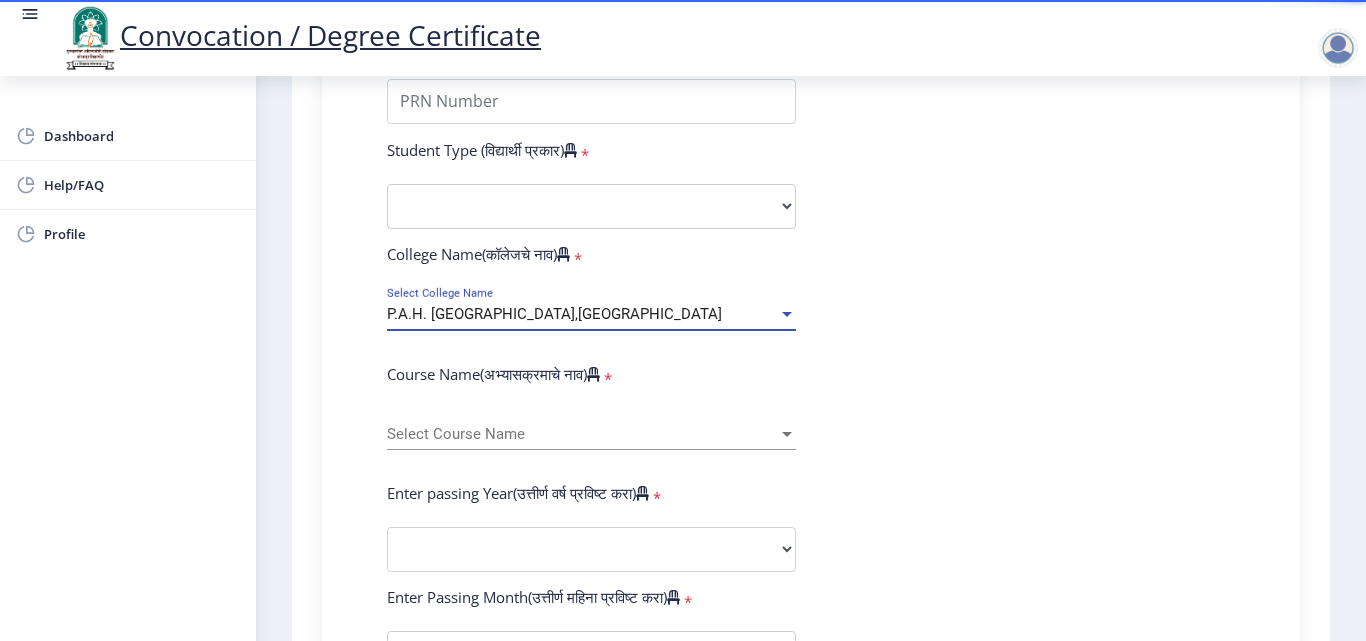 click at bounding box center [787, 434] 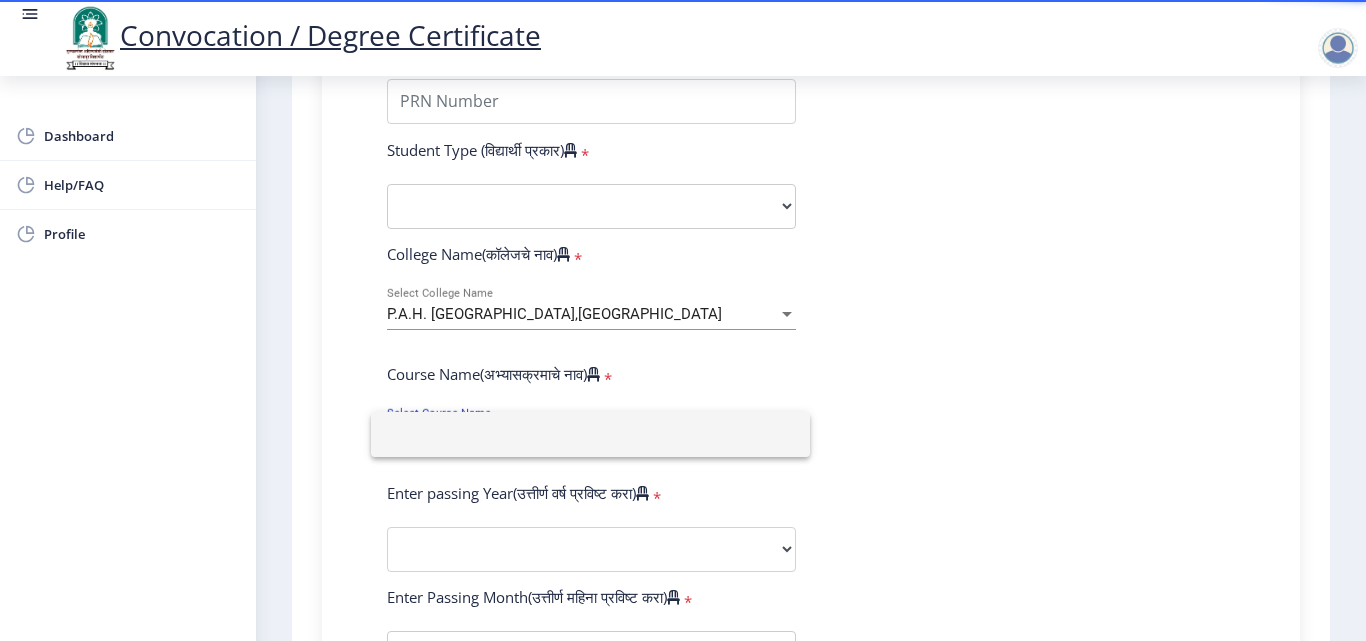 click 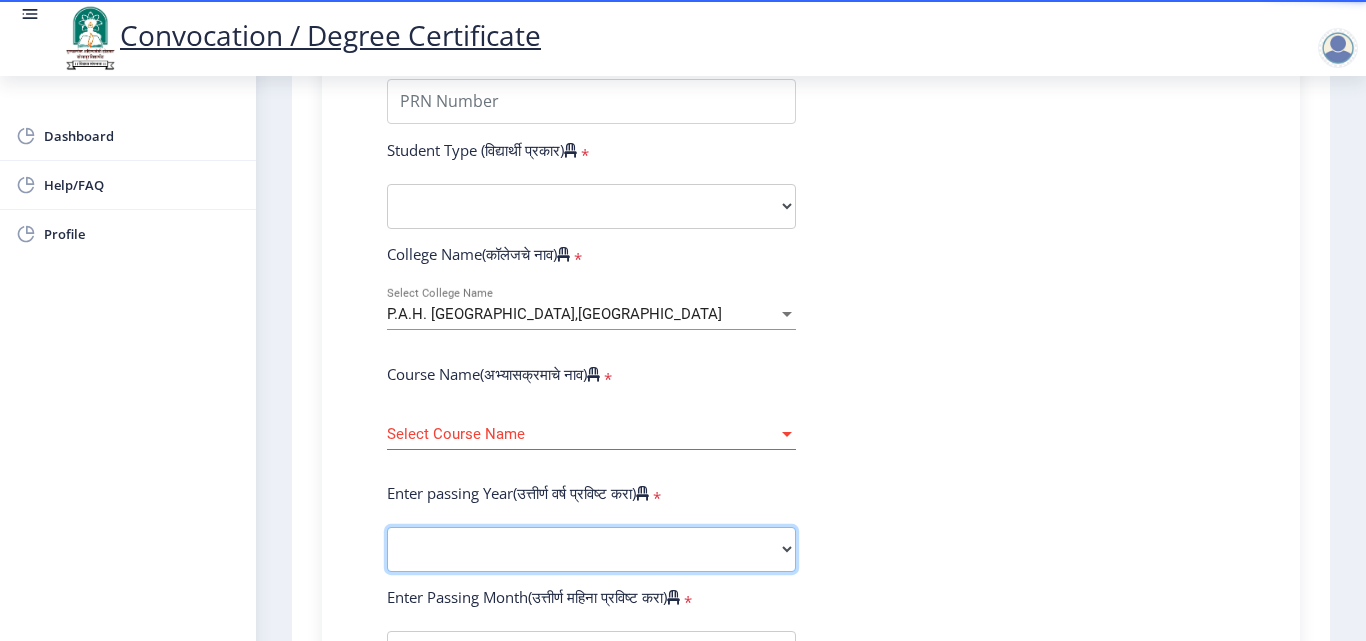 click on "2025   2024   2023   2022   2021   2020   2019   2018   2017   2016   2015   2014   2013   2012   2011   2010   2009   2008   2007   2006   2005   2004   2003   2002   2001   2000   1999   1998   1997   1996   1995   1994   1993   1992   1991   1990   1989   1988   1987   1986   1985   1984   1983   1982   1981   1980   1979   1978   1977   1976" 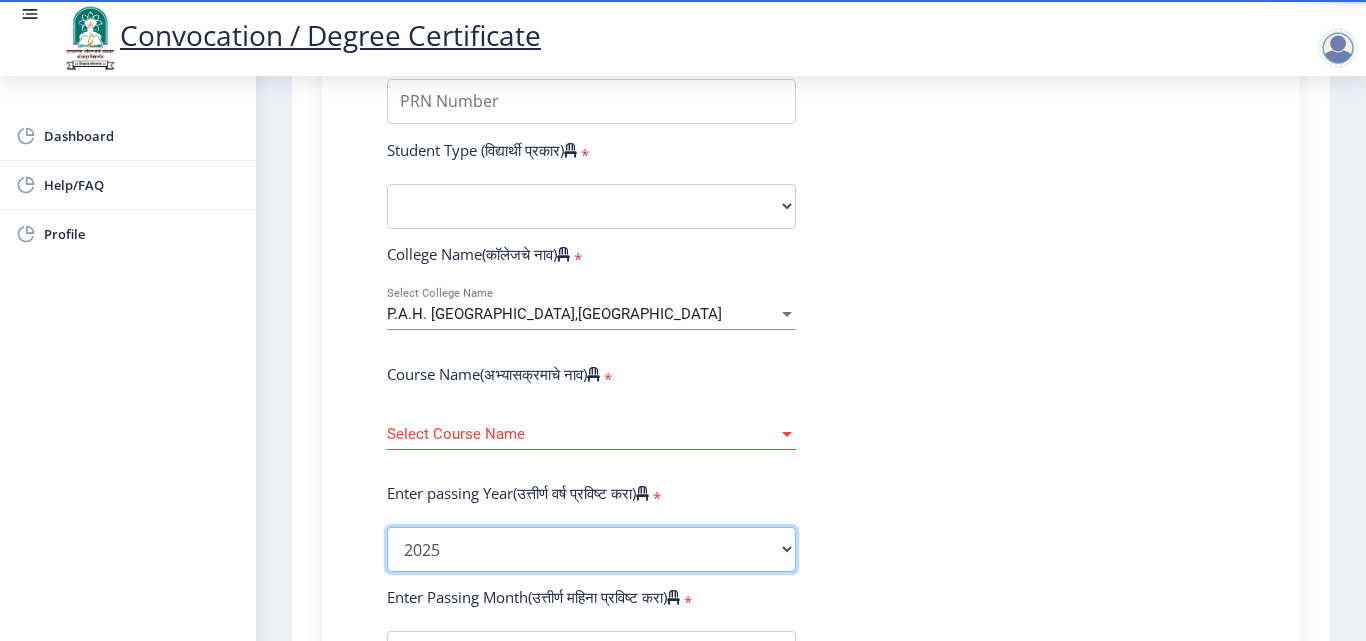 click on "2025   2024   2023   2022   2021   2020   2019   2018   2017   2016   2015   2014   2013   2012   2011   2010   2009   2008   2007   2006   2005   2004   2003   2002   2001   2000   1999   1998   1997   1996   1995   1994   1993   1992   1991   1990   1989   1988   1987   1986   1985   1984   1983   1982   1981   1980   1979   1978   1977   1976" 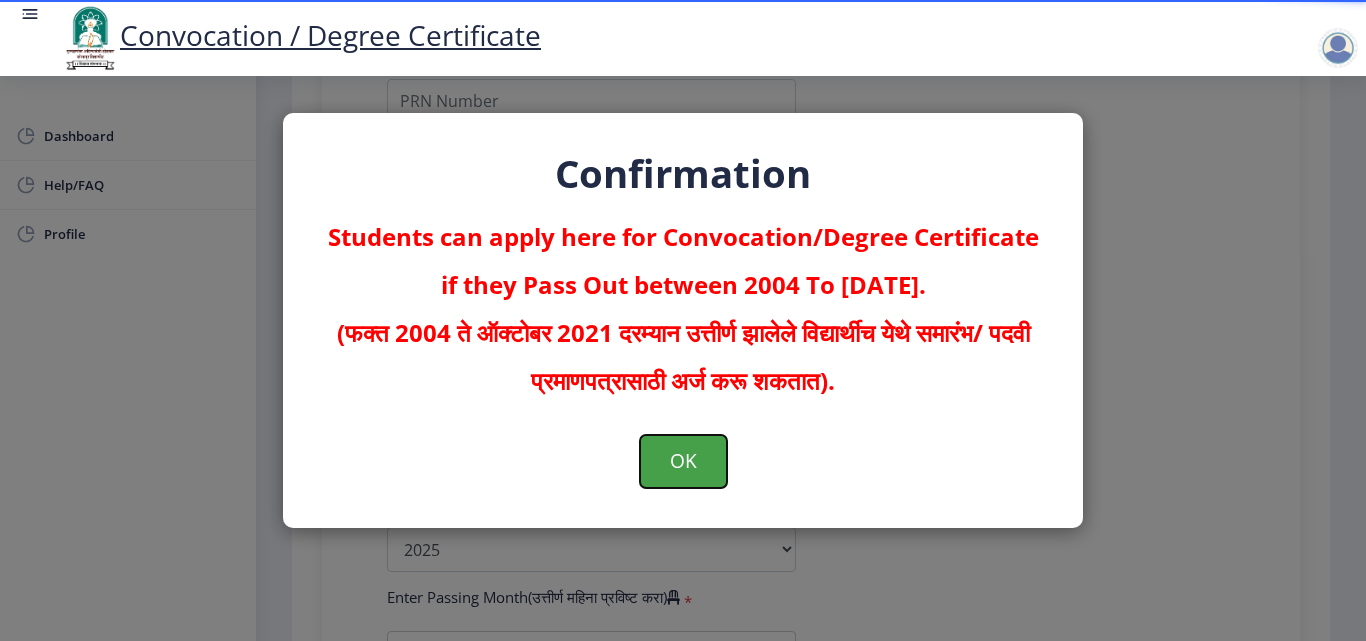 click on "OK" 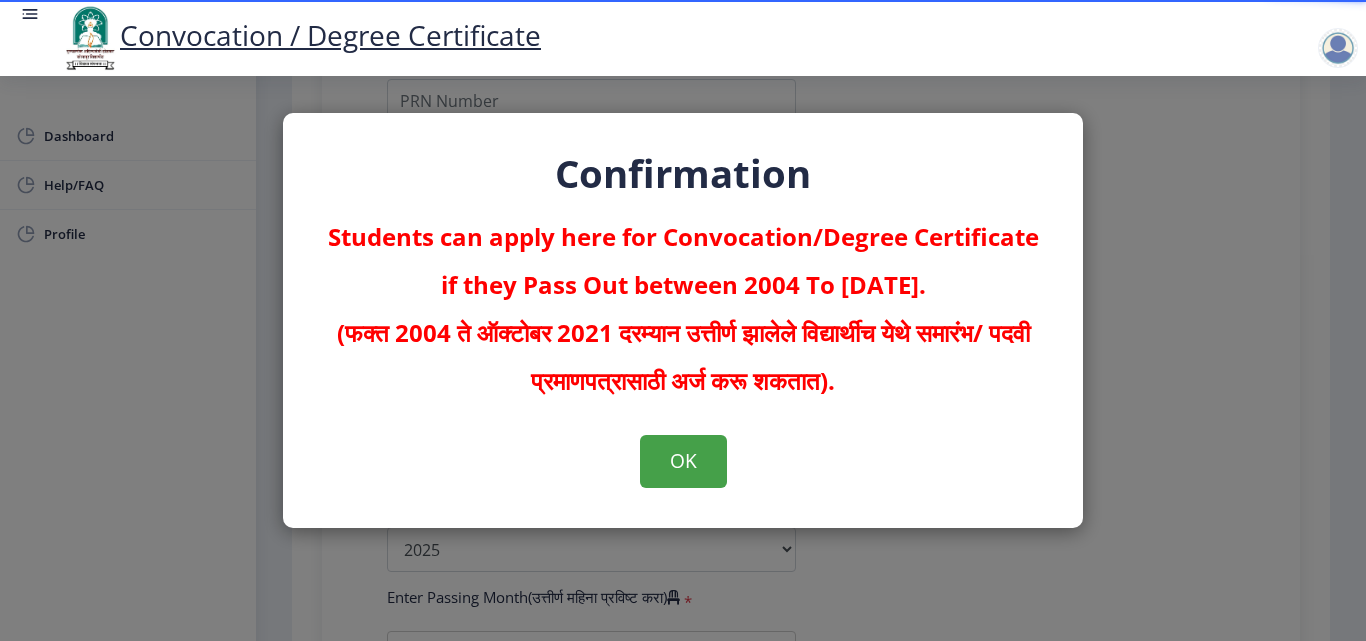 scroll, scrollTop: 0, scrollLeft: 0, axis: both 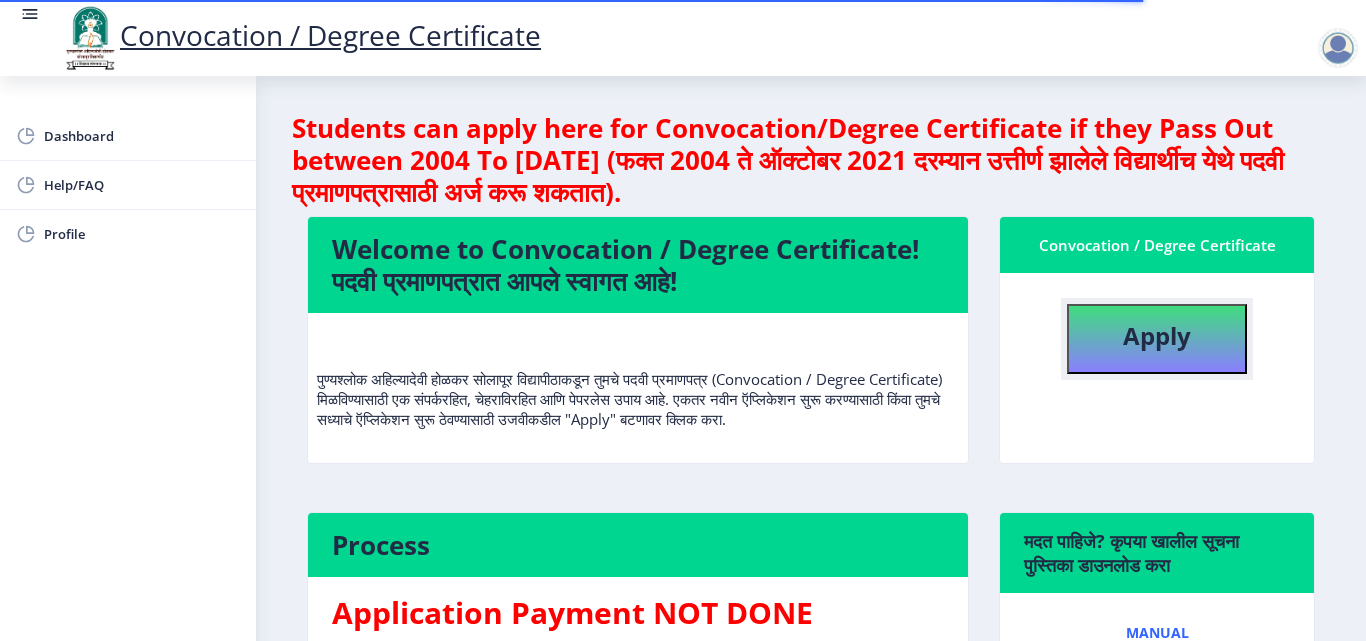 click on "Apply" 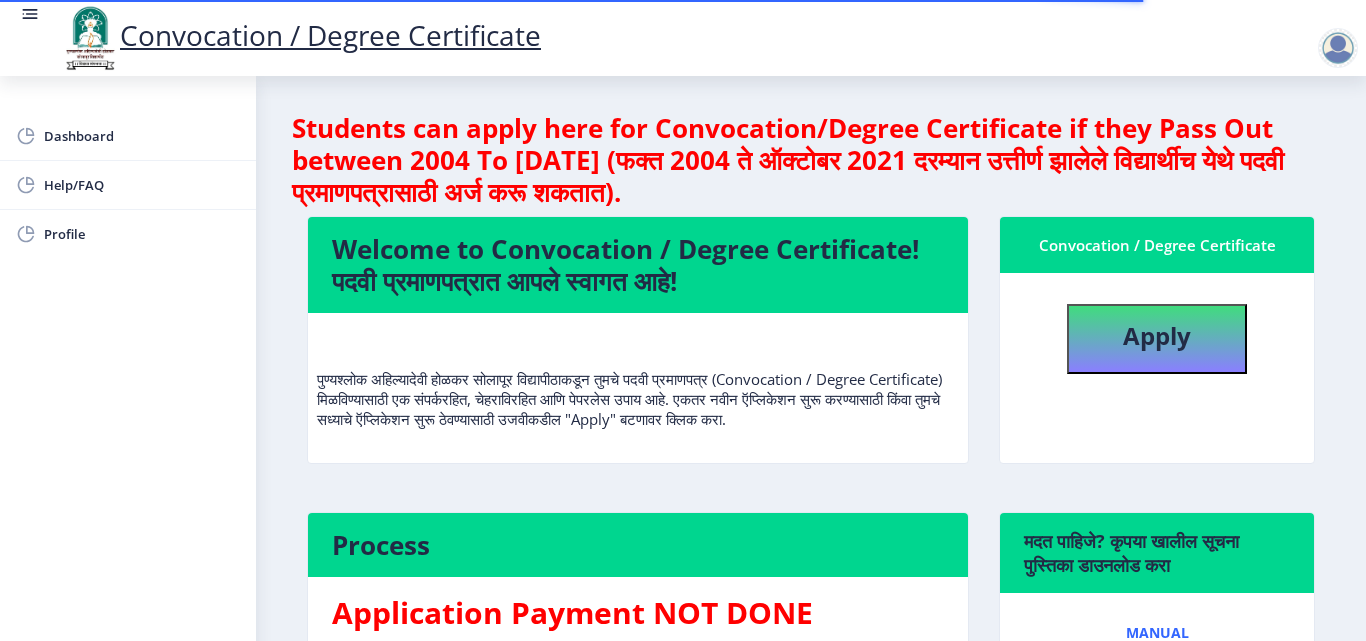 select 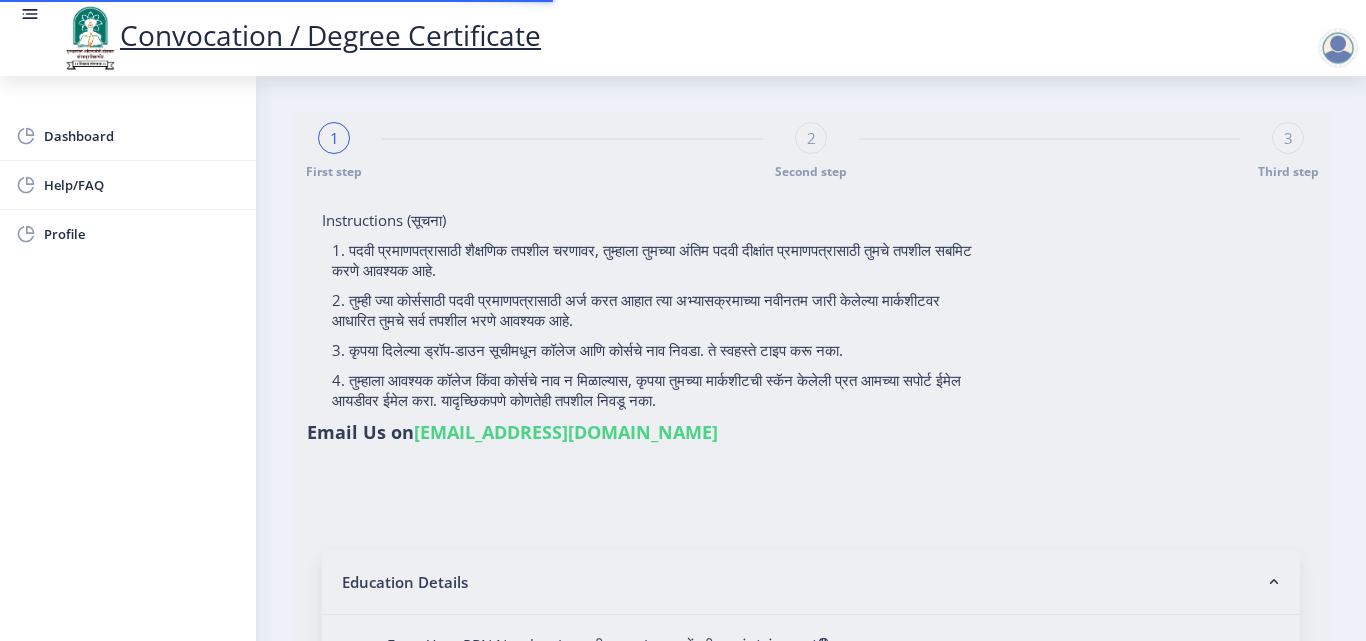 type on "[PERSON_NAME]" 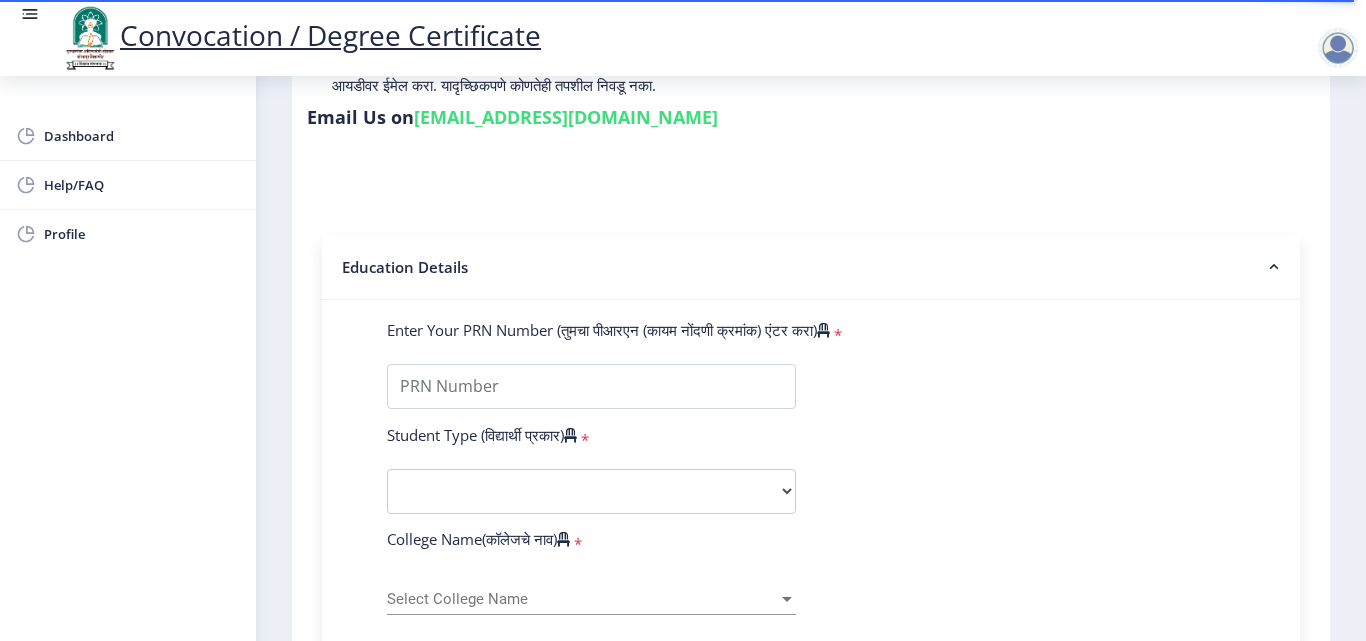 scroll, scrollTop: 500, scrollLeft: 0, axis: vertical 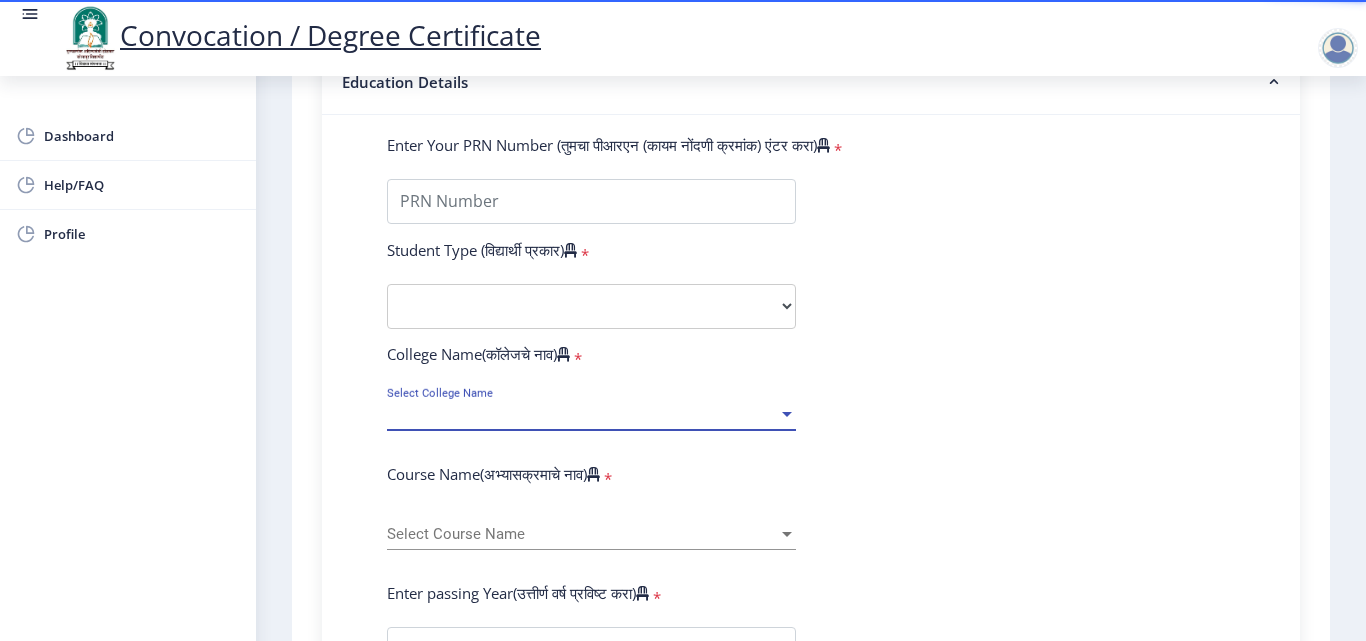 click at bounding box center [787, 414] 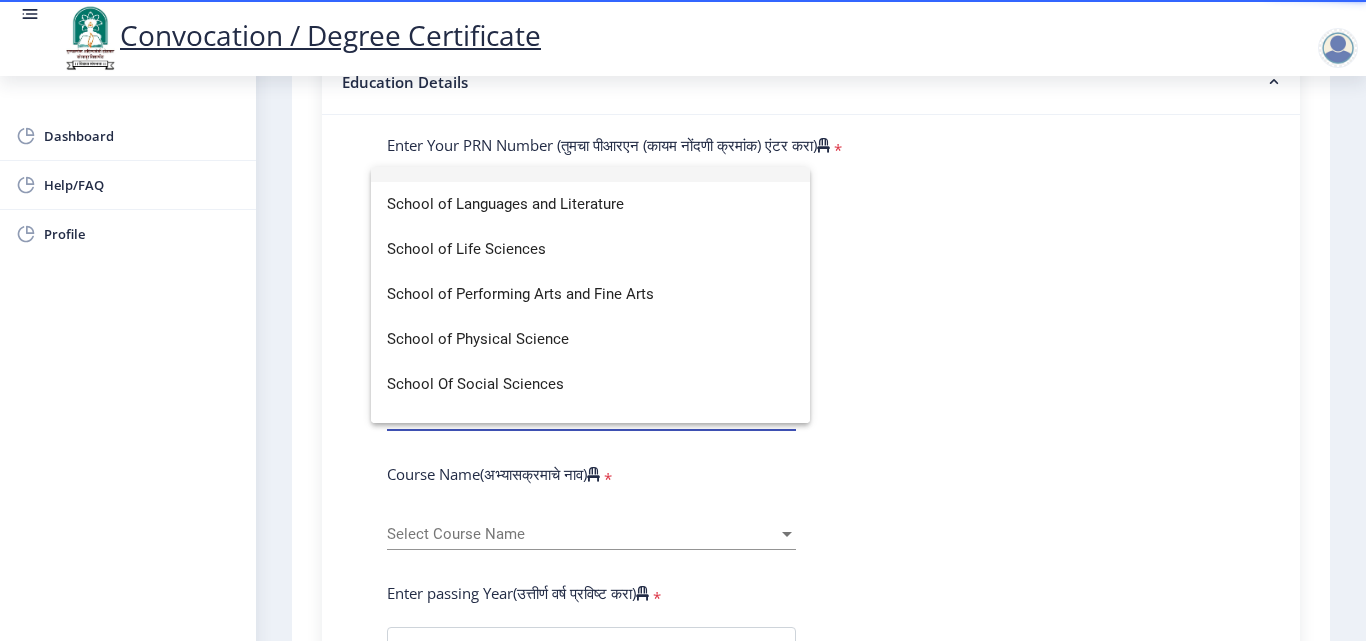 scroll, scrollTop: 4500, scrollLeft: 0, axis: vertical 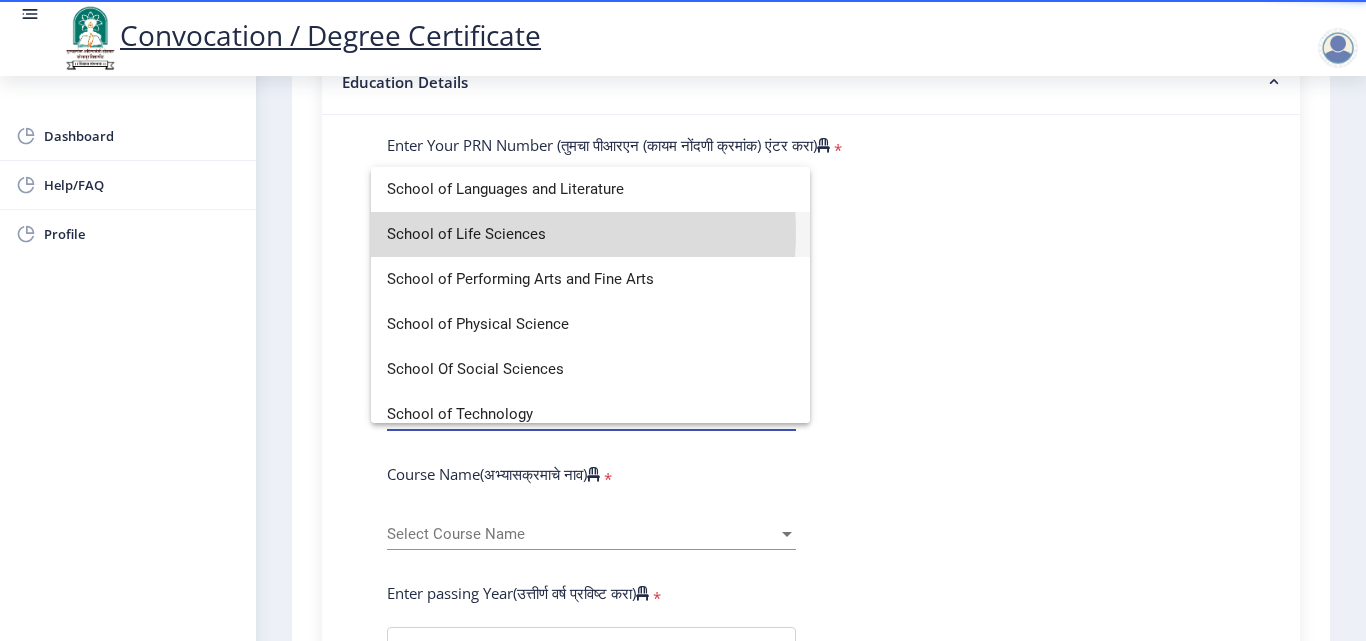 click on "School of Life Sciences" at bounding box center [590, 234] 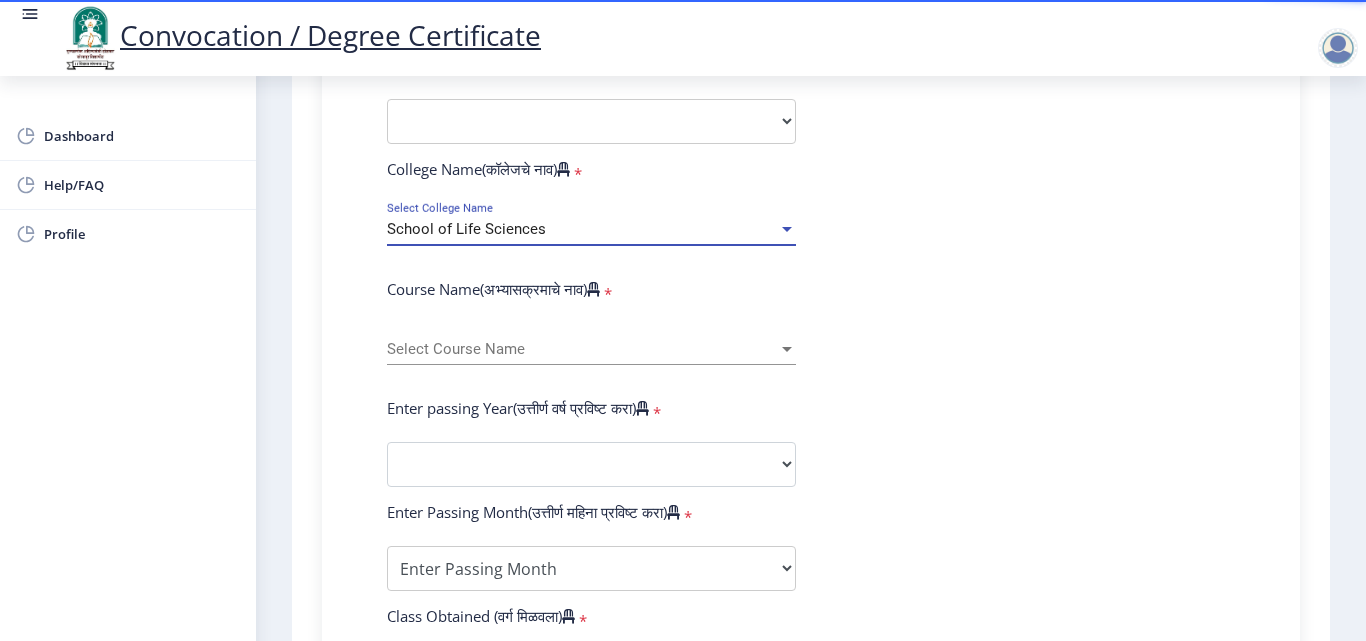scroll, scrollTop: 700, scrollLeft: 0, axis: vertical 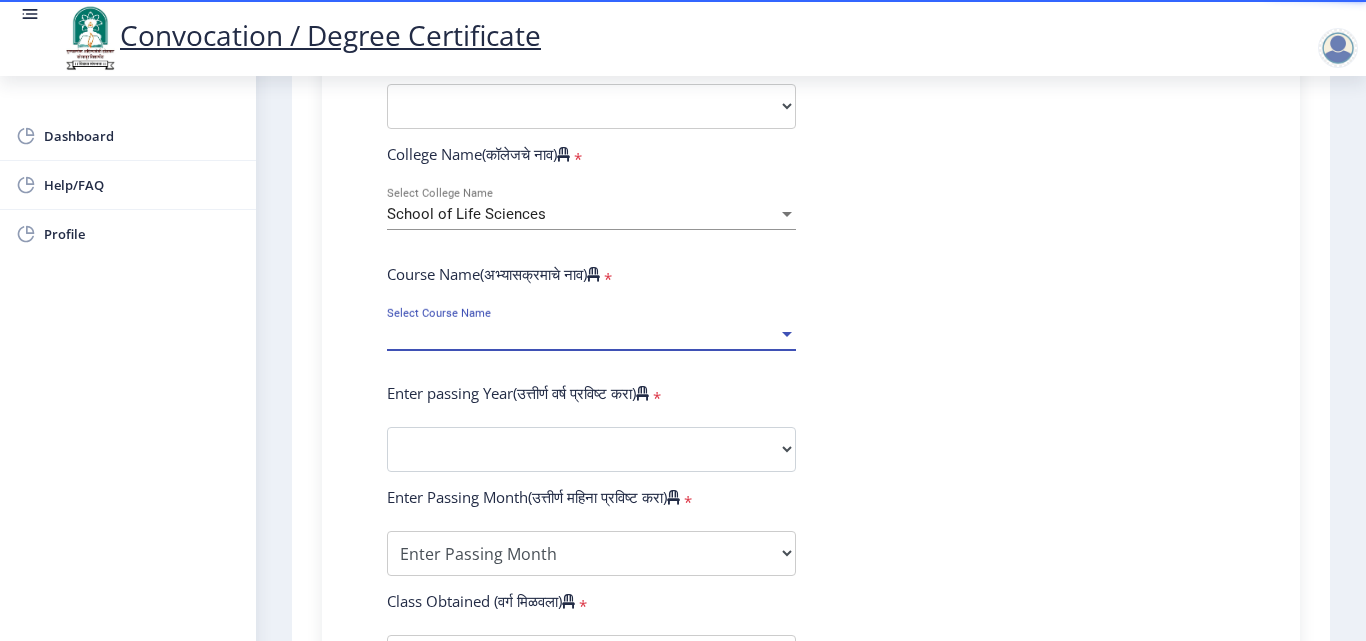 click at bounding box center (787, 334) 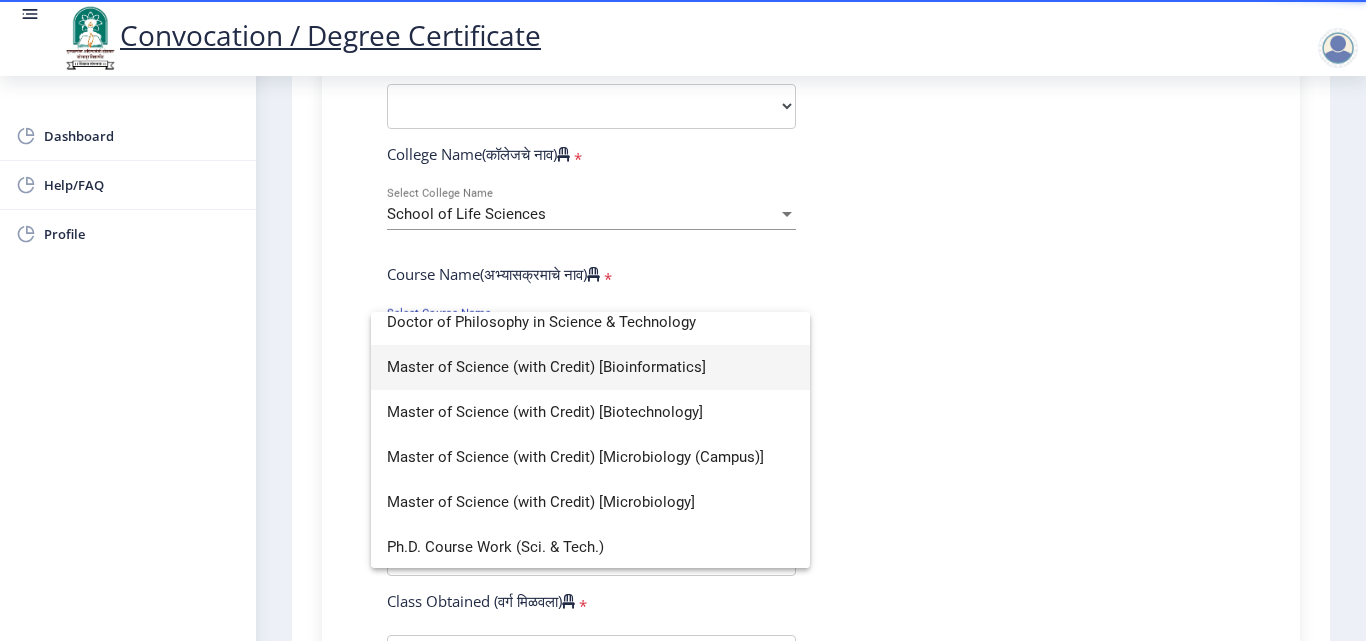 scroll, scrollTop: 149, scrollLeft: 0, axis: vertical 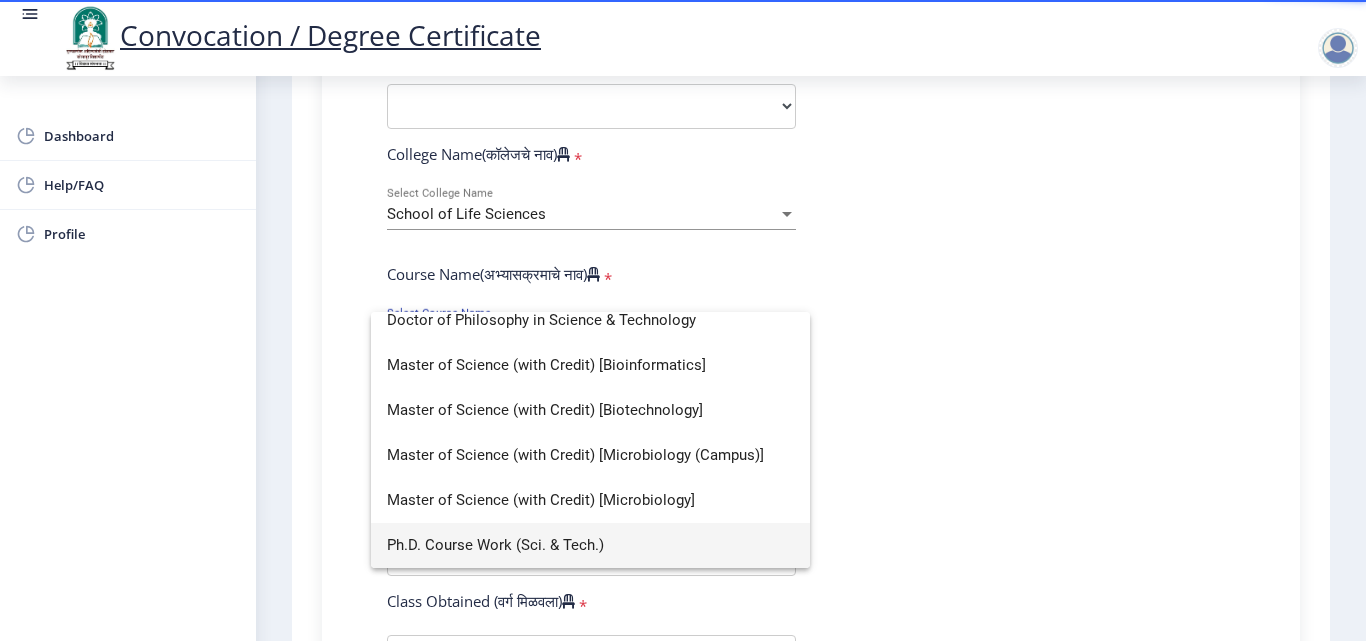 click on "Ph.D. Course Work (Sci. & Tech.)" at bounding box center (590, 545) 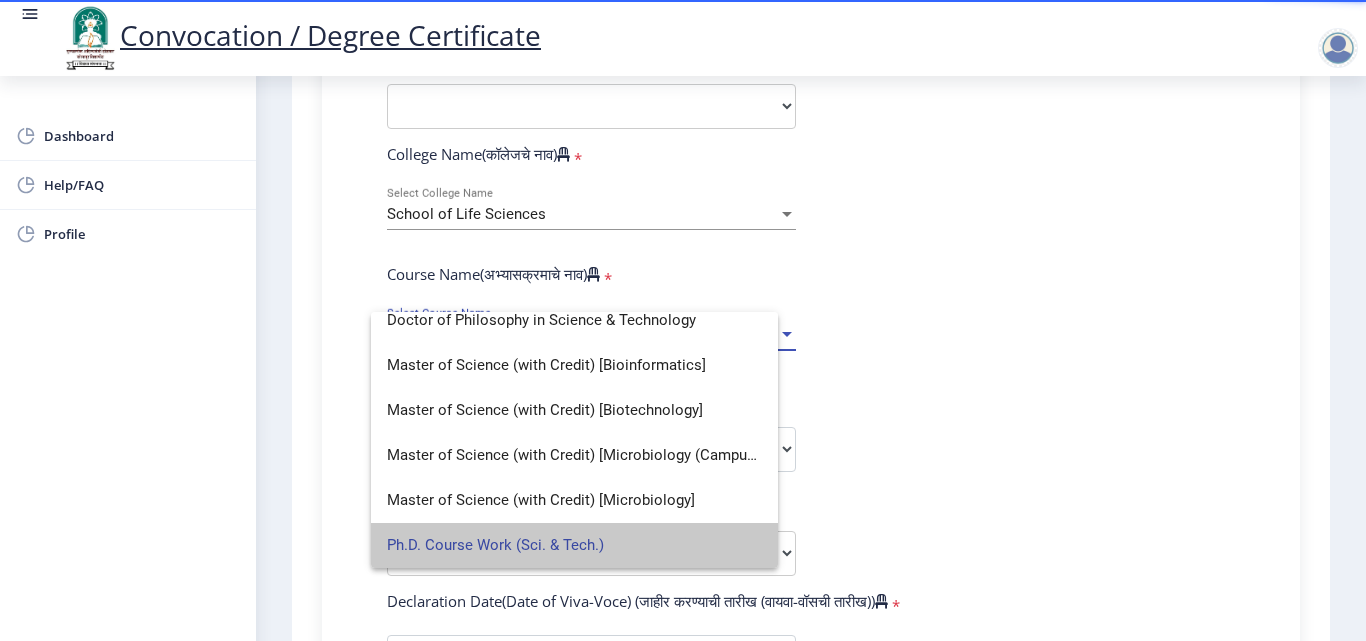 select 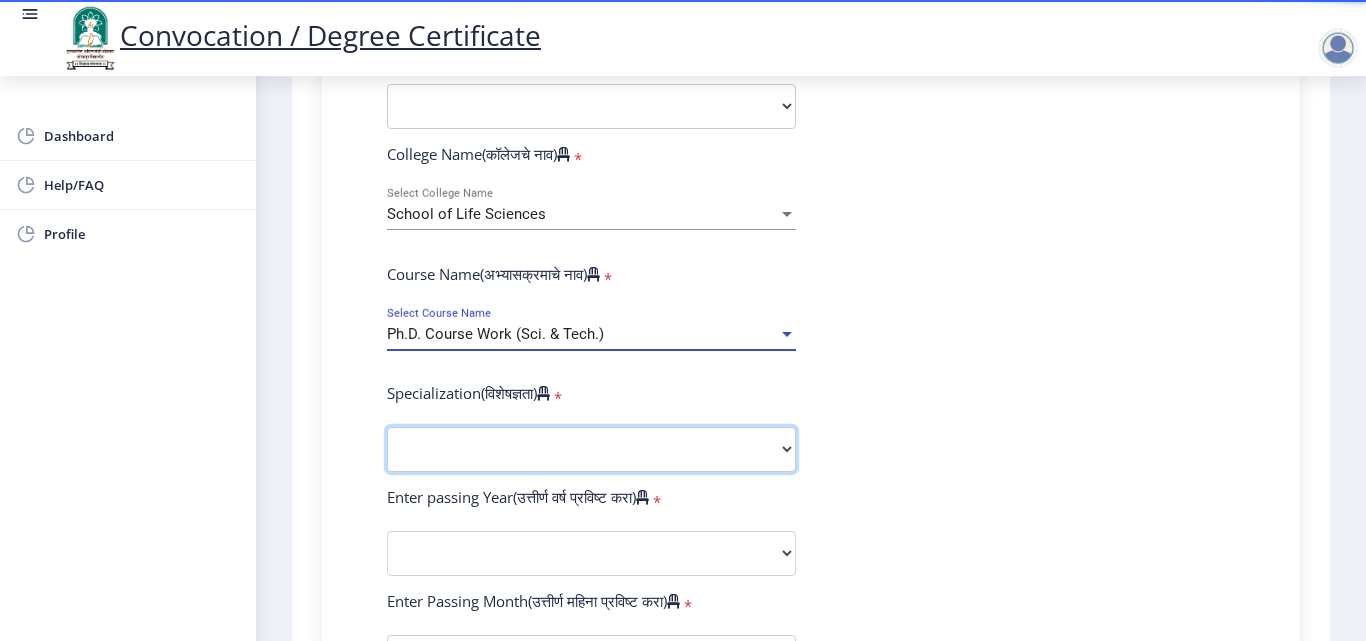 click on "Specialization Biotechnology Botany Chemistry Civil Engineering Computer Science Computer Science & Engineering Electronics Electronics & Telecommunincation Engg. Electronics Engieering Geography Mathematics Mechanical Engineering Pharmacy Physics Zoology Statistics Other" at bounding box center [591, 449] 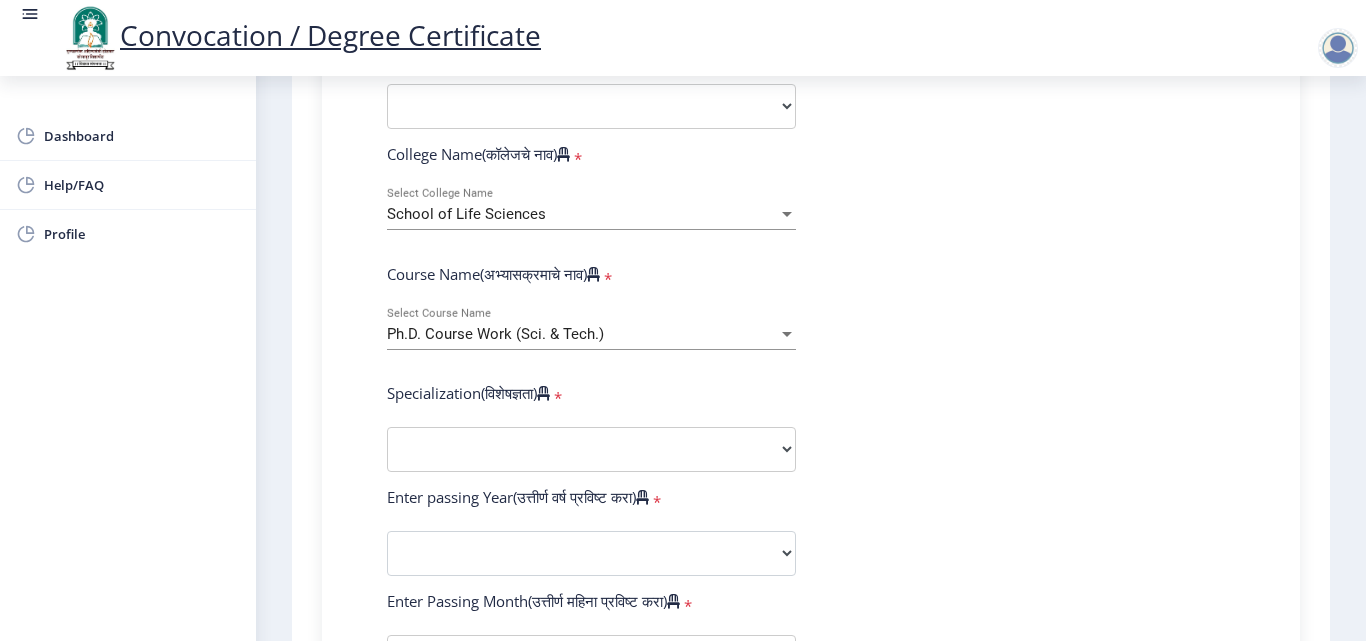 click on "Enter Your PRN Number (तुमचा पीआरएन (कायम नोंदणी क्रमांक) एंटर करा)   * Student Type (विद्यार्थी प्रकार)    * Select Student Type Regular External College Name(कॉलेजचे नाव)   * School of Life Sciences Select College Name Course Name(अभ्यासक्रमाचे नाव)   * Ph.D. Course Work (Sci. & Tech.) Select Course Name  Specialization(विशेषज्ञता)   * Specialization Biotechnology Botany Chemistry Civil Engineering Computer Science Computer Science & Engineering Electronics Electronics & Telecommunincation Engg. Electronics Engieering Geography Mathematics Mechanical Engineering Pharmacy Physics Zoology Statistics Other Enter passing Year(उत्तीर्ण वर्ष प्रविष्ट करा)   *  2025   2024   2023   2022   2021   2020   2019   2018   2017   2016   2015   2014   2013   2012   2011   2010   2009   2008  *" 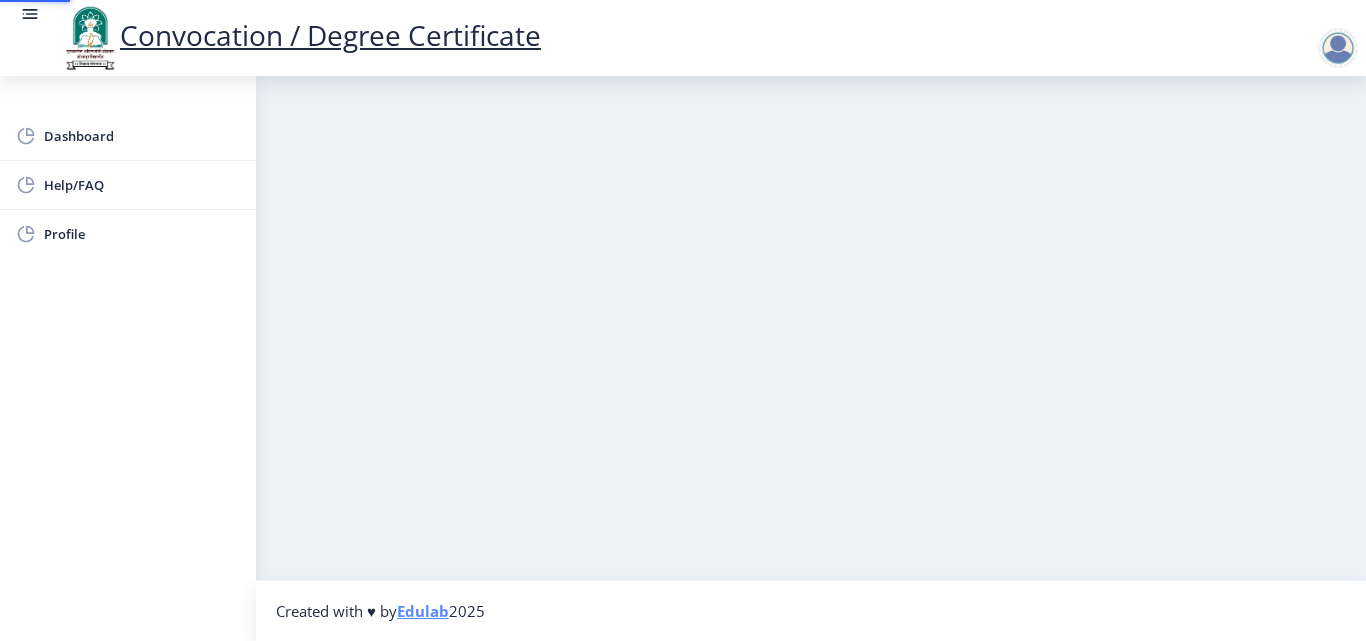 scroll, scrollTop: 0, scrollLeft: 0, axis: both 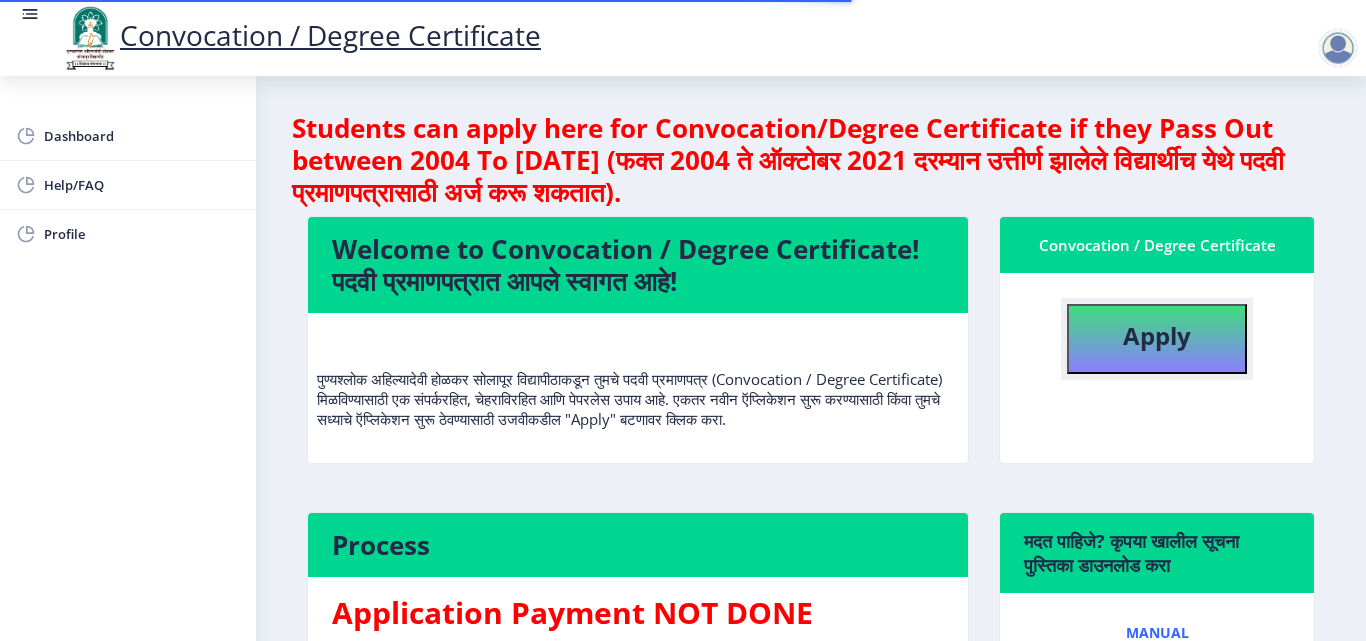 click on "Apply" 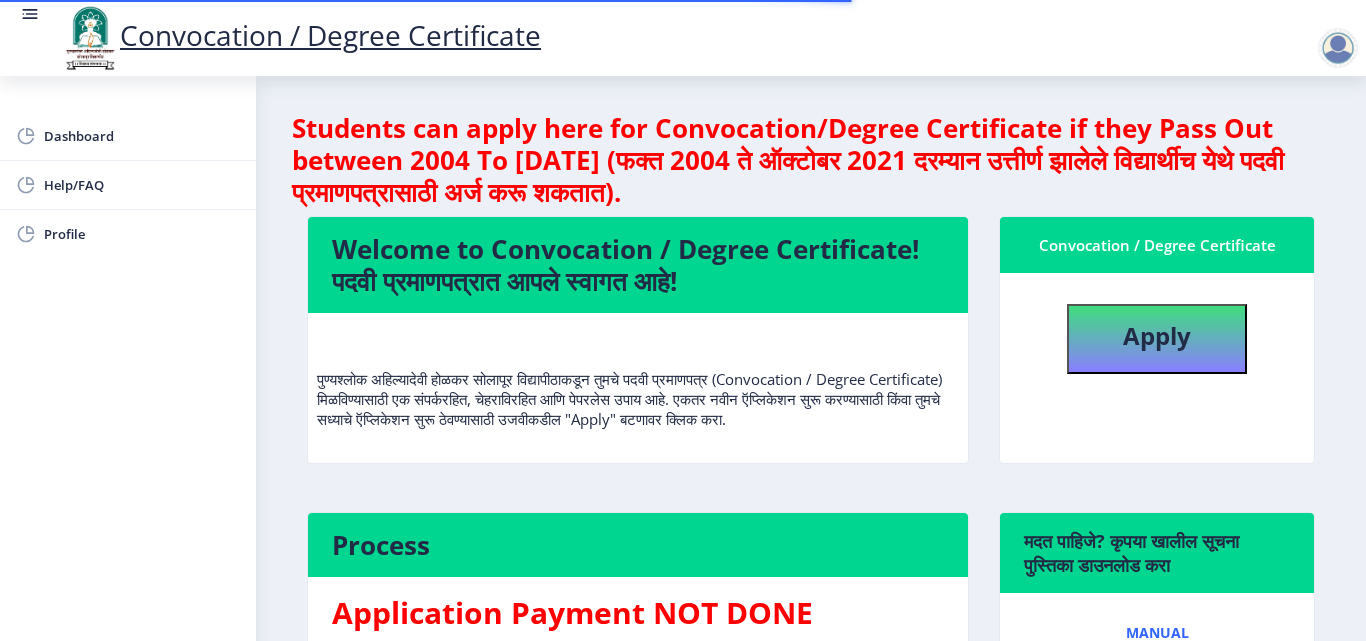 select 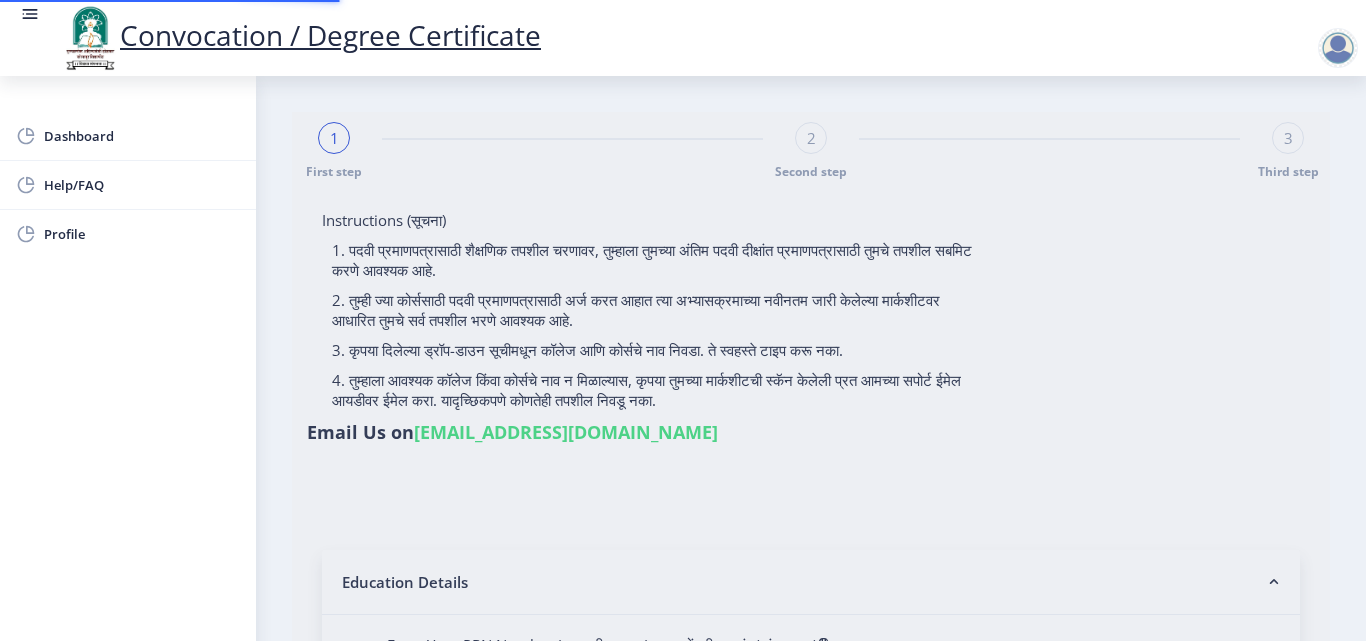 type on "[PERSON_NAME]" 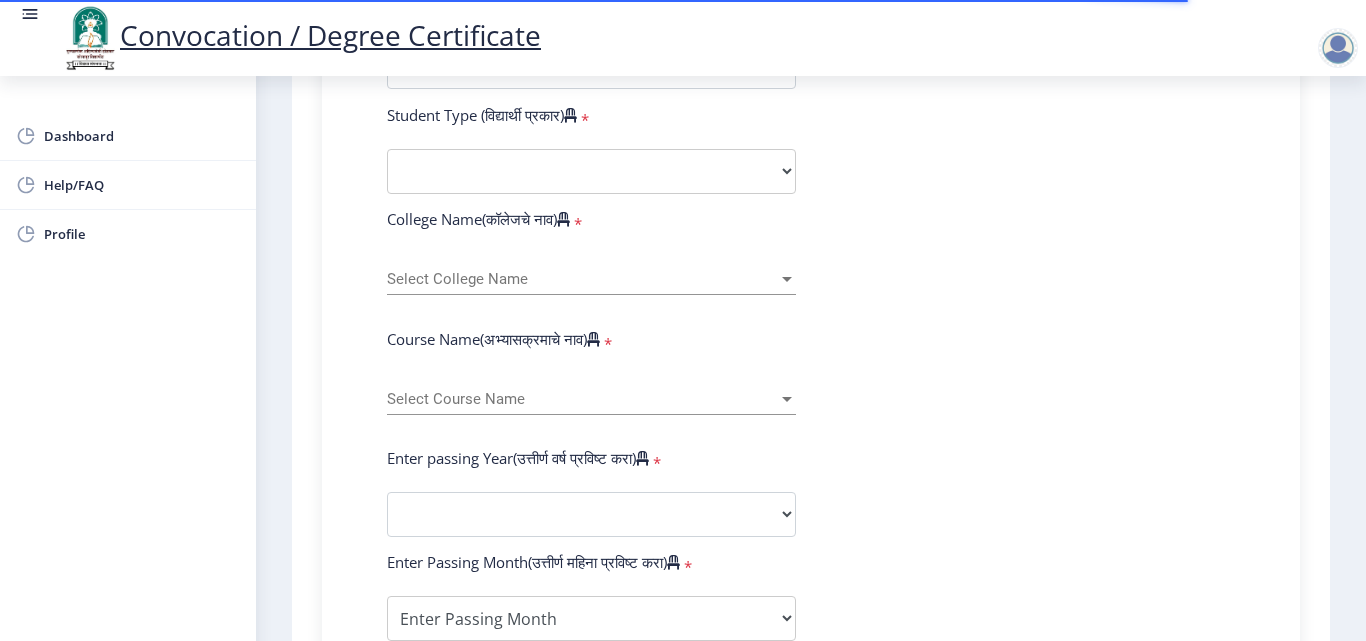 scroll, scrollTop: 600, scrollLeft: 0, axis: vertical 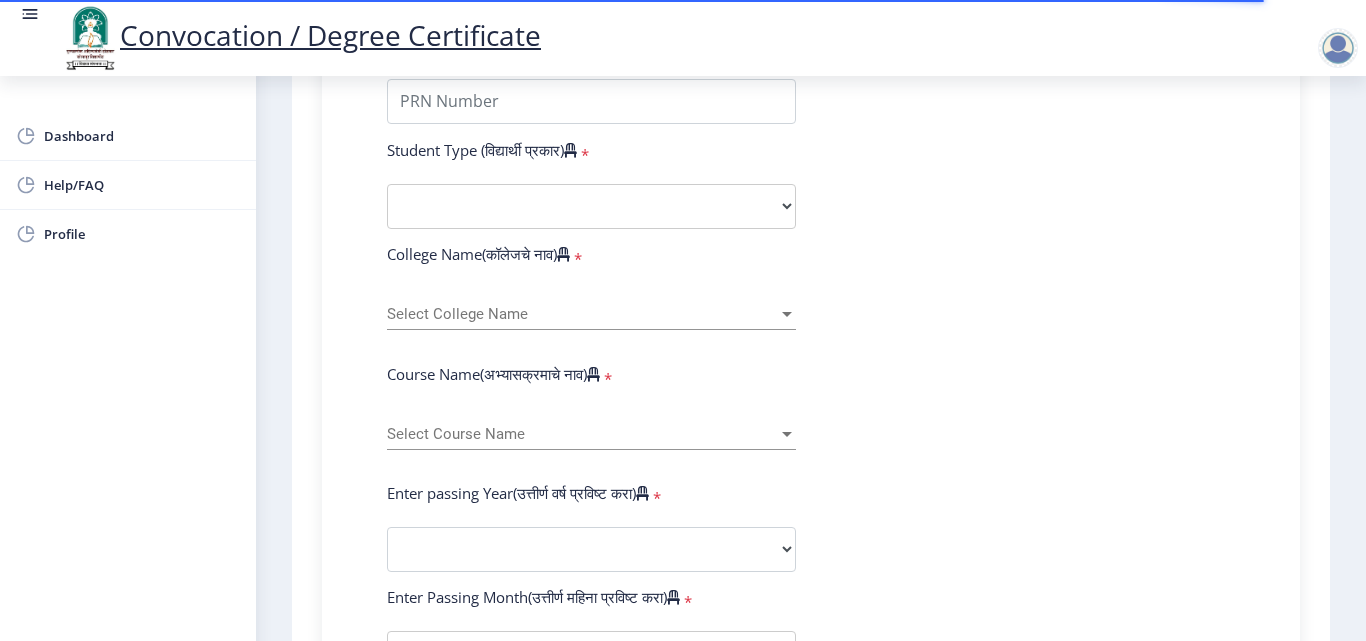 click on "Select College Name" at bounding box center (582, 314) 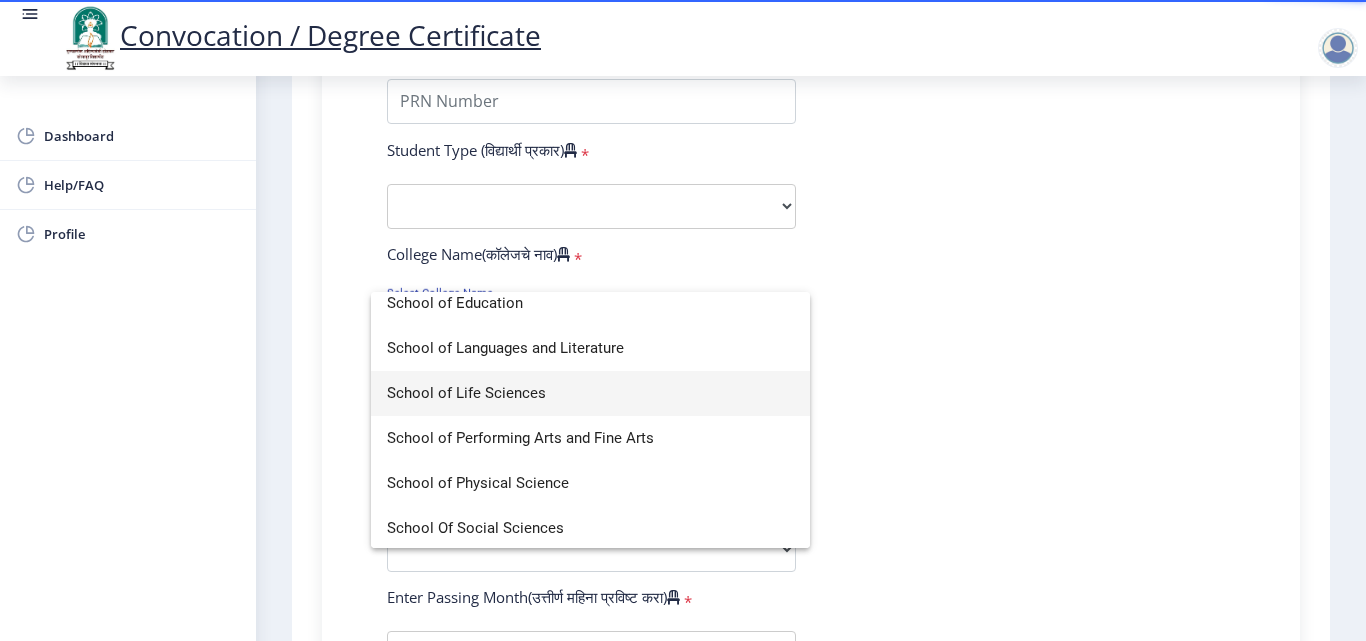 scroll, scrollTop: 4500, scrollLeft: 0, axis: vertical 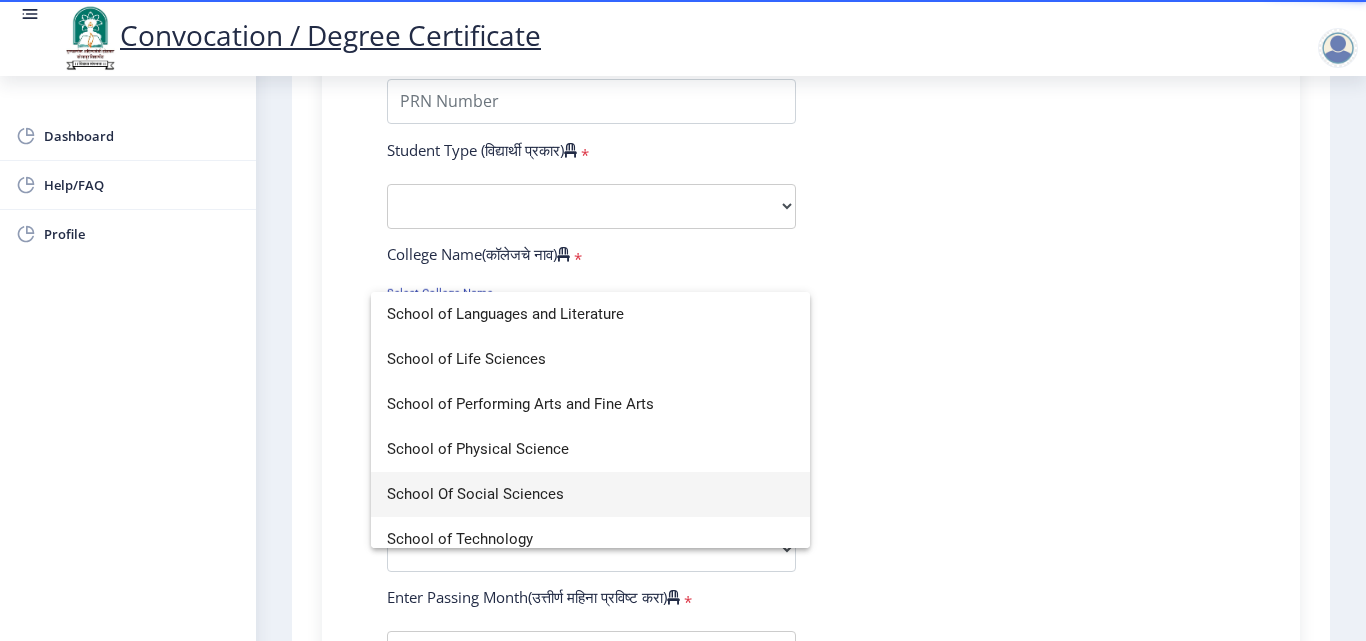 click on "School Of Social Sciences" at bounding box center [590, 494] 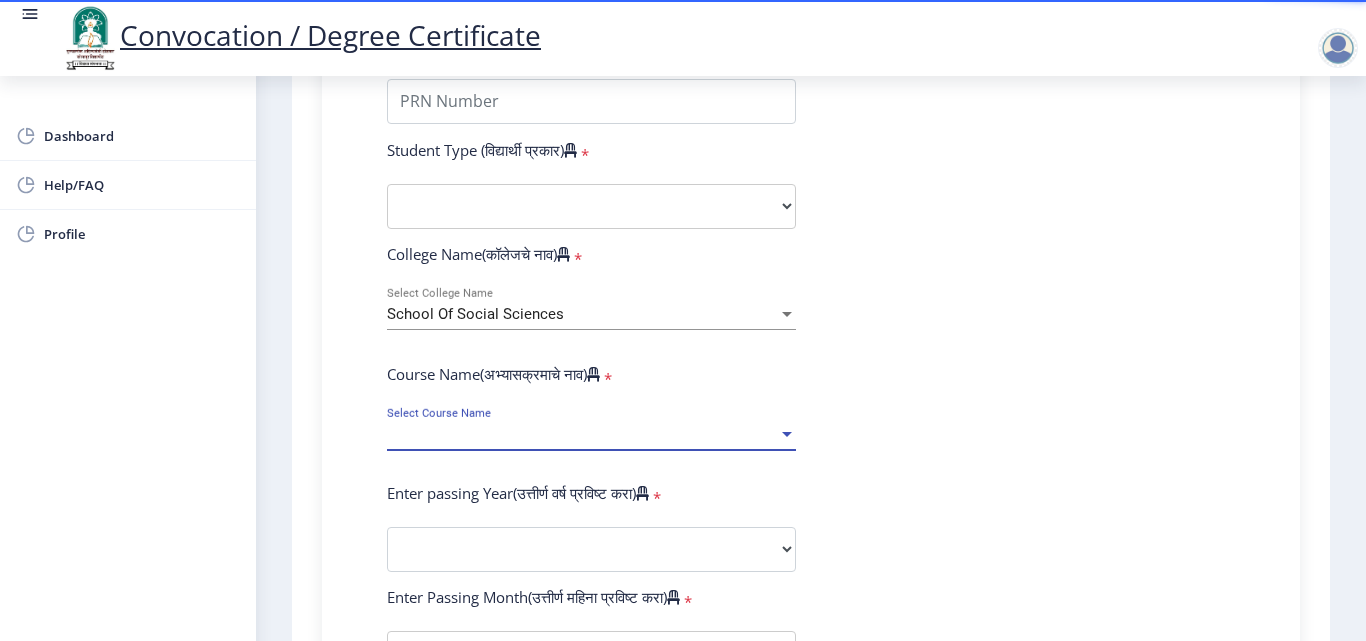 click at bounding box center (787, 434) 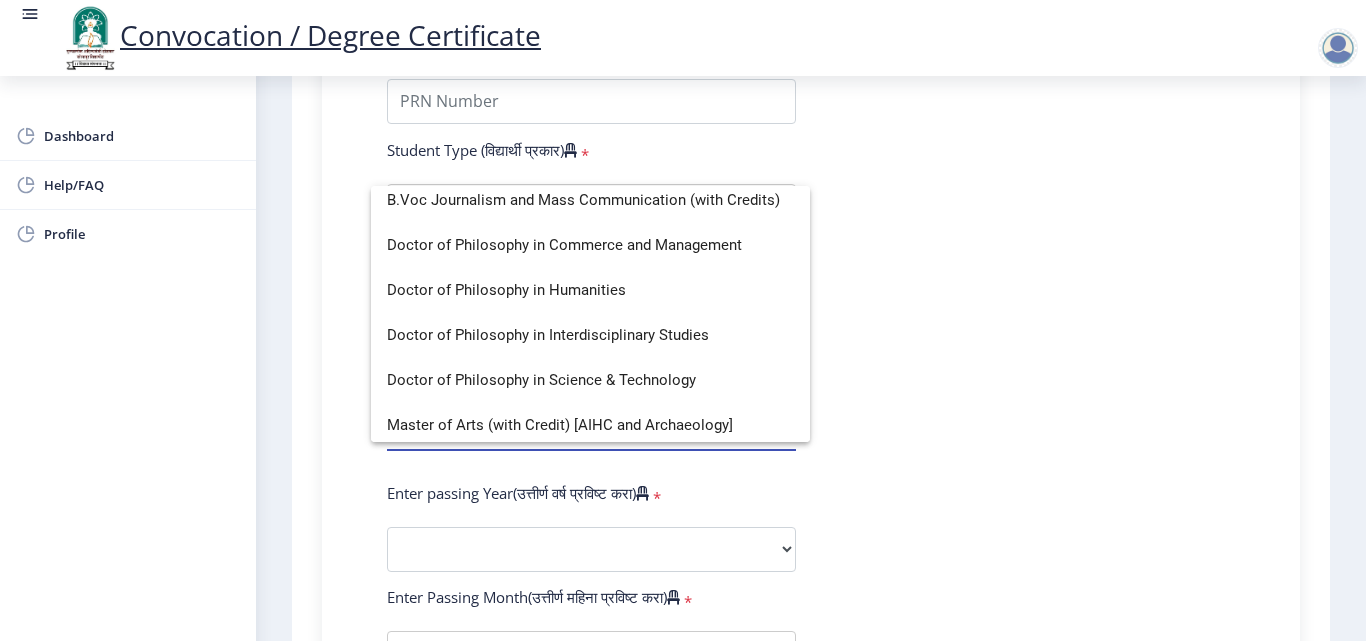 scroll, scrollTop: 0, scrollLeft: 0, axis: both 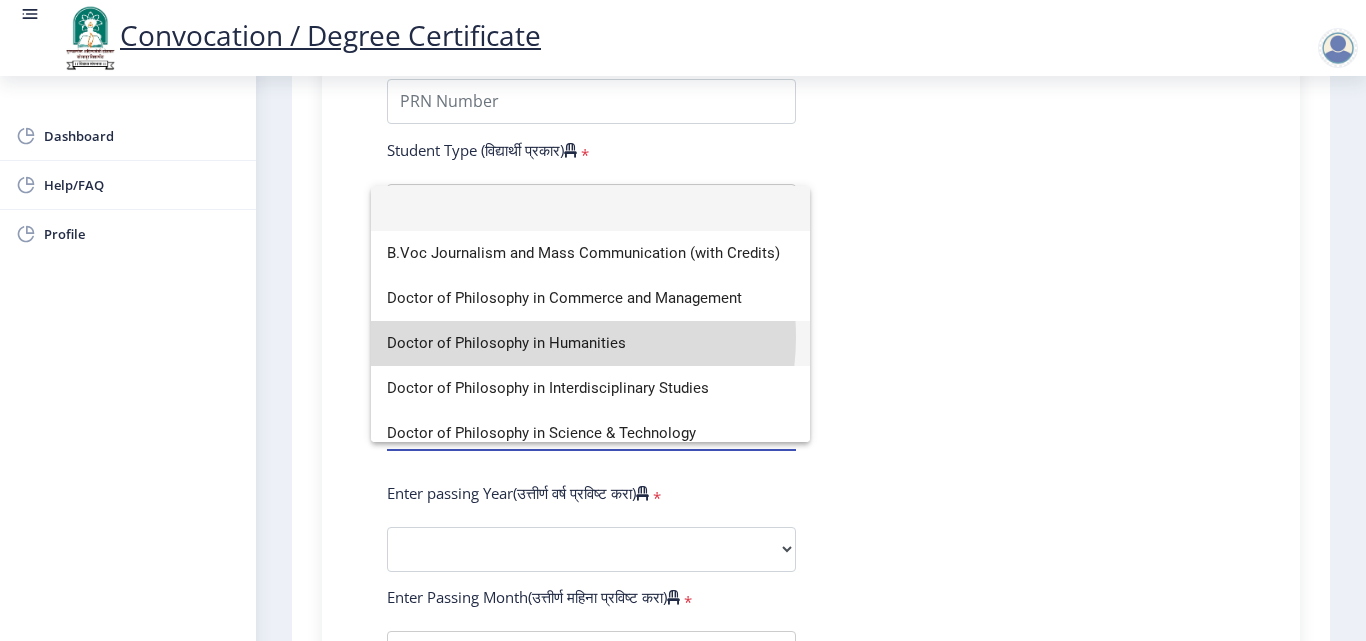 click on "Doctor of Philosophy in Humanities" at bounding box center [590, 343] 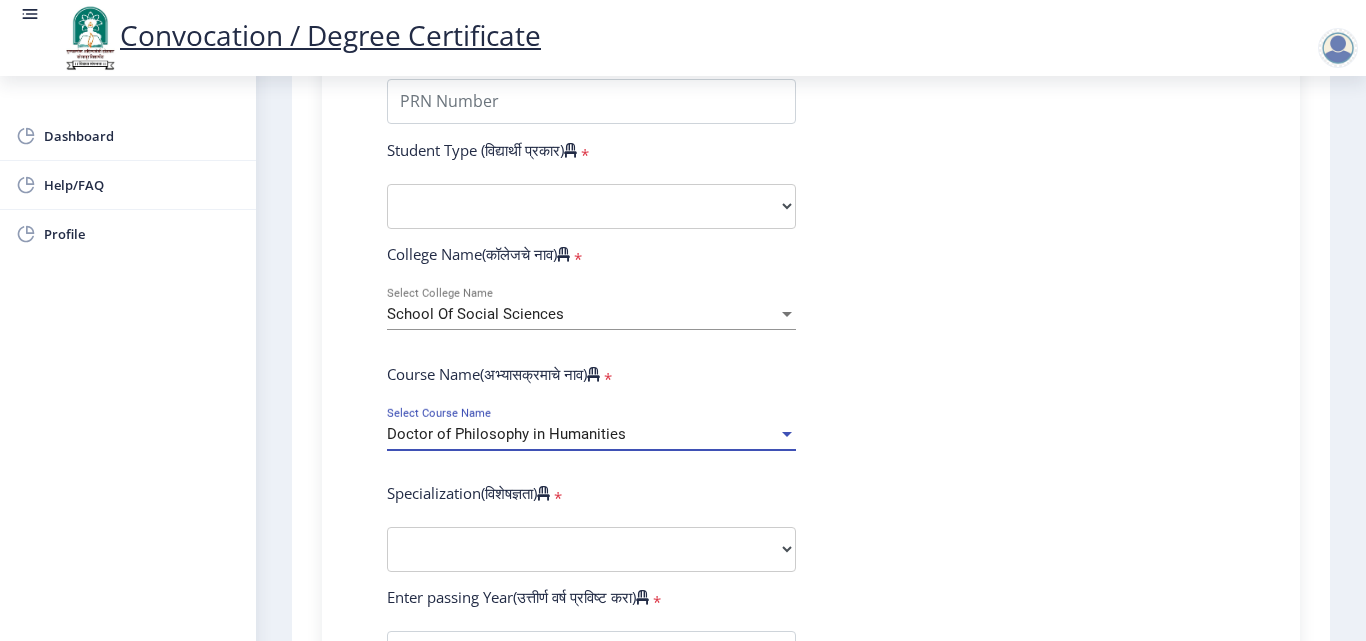 scroll, scrollTop: 700, scrollLeft: 0, axis: vertical 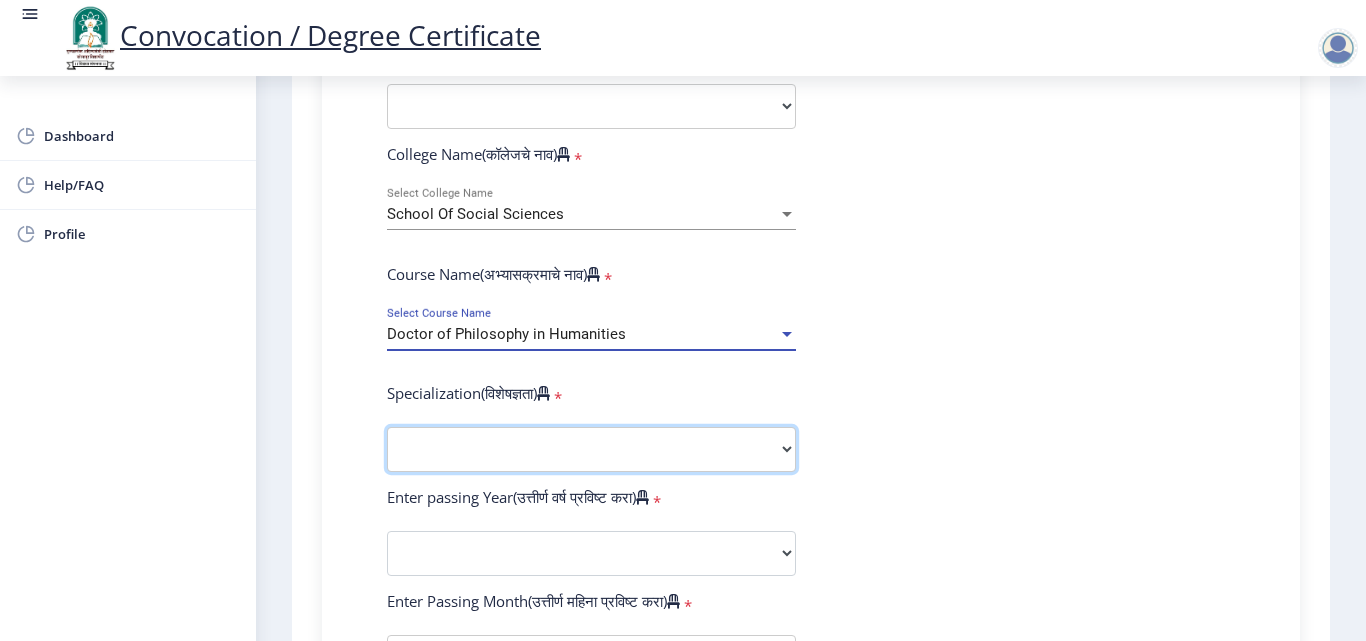 click on "Specialization AIHC&A Economics English Hindi History Kannada Law Marathi Political Science Psychology Rural Development Urdu Other" at bounding box center [591, 449] 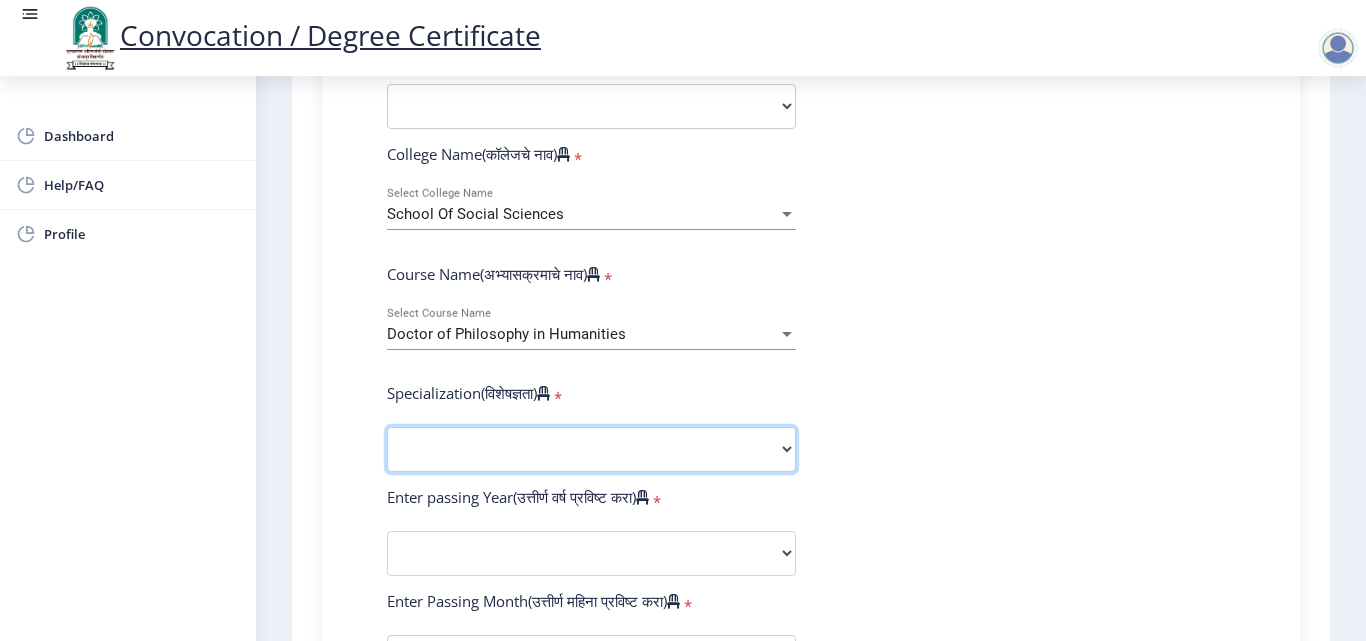 select on "English" 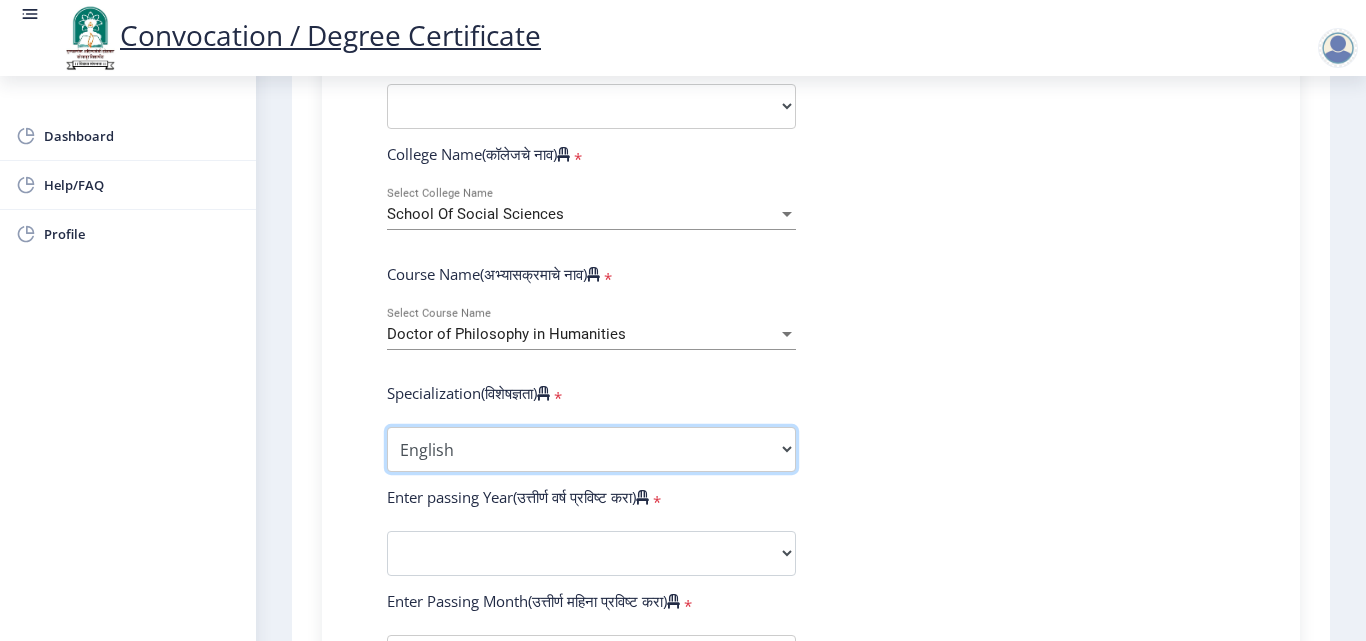 click on "Specialization AIHC&A Economics English Hindi History Kannada Law Marathi Political Science Psychology Rural Development Urdu Other" at bounding box center (591, 449) 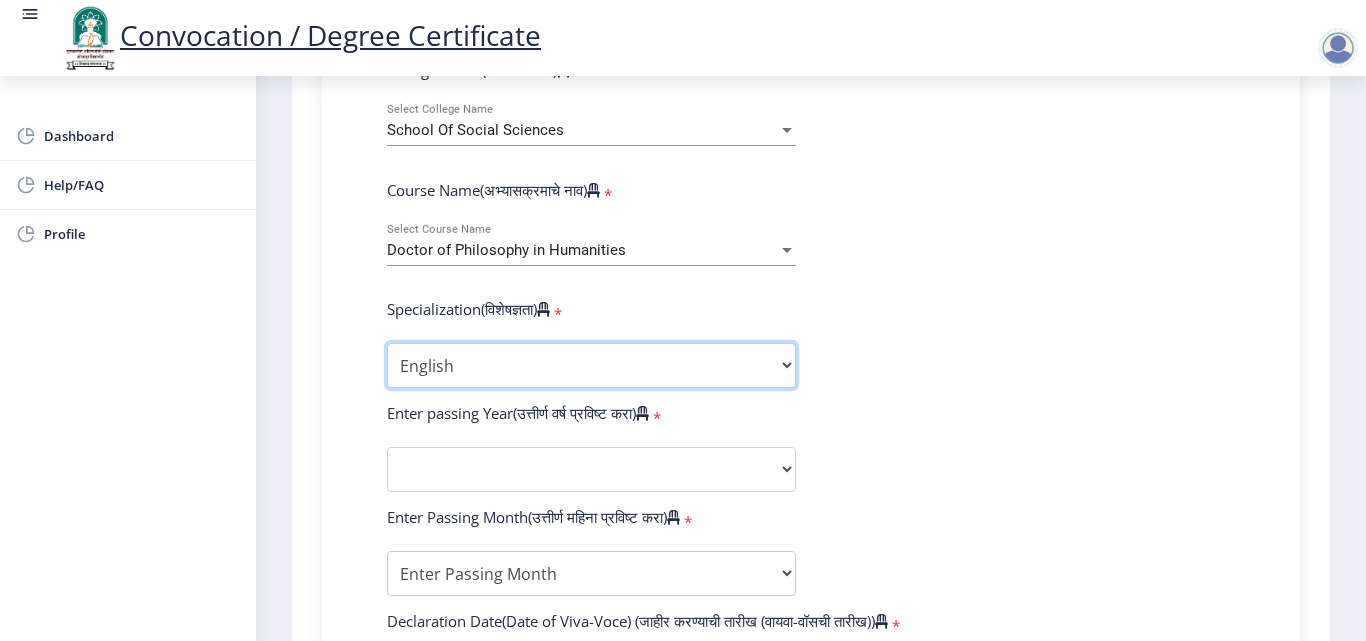 scroll, scrollTop: 800, scrollLeft: 0, axis: vertical 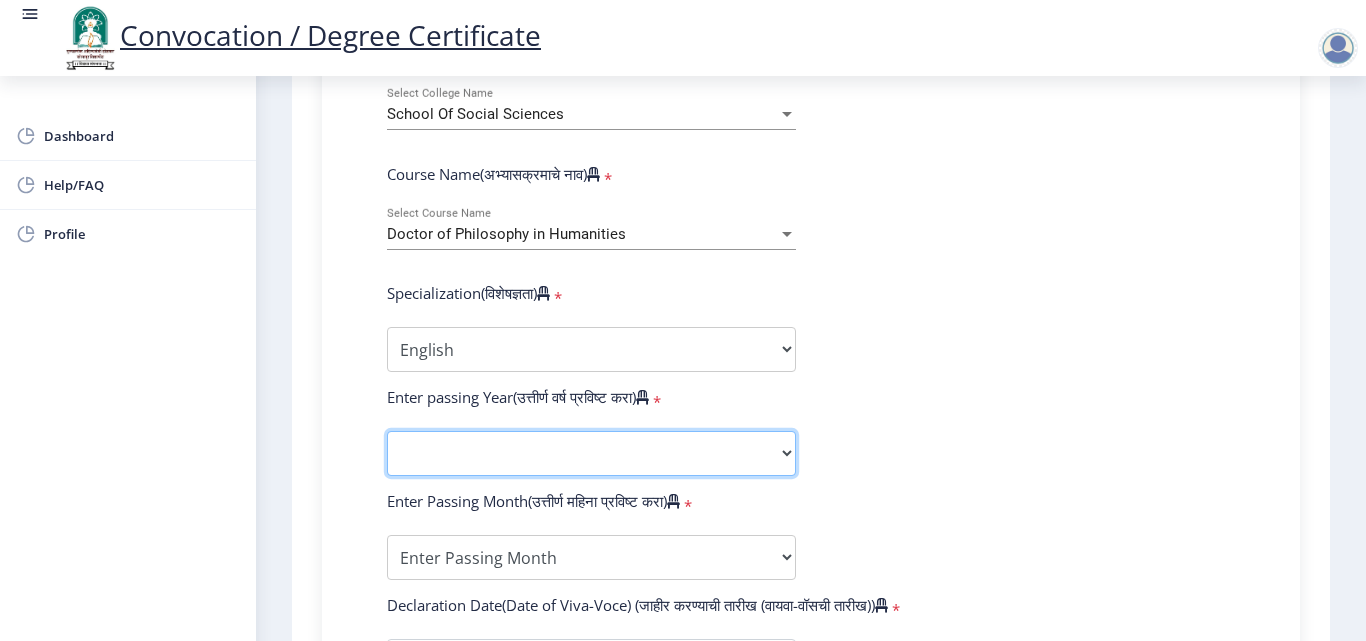 click on "2025   2024   2023   2022   2021   2020   2019   2018   2017   2016   2015   2014   2013   2012   2011   2010   2009   2008   2007   2006   2005   2004   2003   2002   2001   2000   1999   1998   1997   1996   1995   1994   1993   1992   1991   1990   1989   1988   1987   1986   1985   1984   1983   1982   1981   1980   1979   1978   1977   1976" 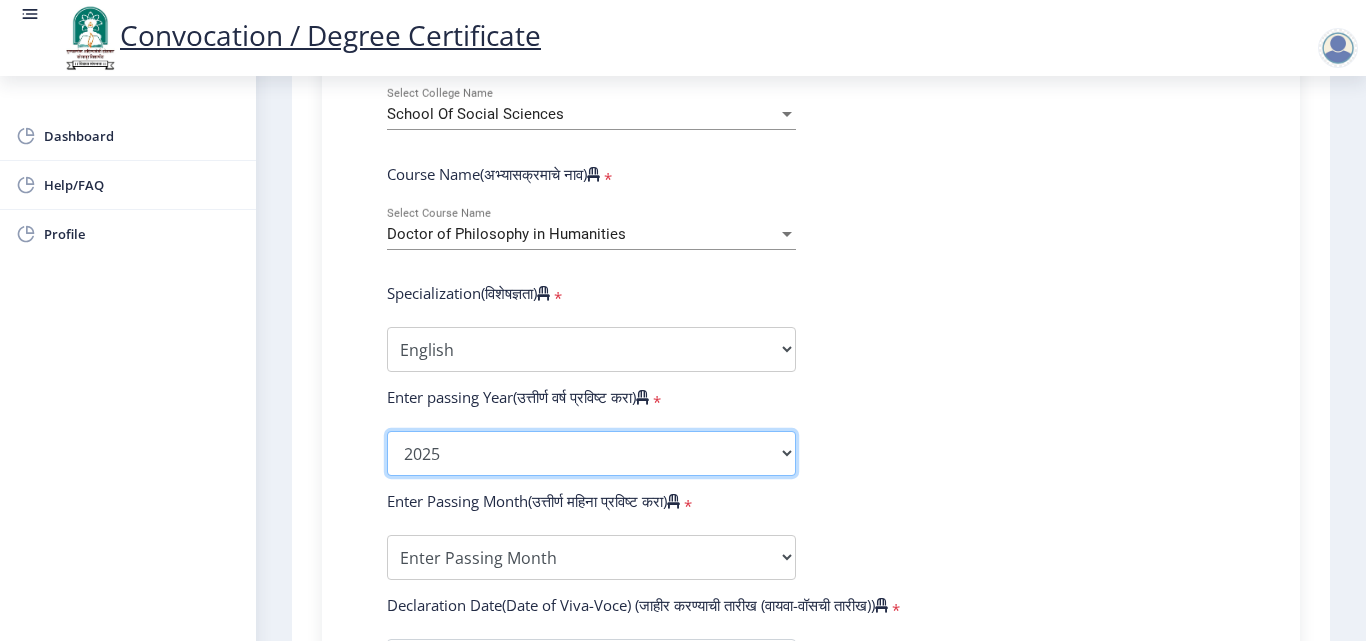 click on "2025   2024   2023   2022   2021   2020   2019   2018   2017   2016   2015   2014   2013   2012   2011   2010   2009   2008   2007   2006   2005   2004   2003   2002   2001   2000   1999   1998   1997   1996   1995   1994   1993   1992   1991   1990   1989   1988   1987   1986   1985   1984   1983   1982   1981   1980   1979   1978   1977   1976" 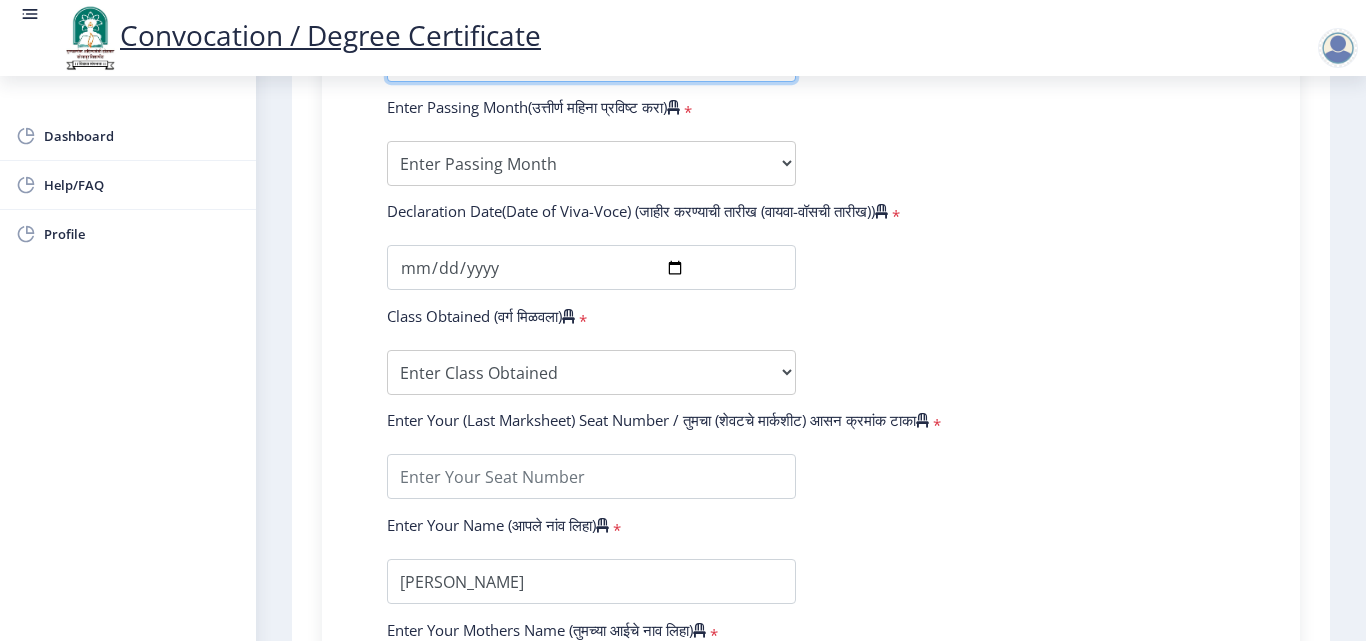 scroll, scrollTop: 1200, scrollLeft: 0, axis: vertical 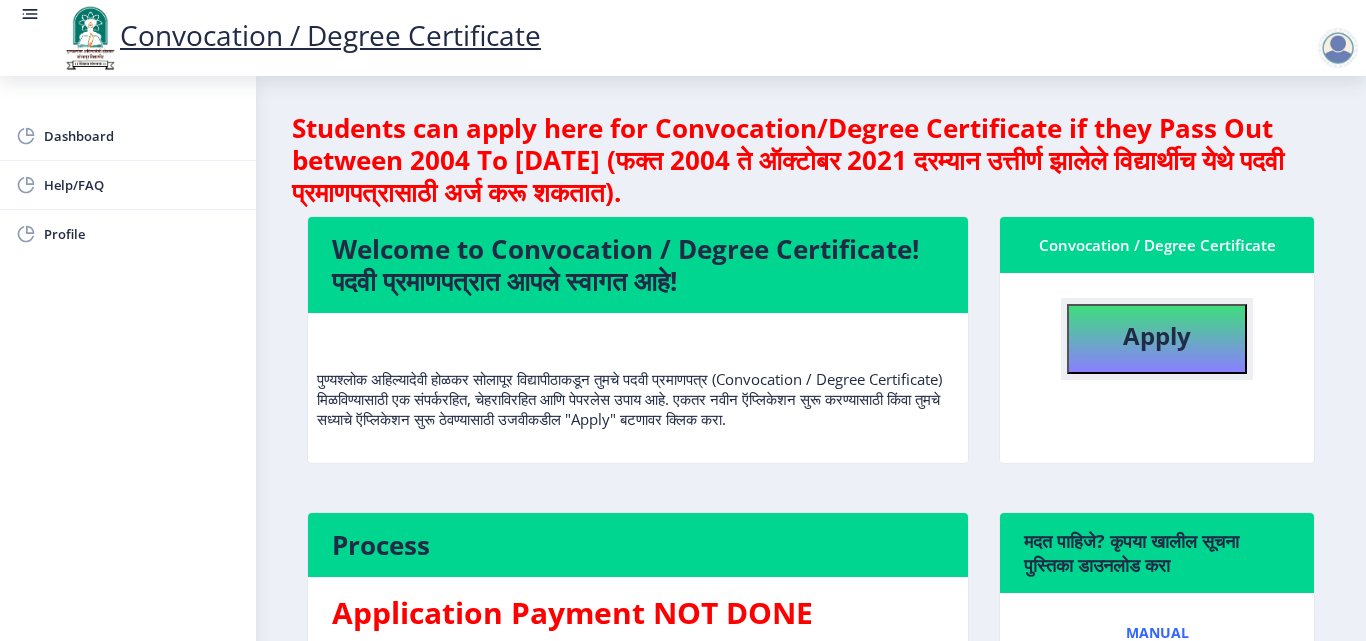 click on "Apply" 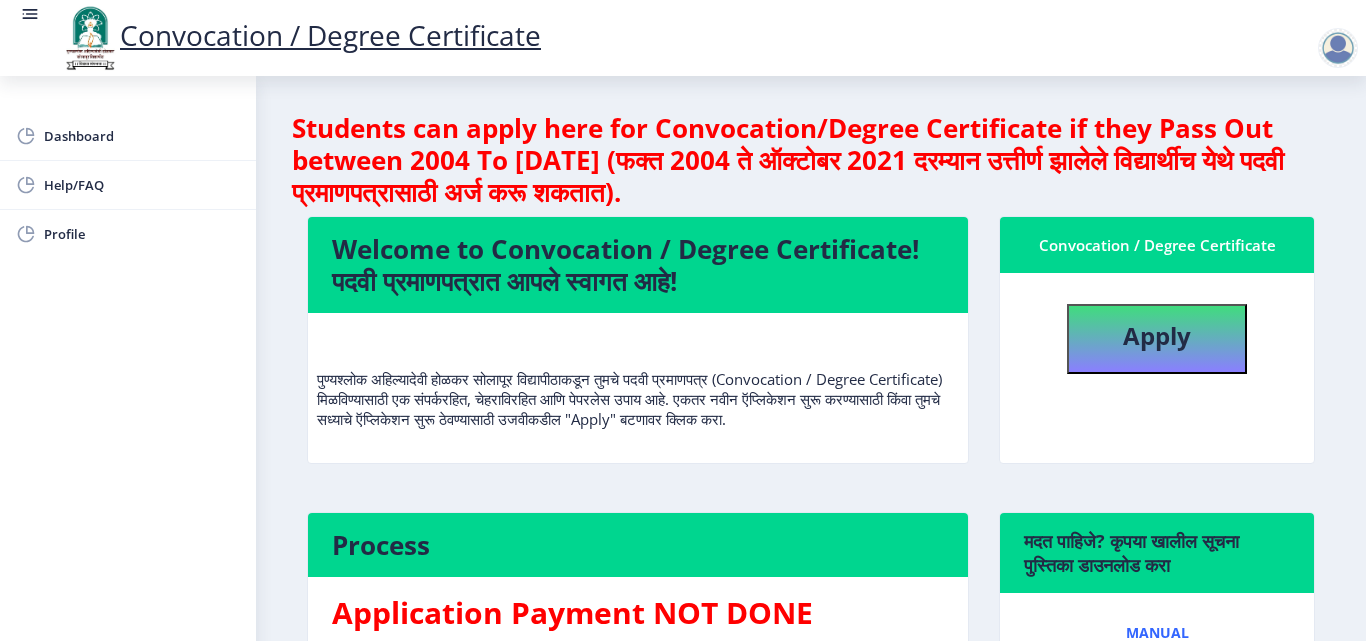 select 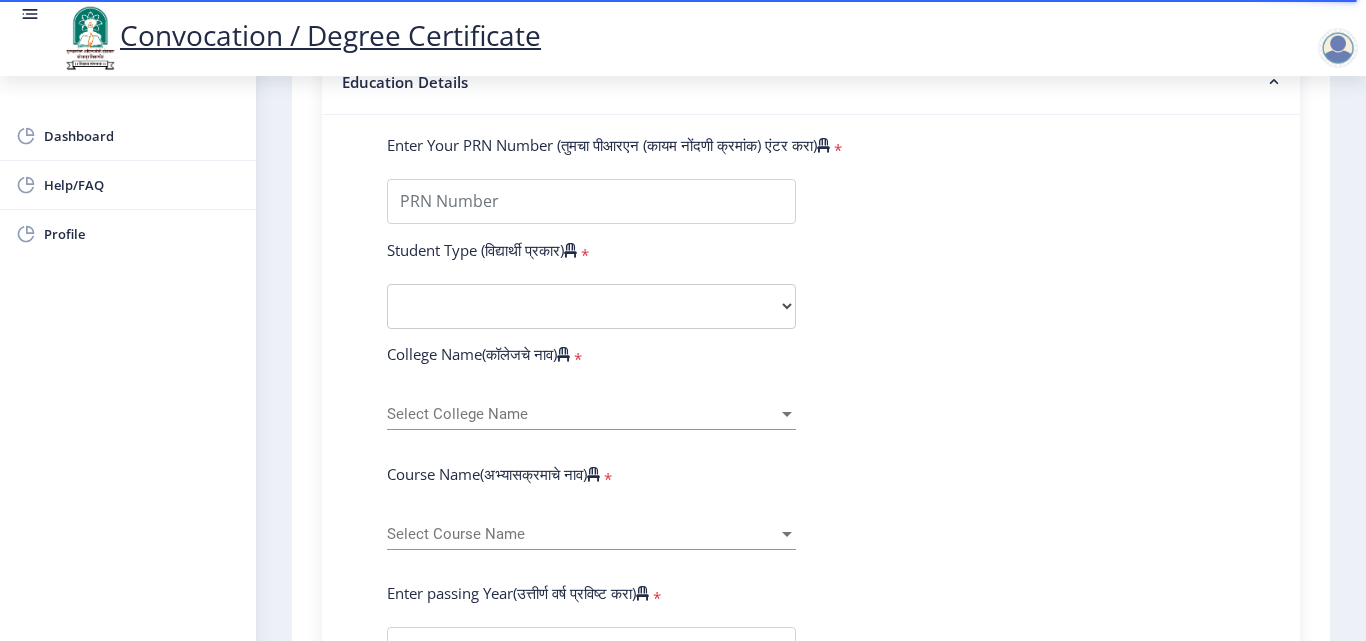 scroll, scrollTop: 600, scrollLeft: 0, axis: vertical 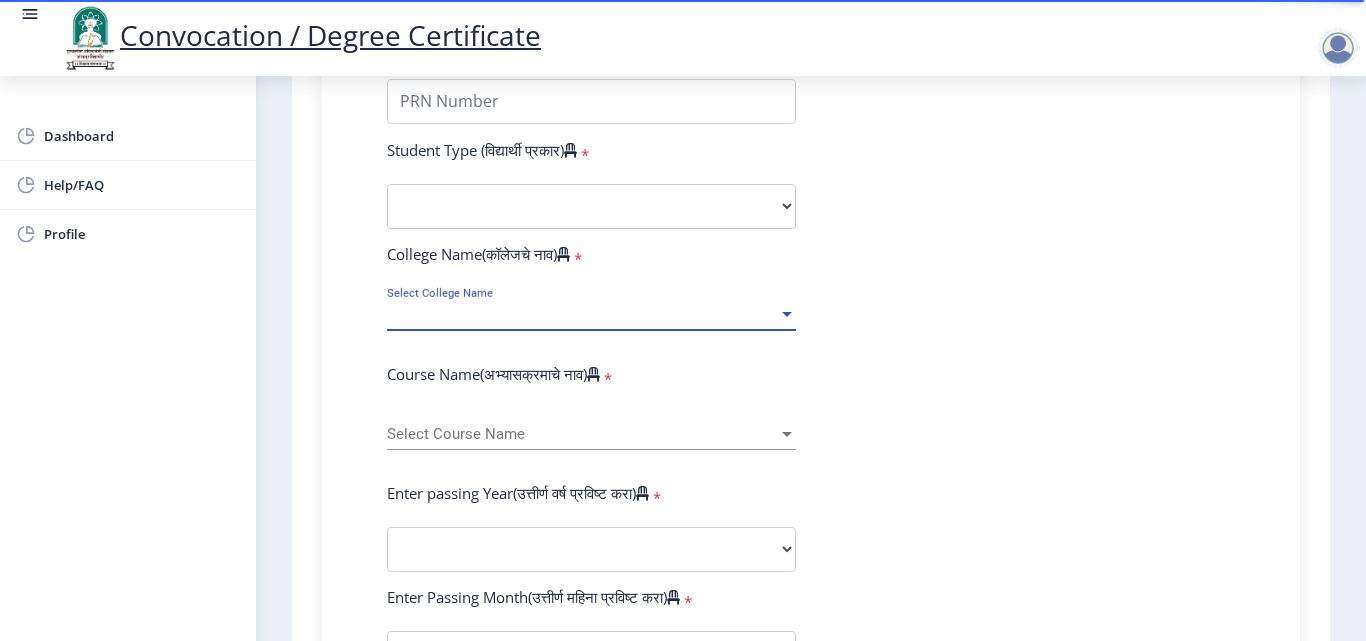 click at bounding box center (787, 314) 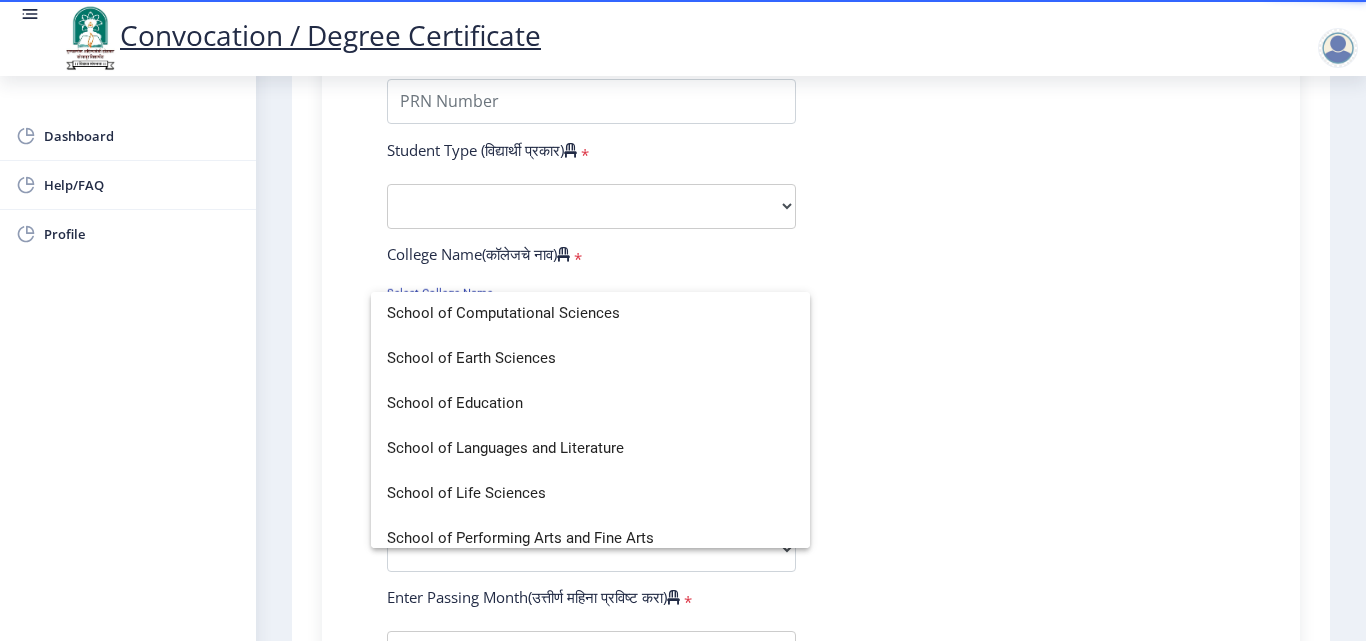 scroll, scrollTop: 4400, scrollLeft: 0, axis: vertical 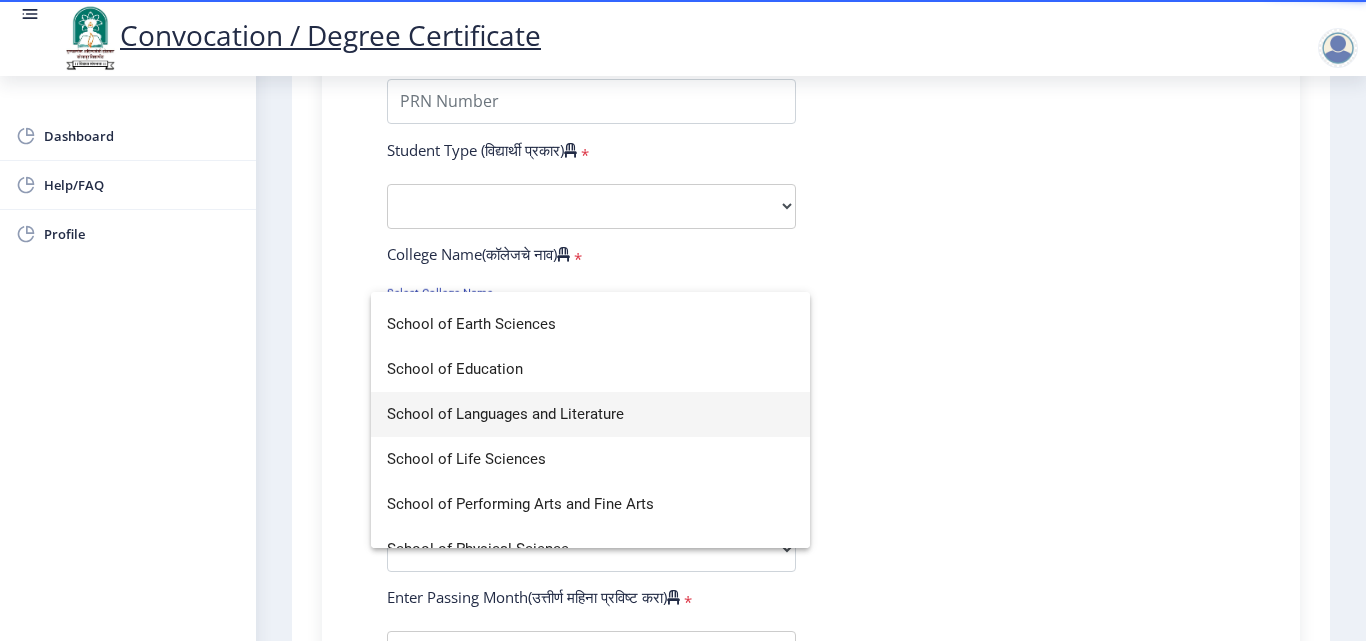 click on "School of Languages and Literature" at bounding box center (590, 414) 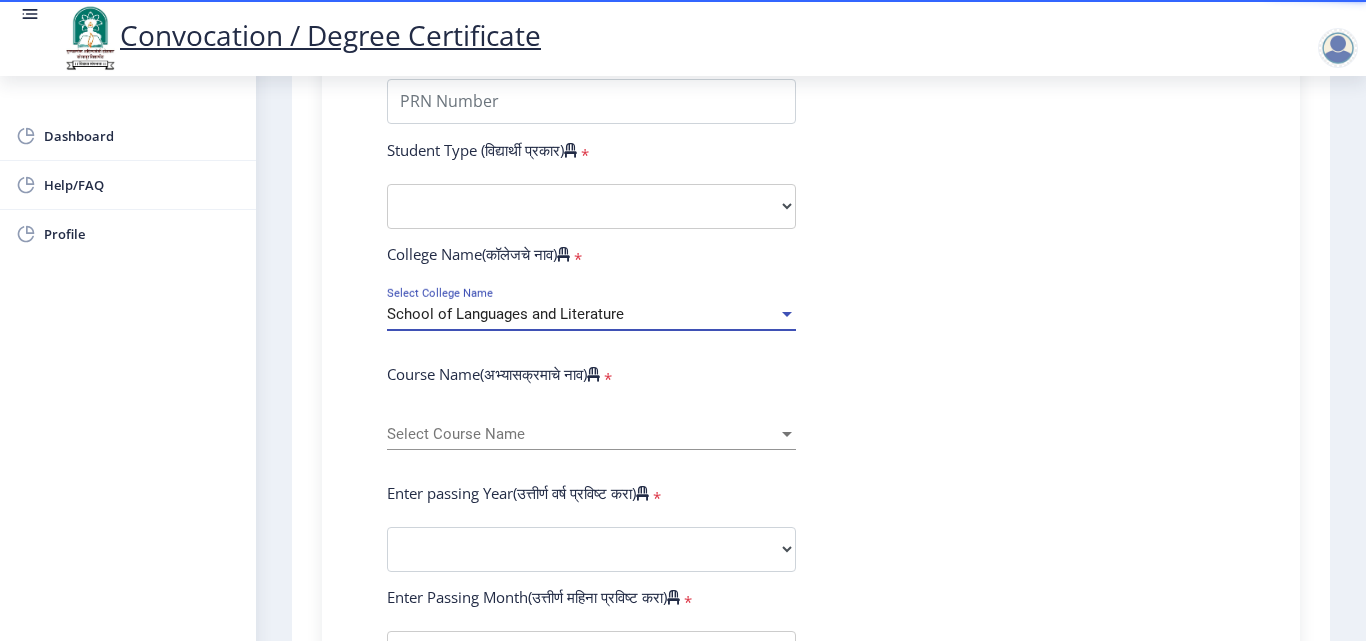 click at bounding box center (787, 434) 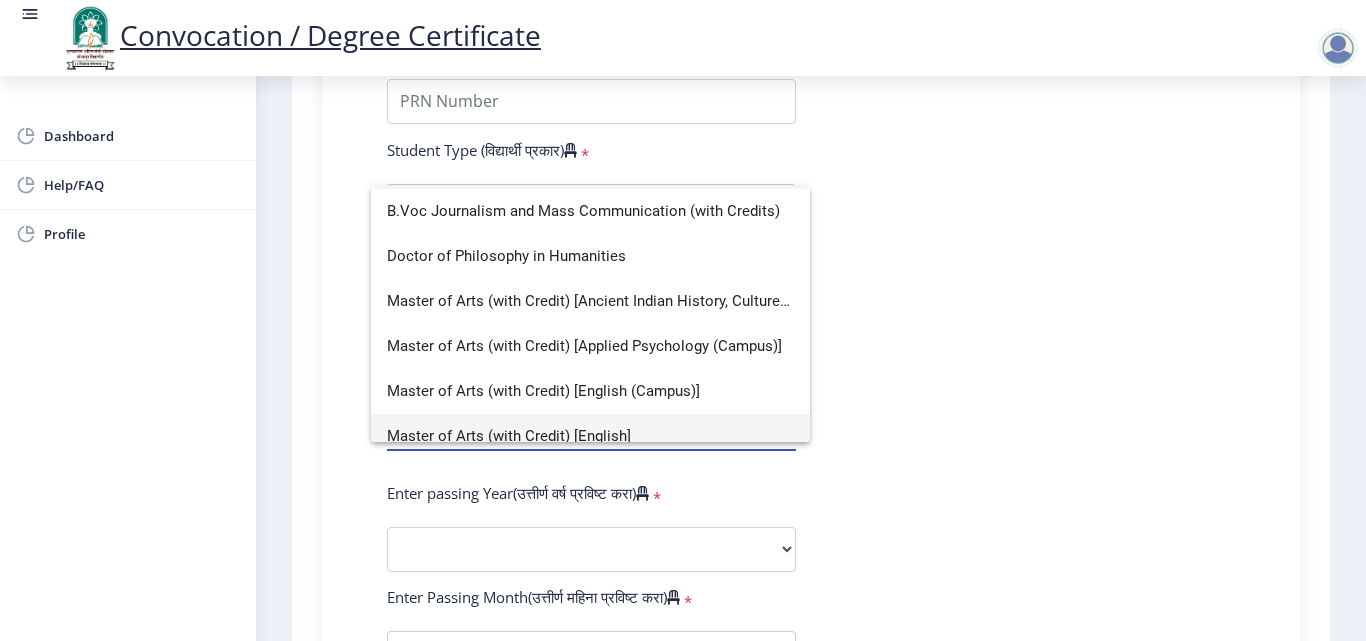 scroll, scrollTop: 0, scrollLeft: 0, axis: both 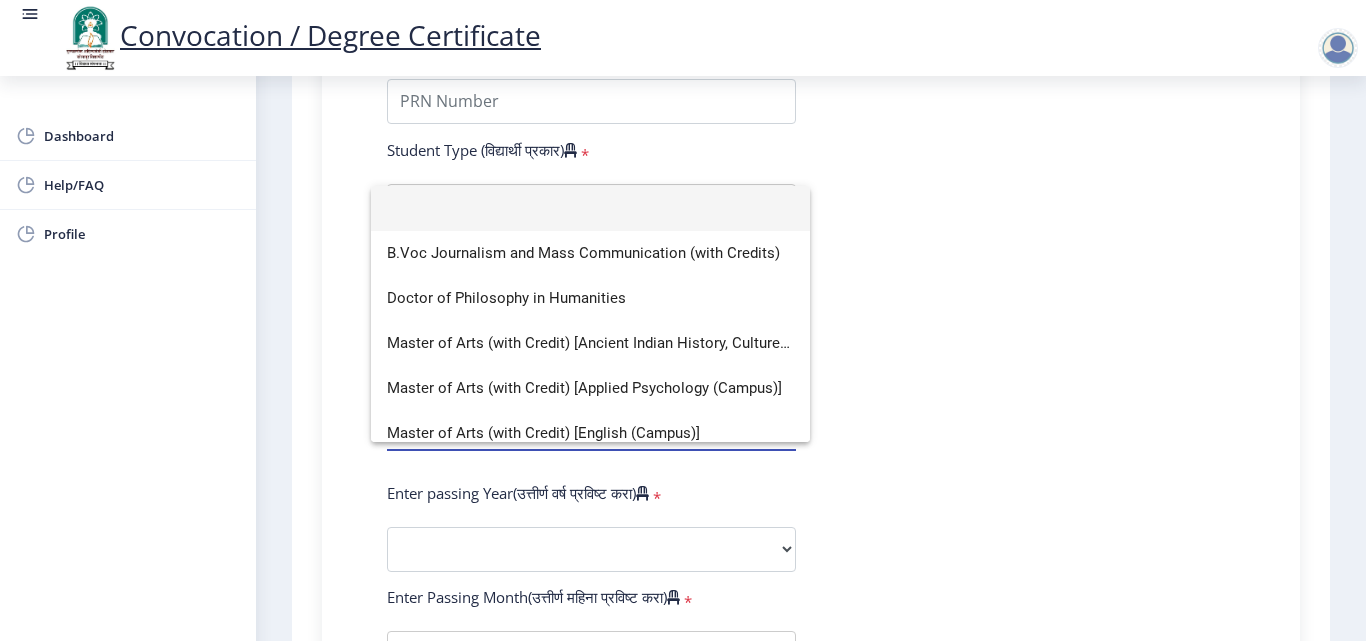 click 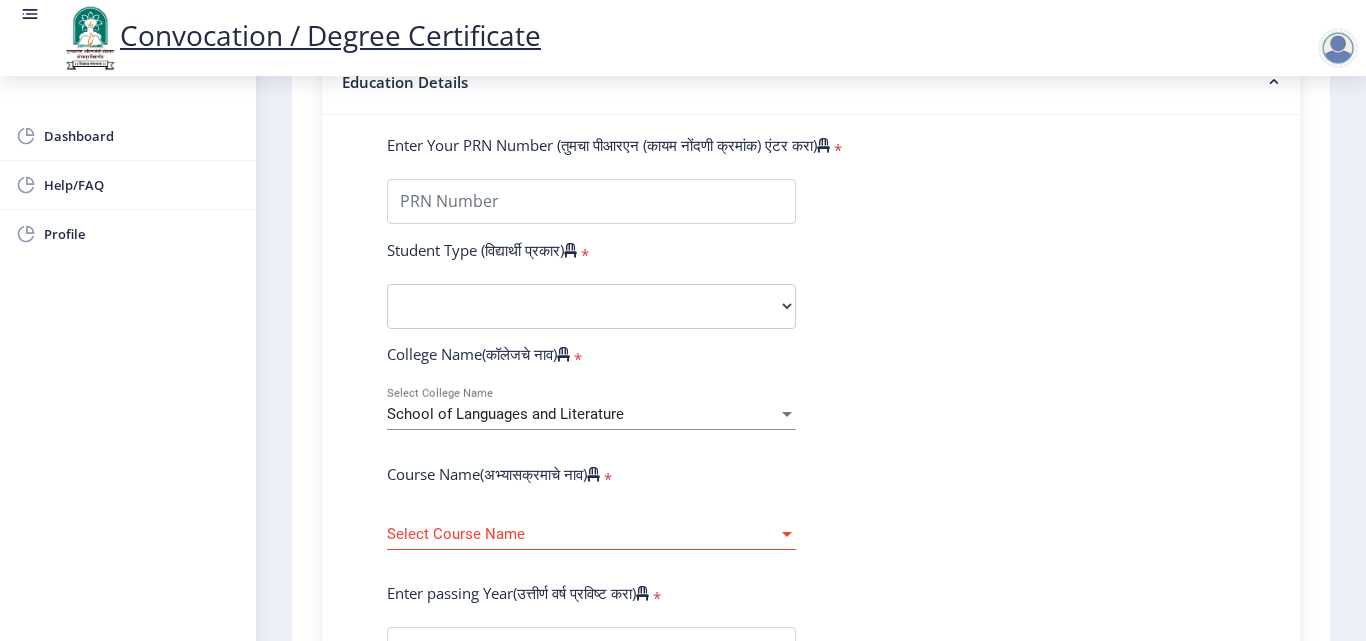 scroll, scrollTop: 600, scrollLeft: 0, axis: vertical 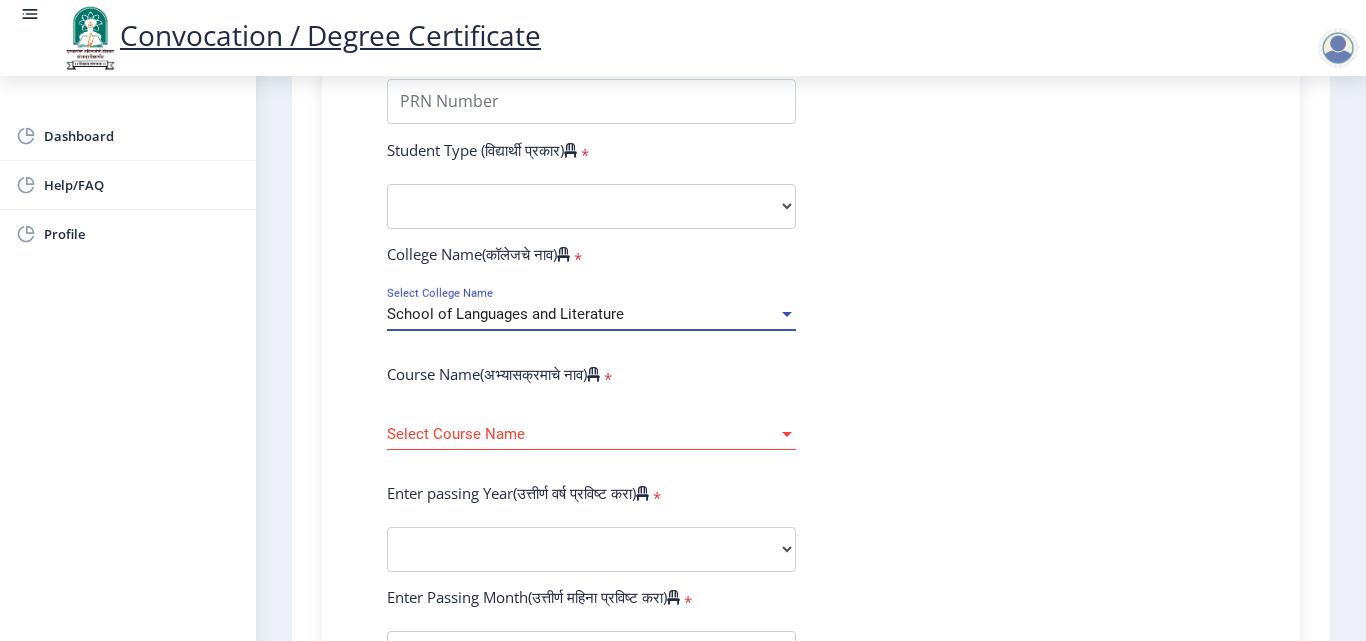 click at bounding box center [787, 314] 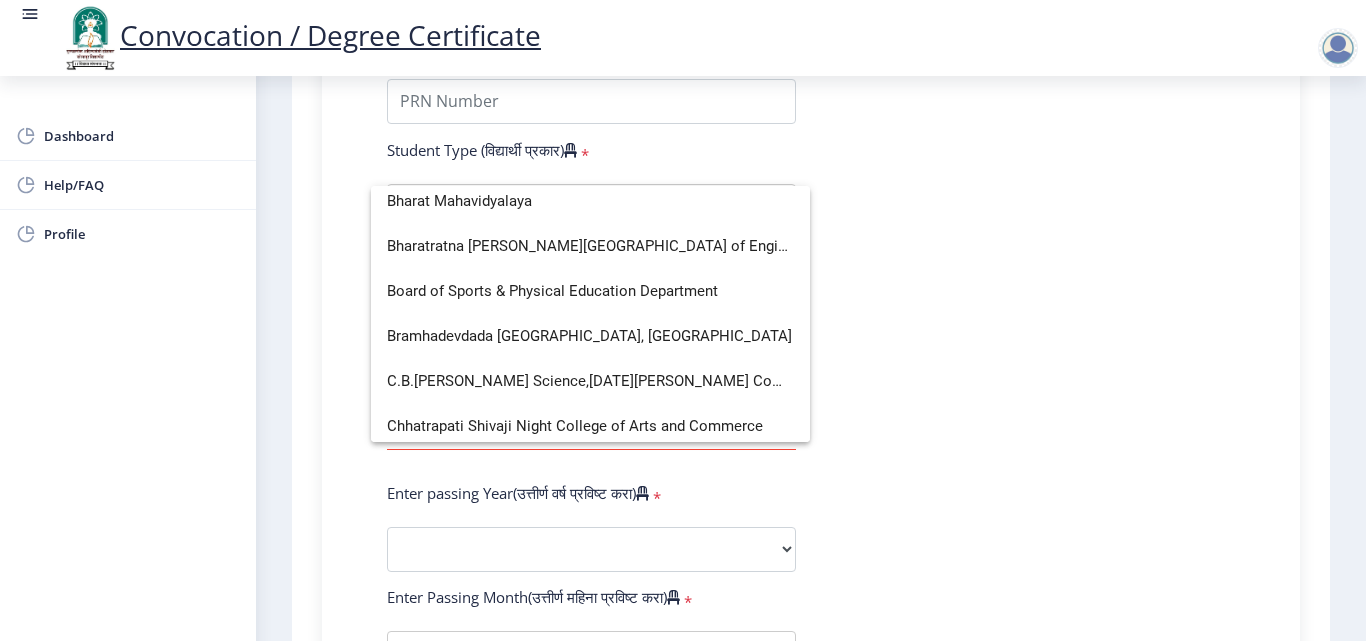 scroll, scrollTop: 600, scrollLeft: 0, axis: vertical 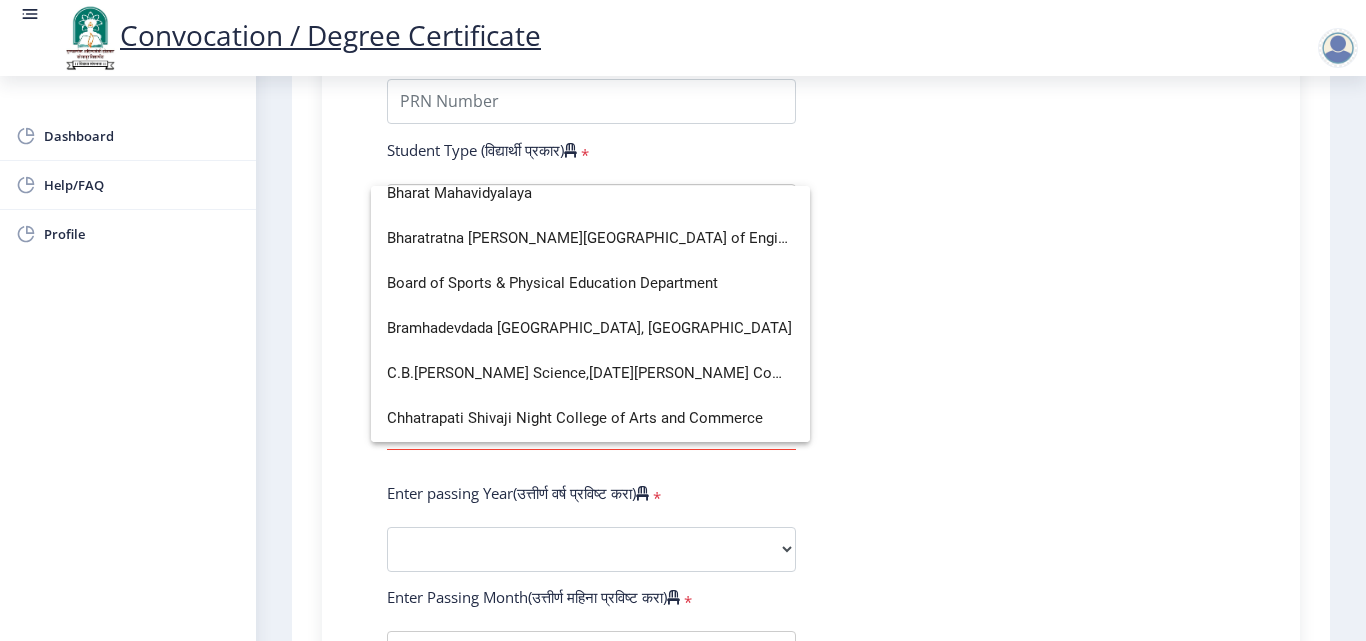 click 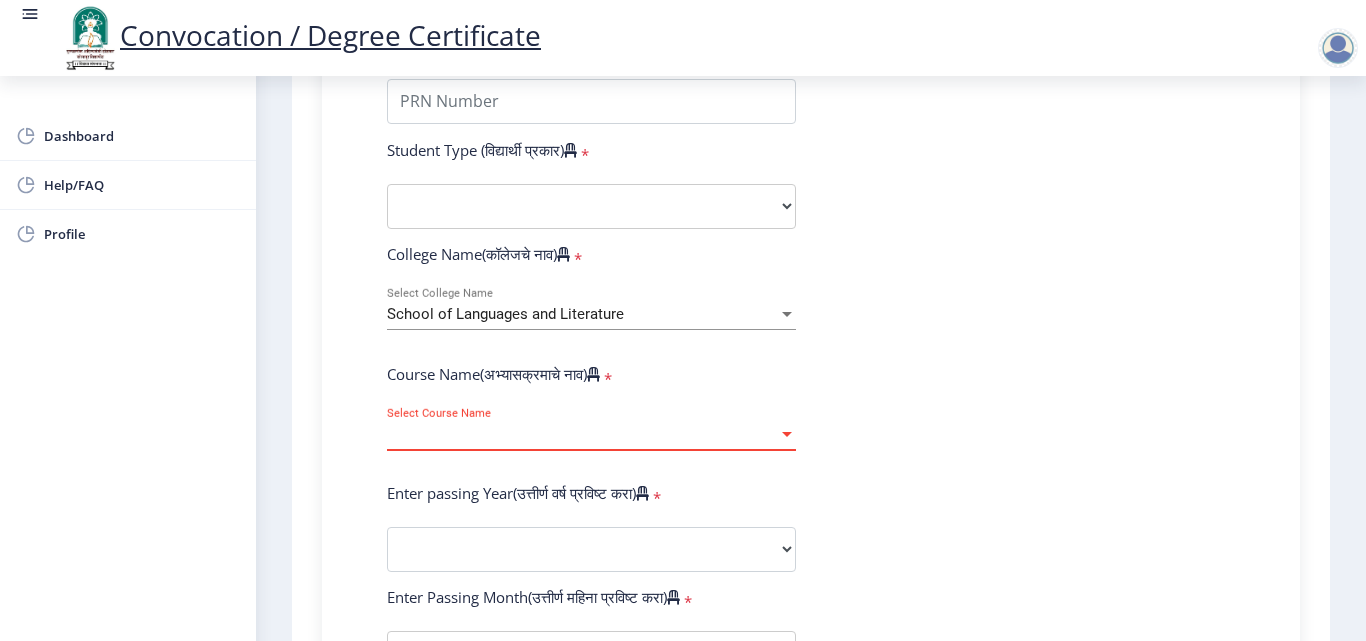 click at bounding box center [787, 434] 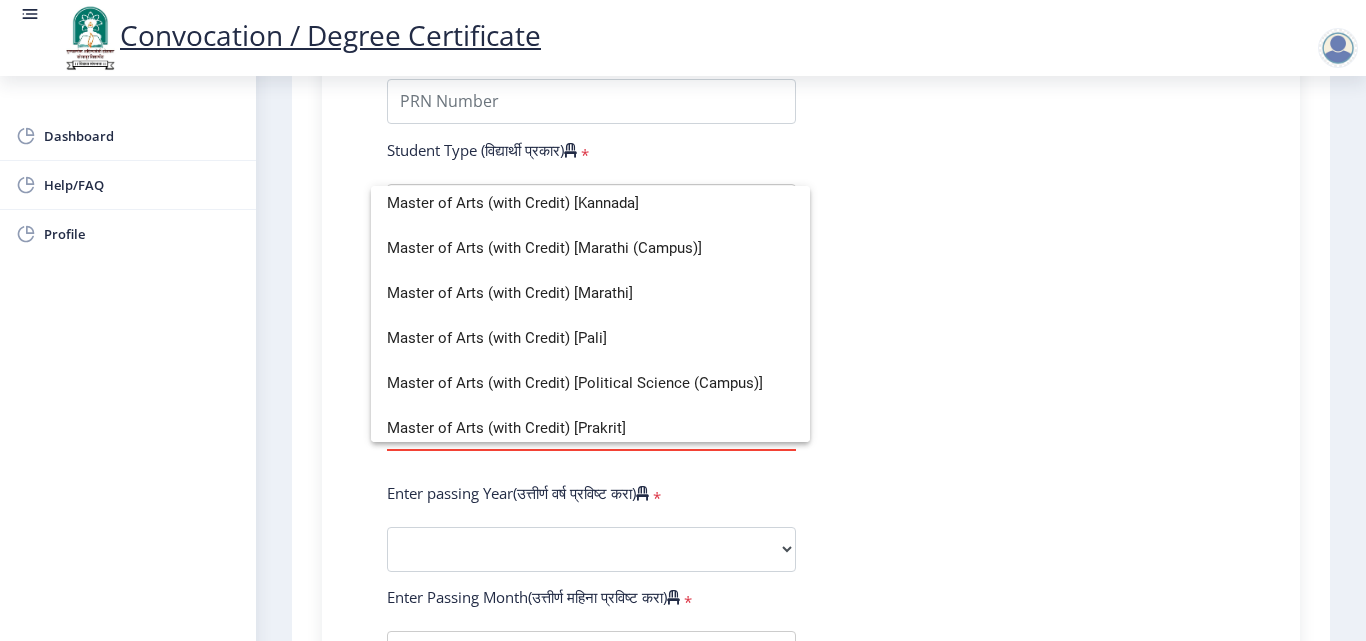 scroll, scrollTop: 689, scrollLeft: 0, axis: vertical 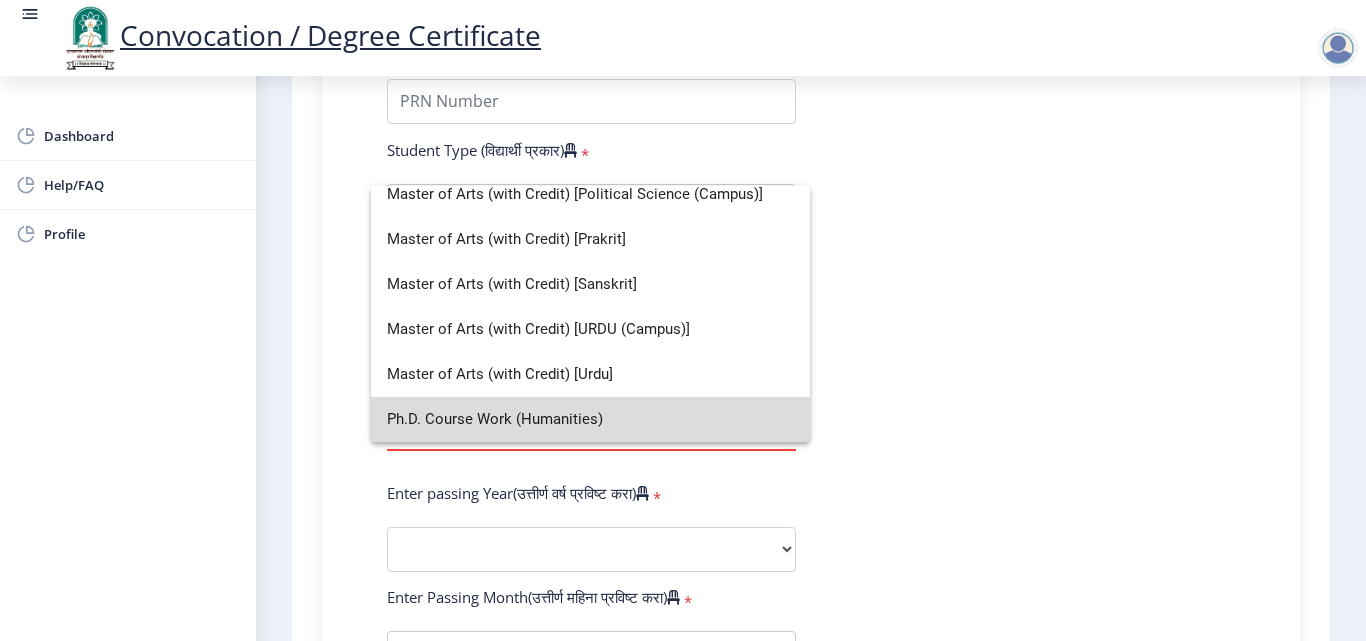 click on "Ph.D. Course Work (Humanities)" at bounding box center (590, 419) 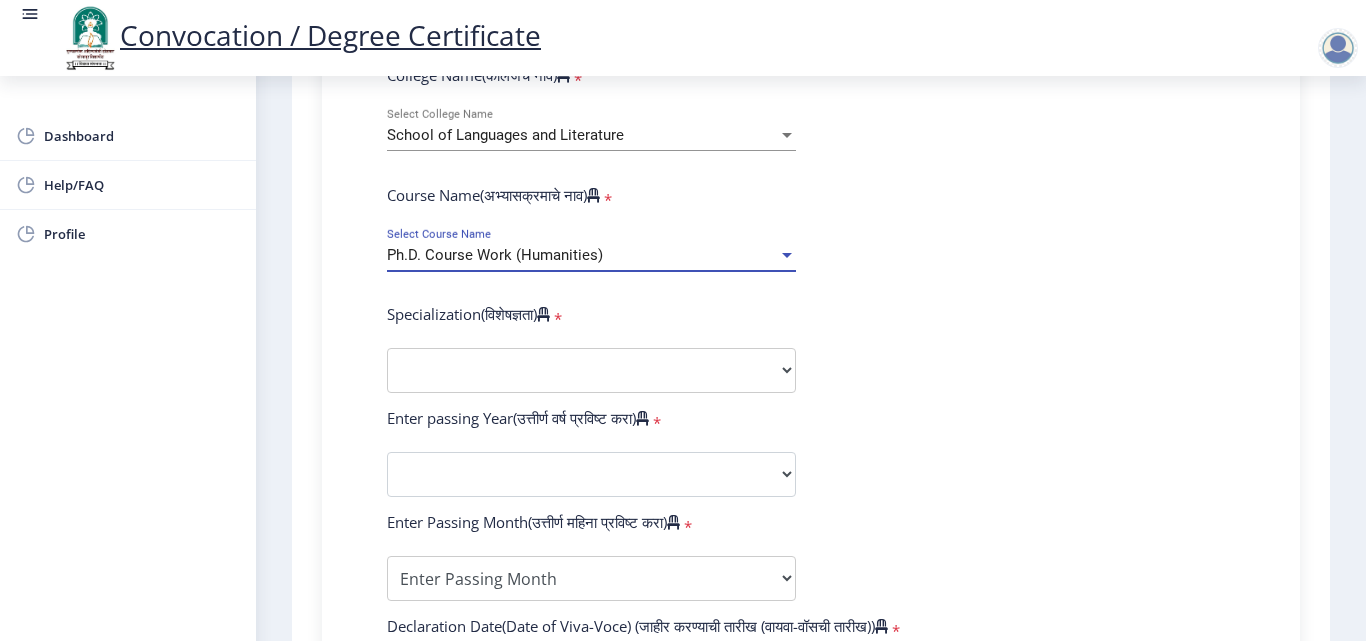 scroll, scrollTop: 800, scrollLeft: 0, axis: vertical 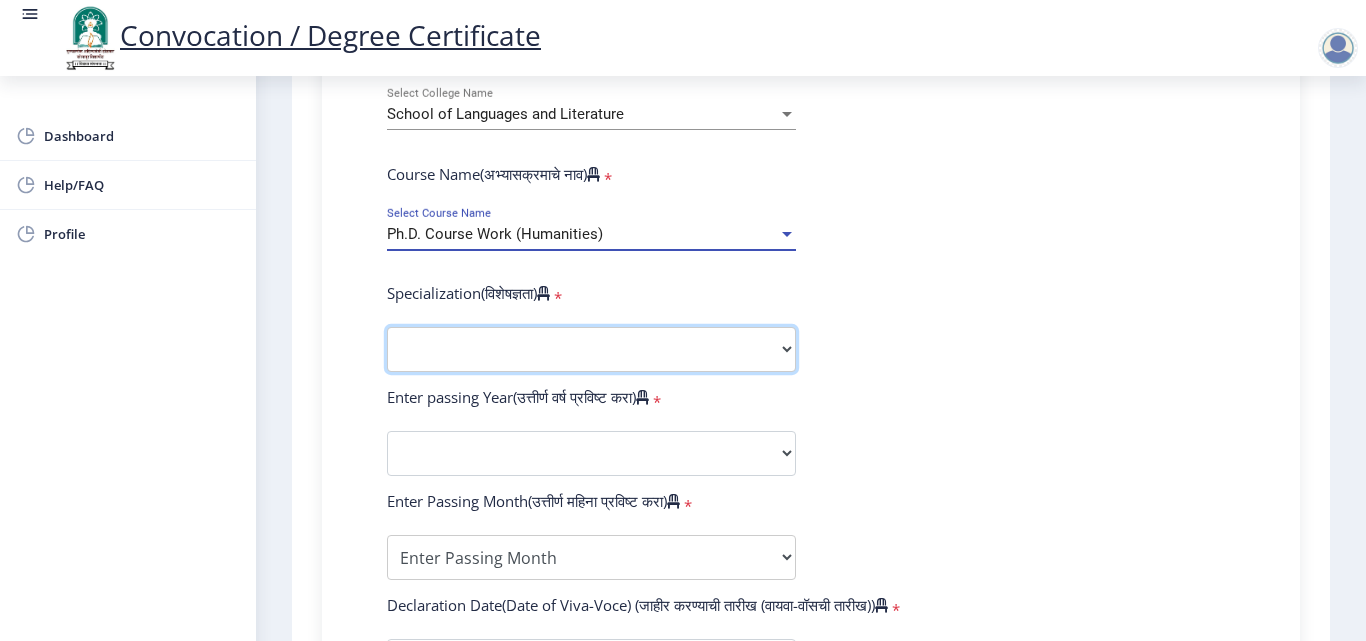 click on "Specialization AIHC&A Economics English Hindi History Kannada Law Marathi Political Science Psychology Rural Development Urdu Other" at bounding box center (591, 349) 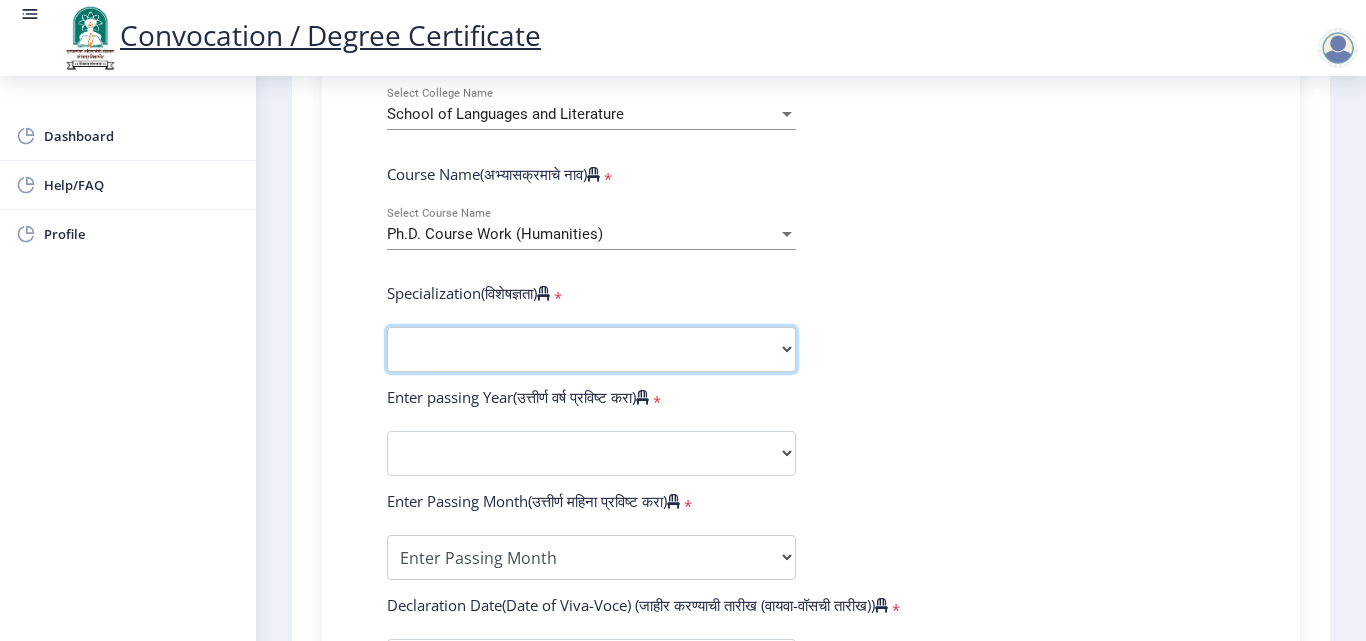 select on "English" 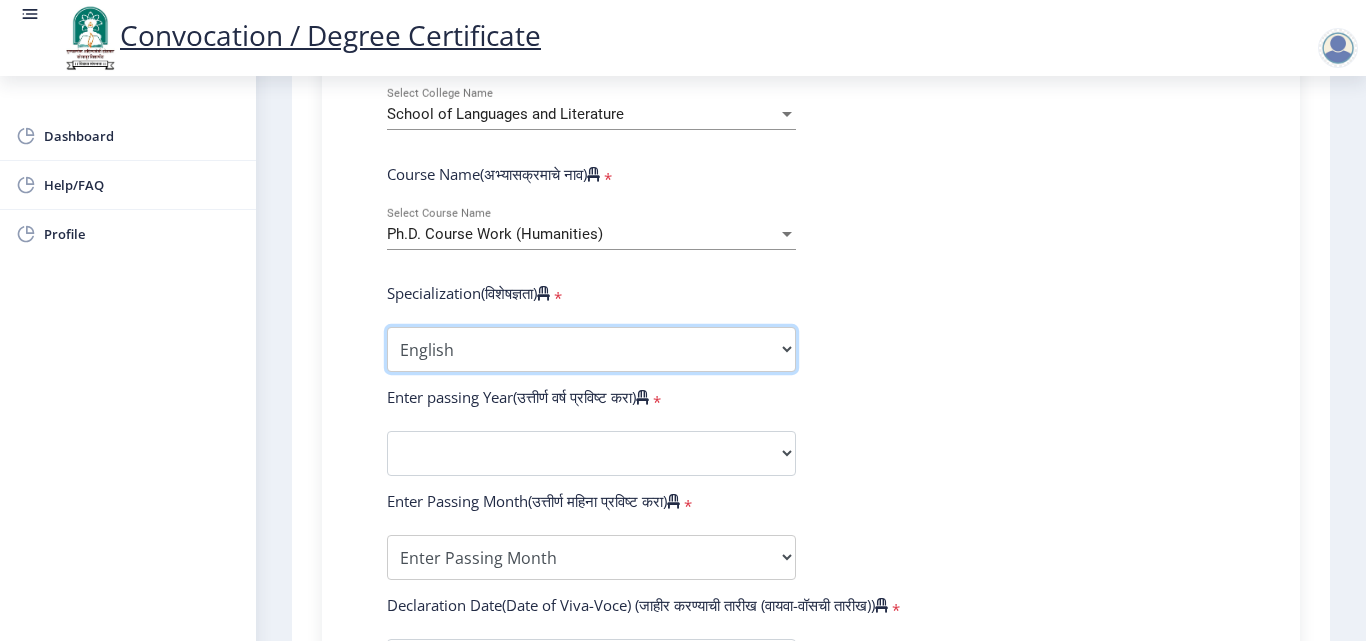 click on "Specialization AIHC&A Economics English Hindi History Kannada Law Marathi Political Science Psychology Rural Development Urdu Other" at bounding box center [591, 349] 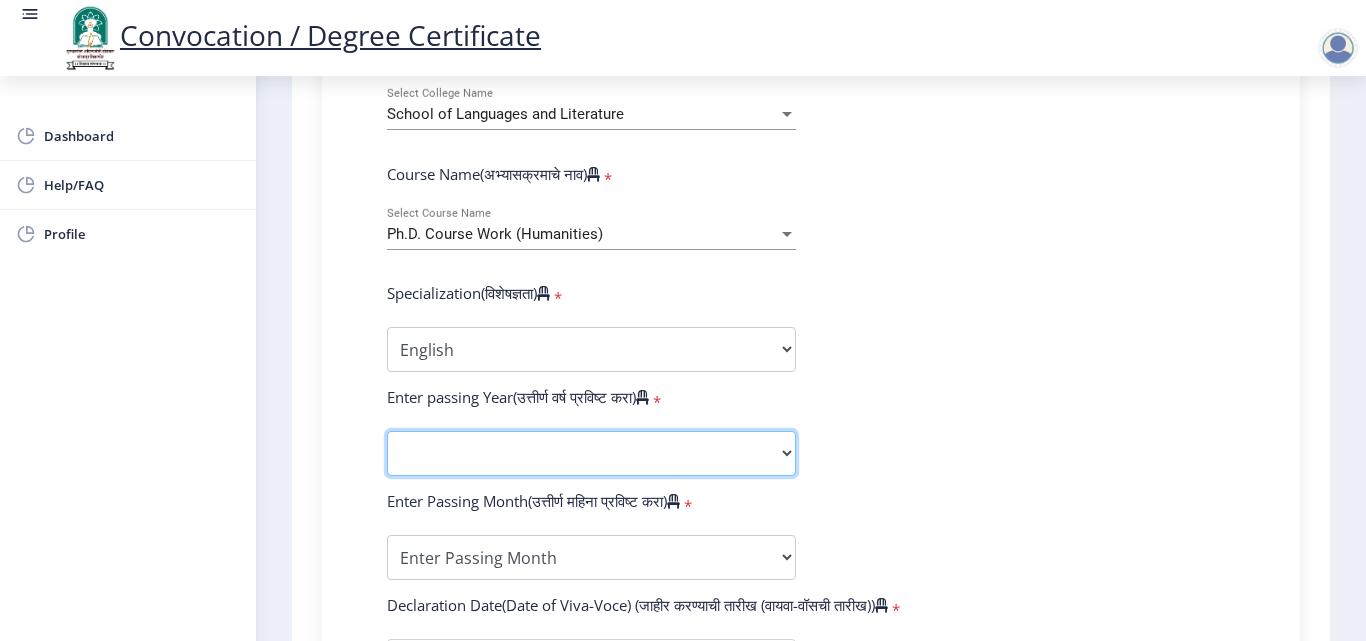 click on "2025   2024   2023   2022   2021   2020   2019   2018   2017   2016   2015   2014   2013   2012   2011   2010   2009   2008   2007   2006   2005   2004   2003   2002   2001   2000   1999   1998   1997   1996   1995   1994   1993   1992   1991   1990   1989   1988   1987   1986   1985   1984   1983   1982   1981   1980   1979   1978   1977   1976" 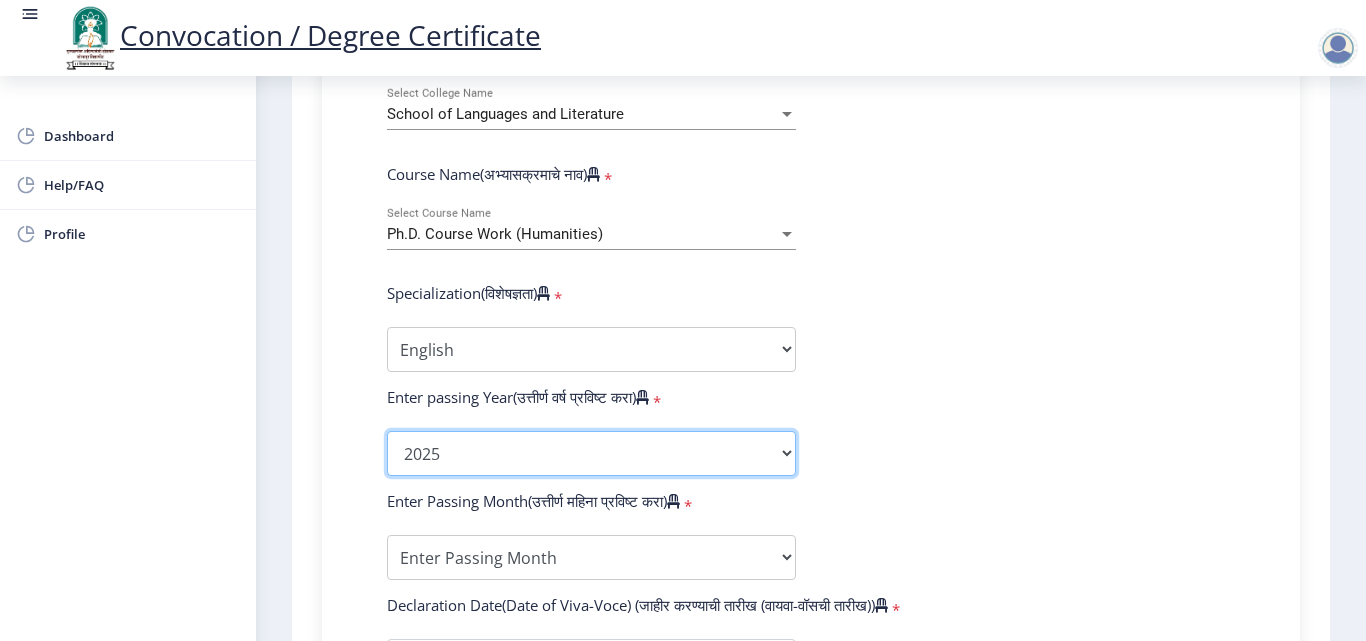 click on "2025   2024   2023   2022   2021   2020   2019   2018   2017   2016   2015   2014   2013   2012   2011   2010   2009   2008   2007   2006   2005   2004   2003   2002   2001   2000   1999   1998   1997   1996   1995   1994   1993   1992   1991   1990   1989   1988   1987   1986   1985   1984   1983   1982   1981   1980   1979   1978   1977   1976" 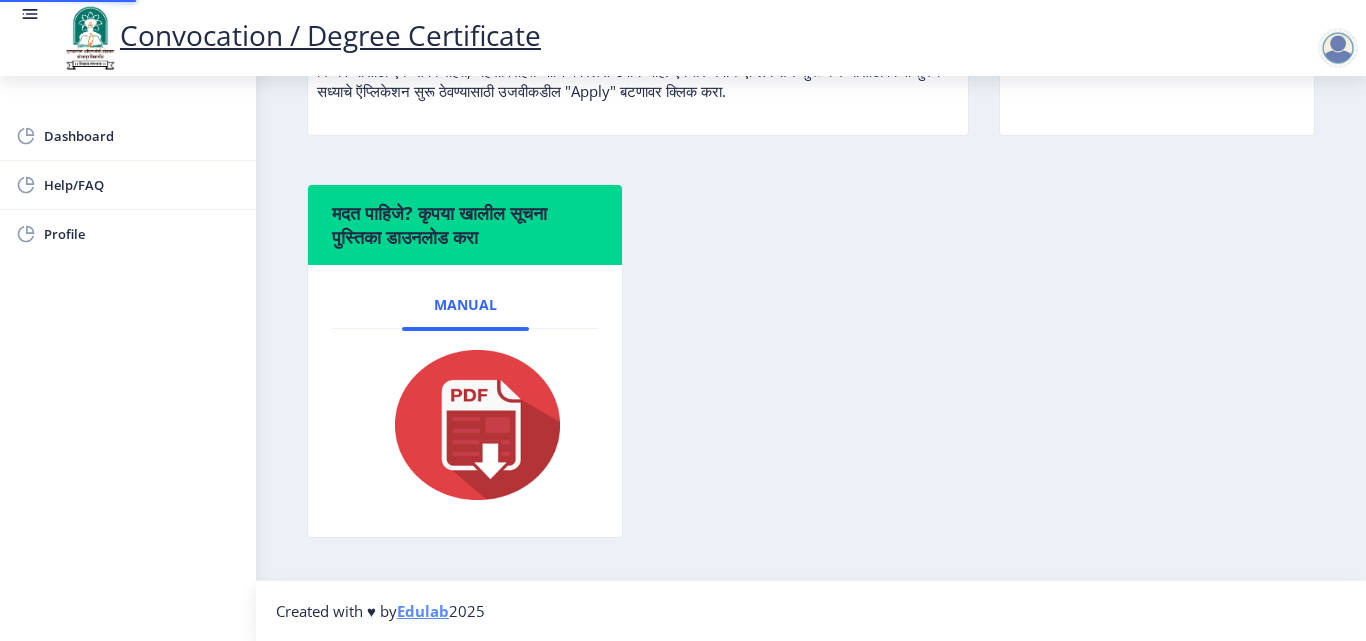 scroll, scrollTop: 0, scrollLeft: 0, axis: both 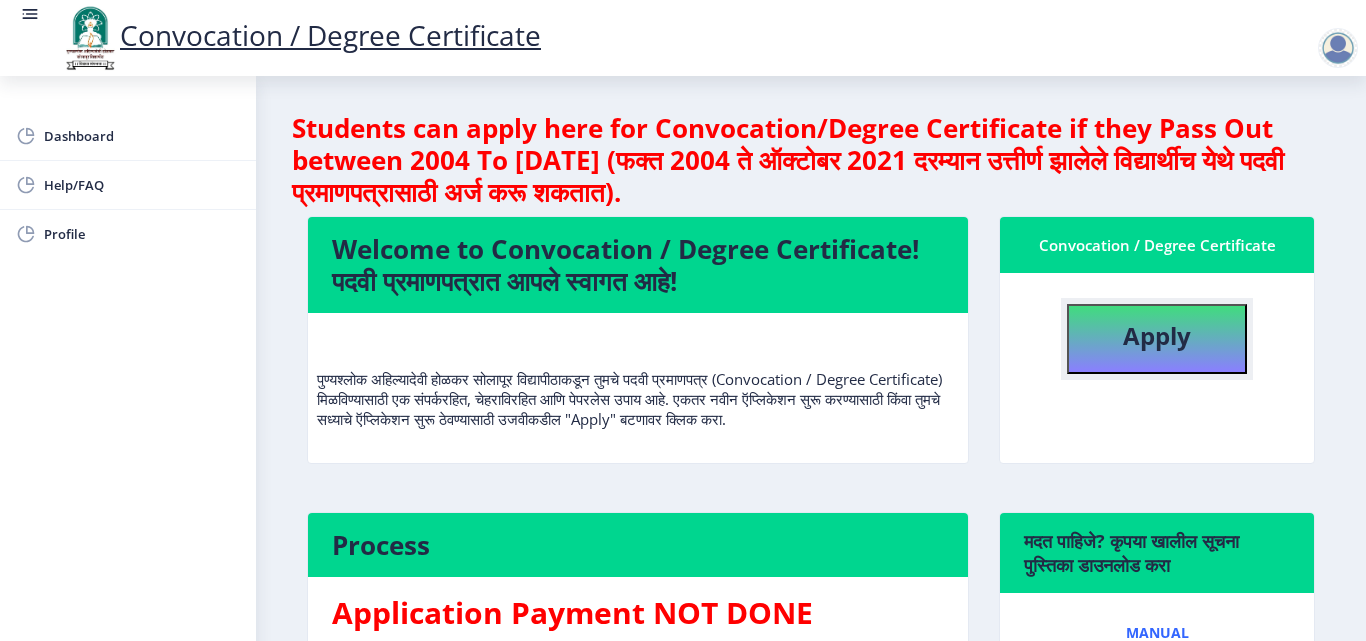 click on "Apply" 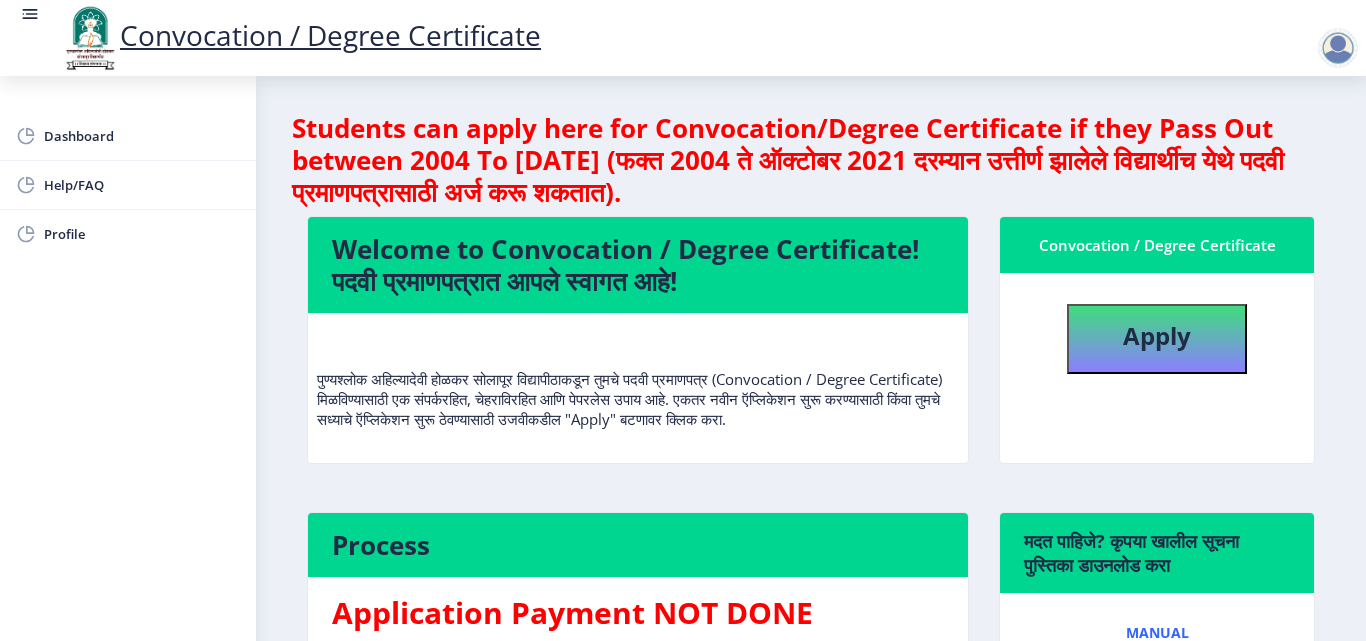 select 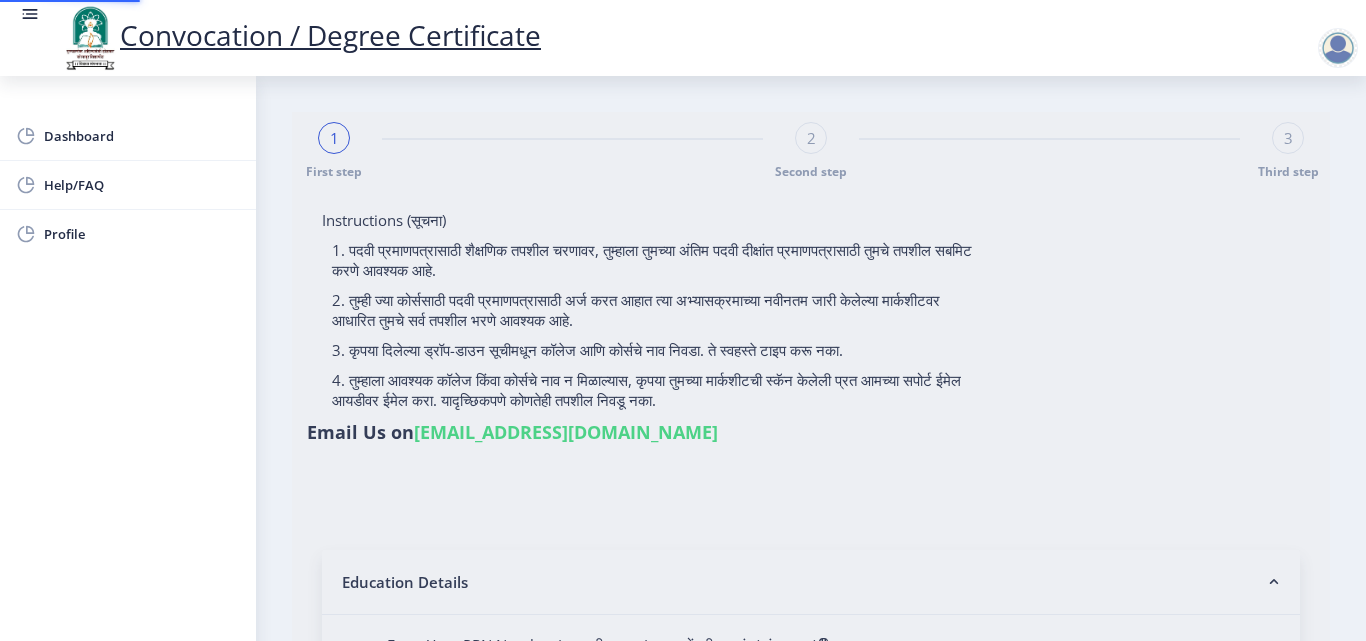 type on "[PERSON_NAME]" 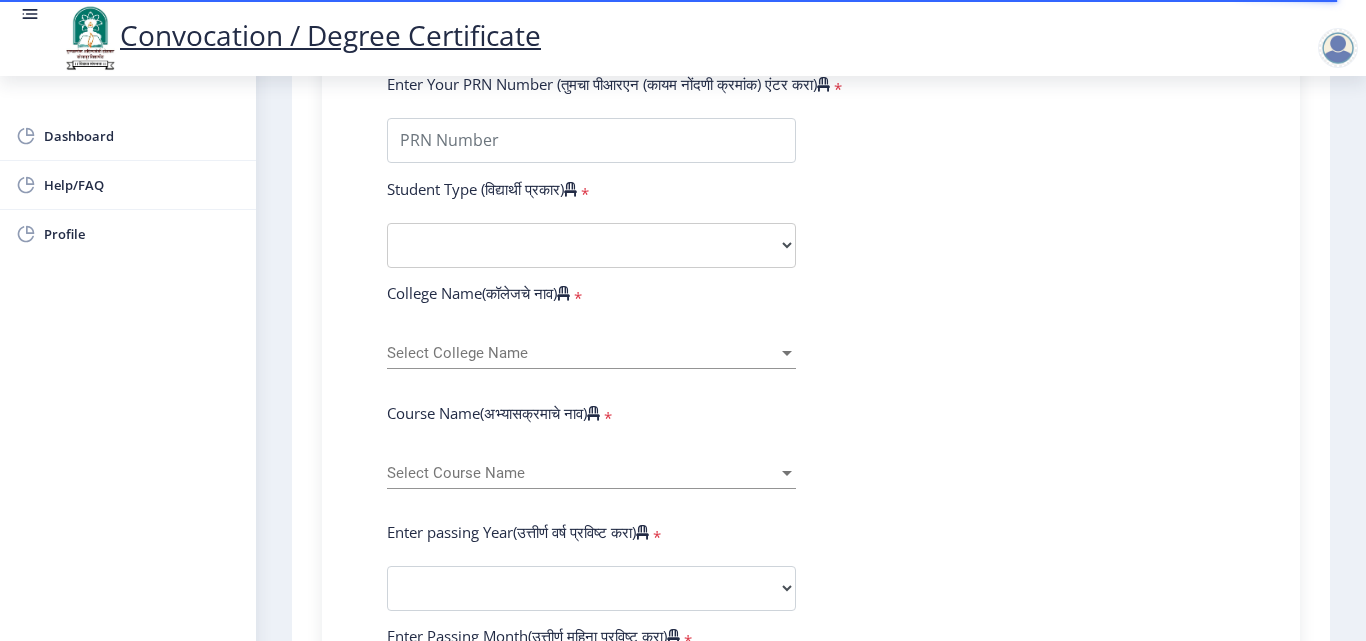 scroll, scrollTop: 600, scrollLeft: 0, axis: vertical 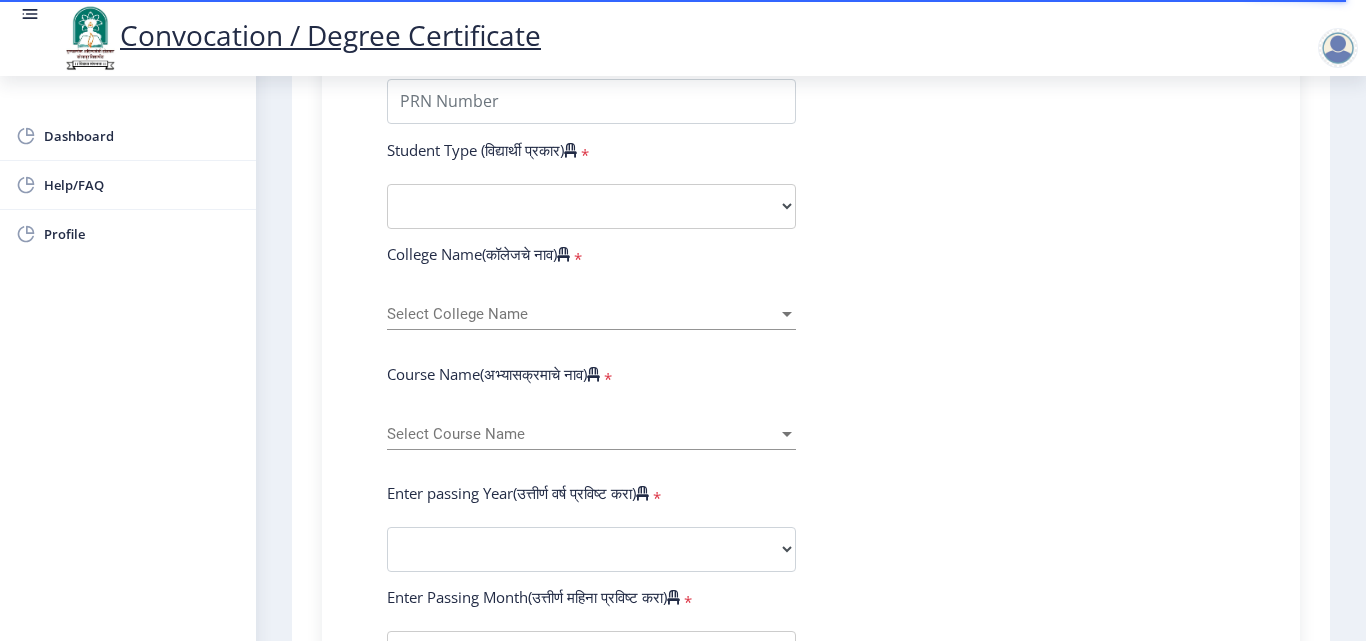 click on "Select College Name Select College Name" 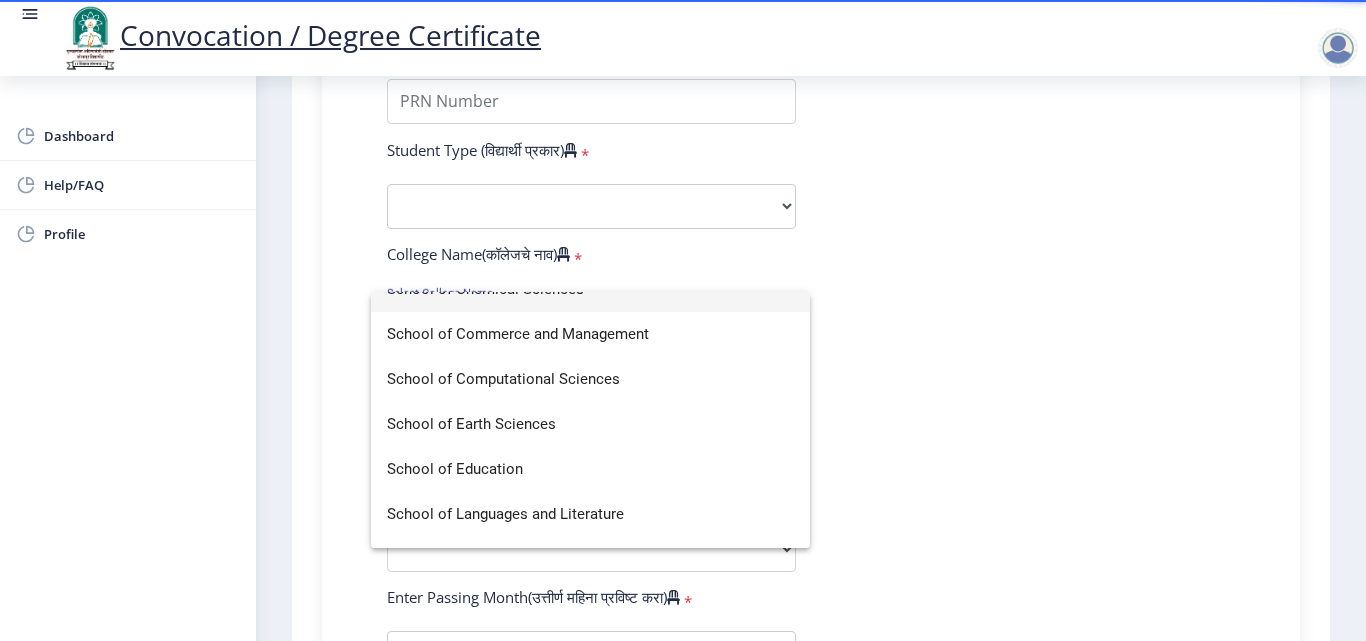 scroll, scrollTop: 4400, scrollLeft: 0, axis: vertical 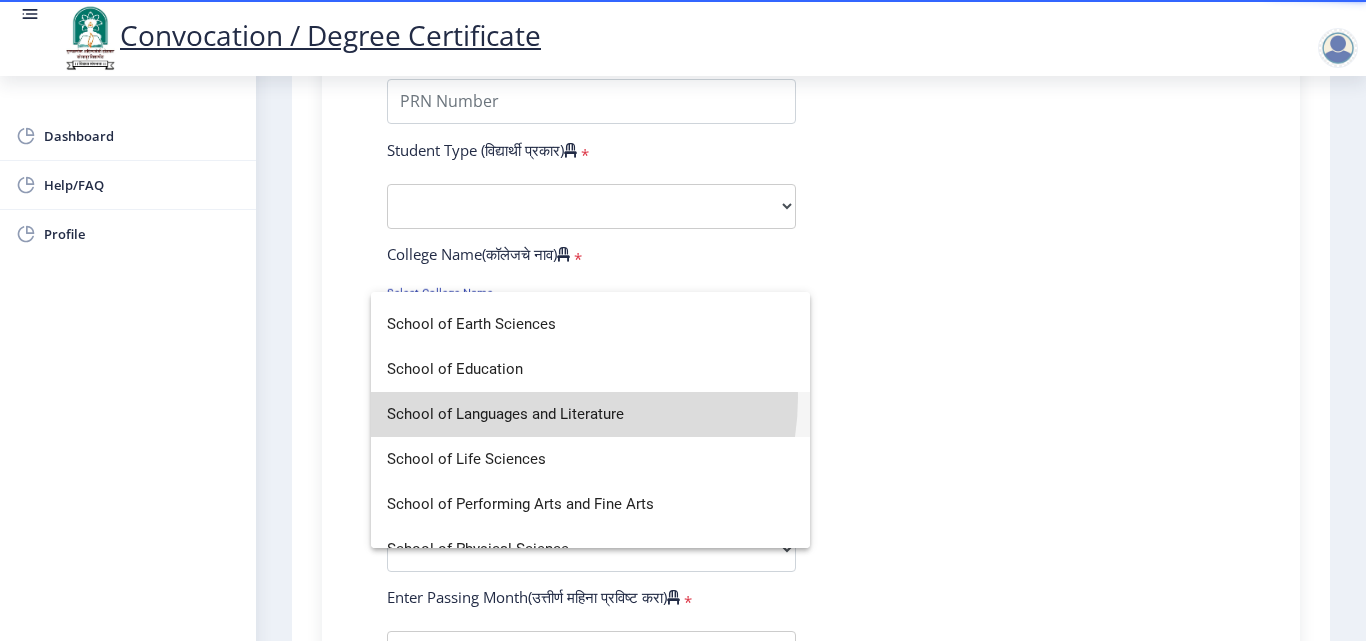 click on "School of Languages and Literature" at bounding box center [590, 414] 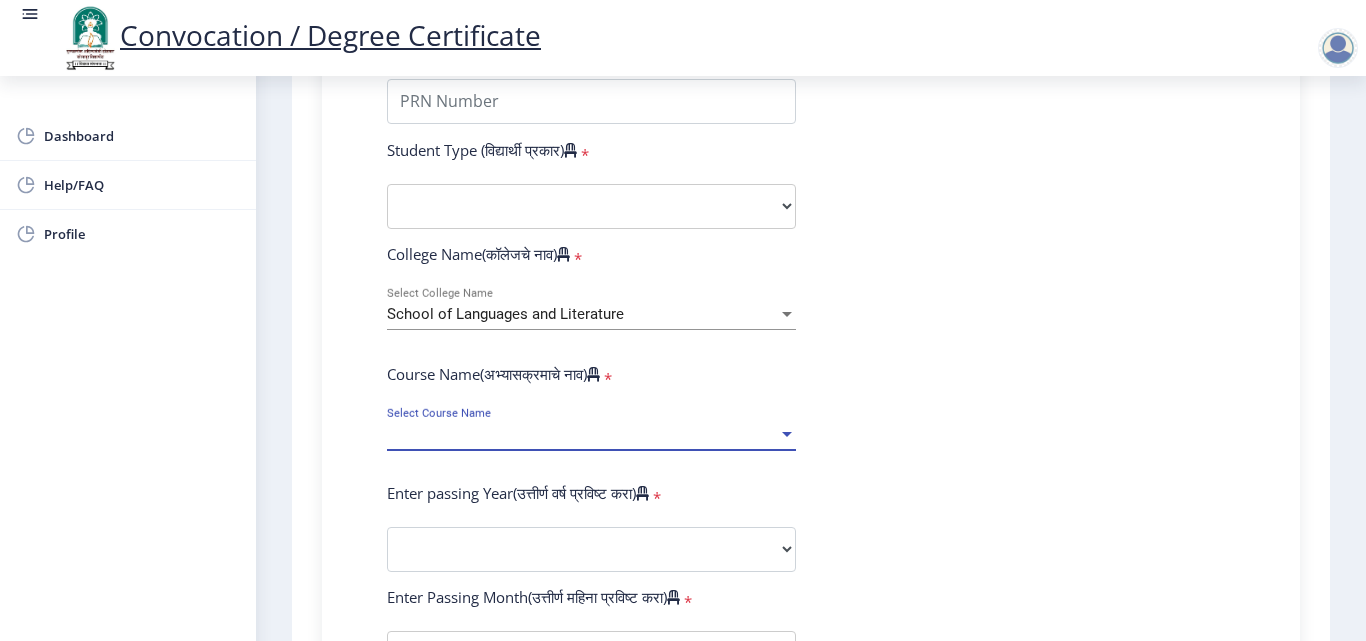 click at bounding box center [787, 434] 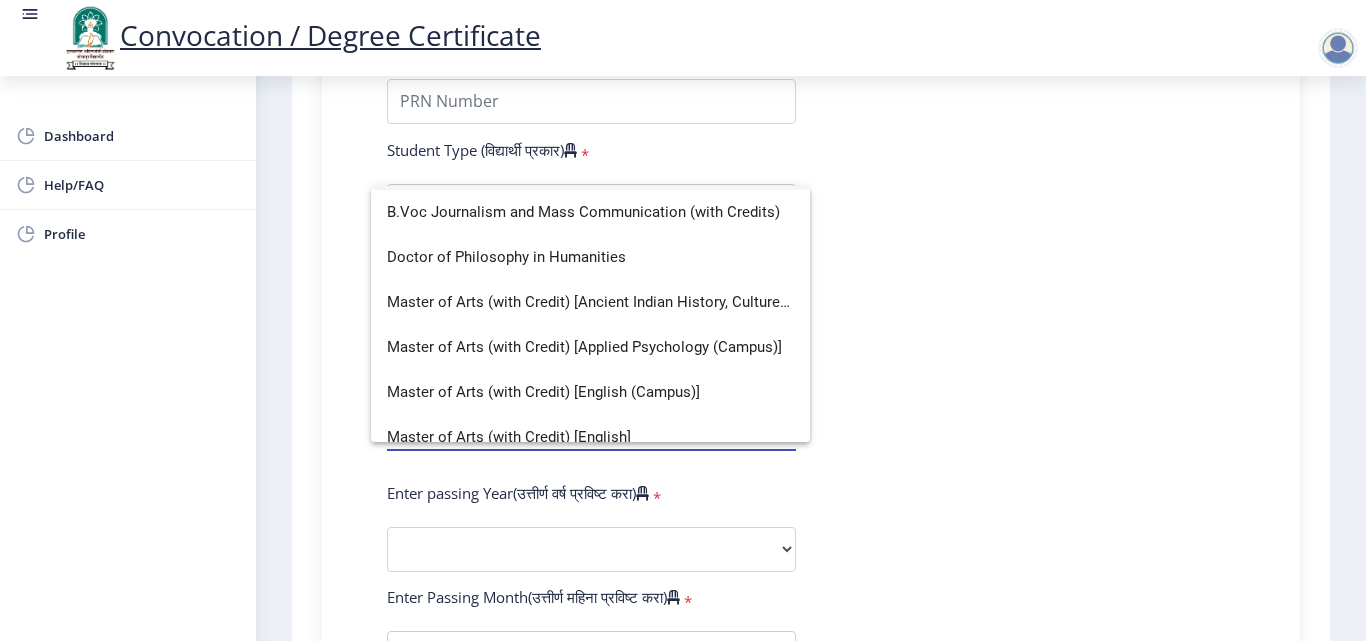 scroll, scrollTop: 0, scrollLeft: 0, axis: both 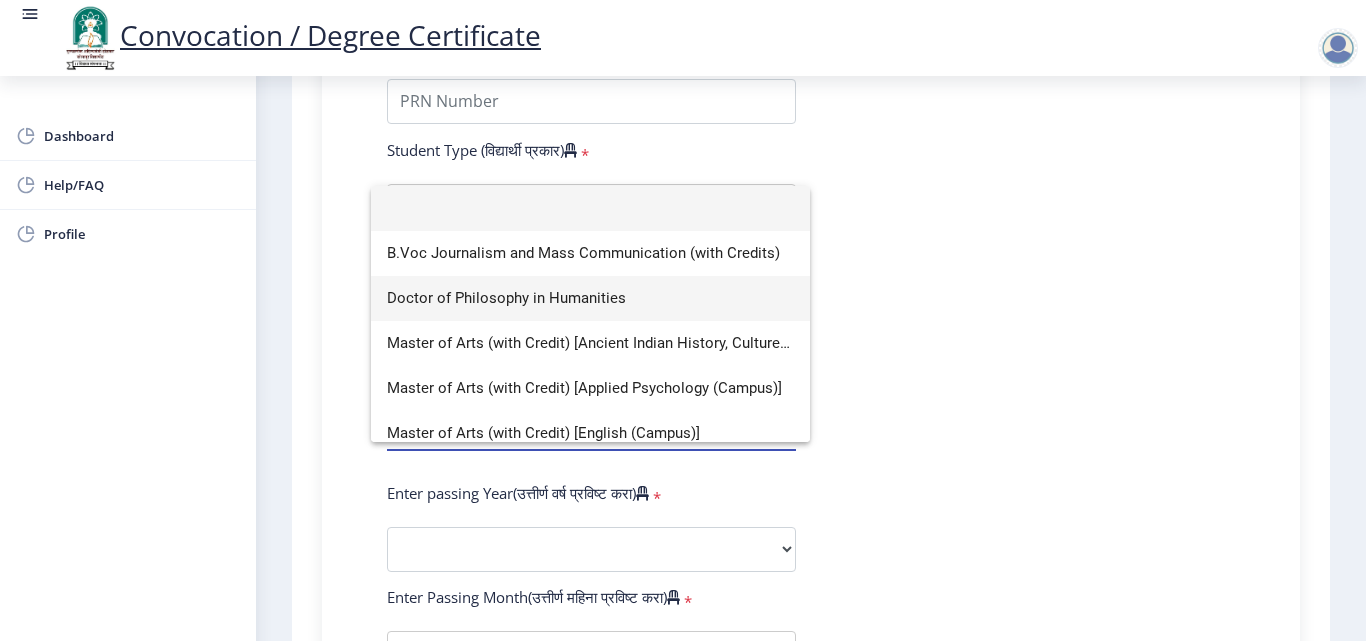 click on "Doctor of Philosophy in Humanities" at bounding box center [590, 298] 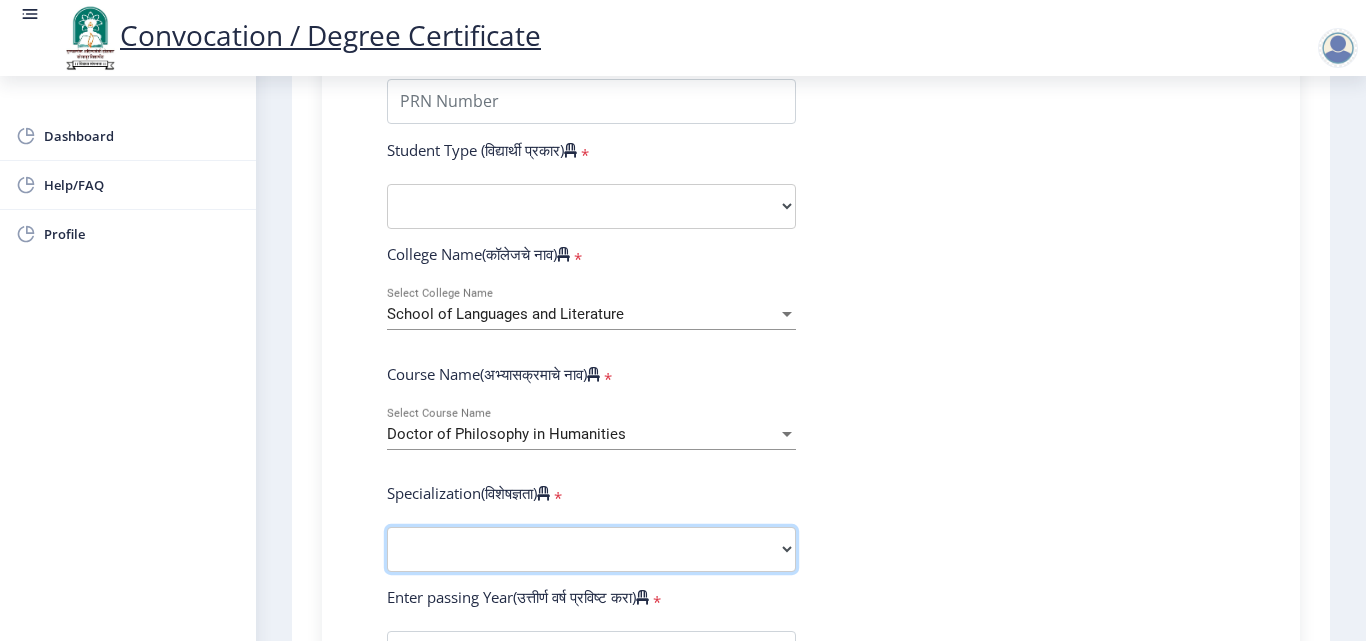 click on "Specialization AIHC&A Economics English Hindi History Kannada Law Marathi Political Science Psychology Rural Development Urdu Other" at bounding box center (591, 549) 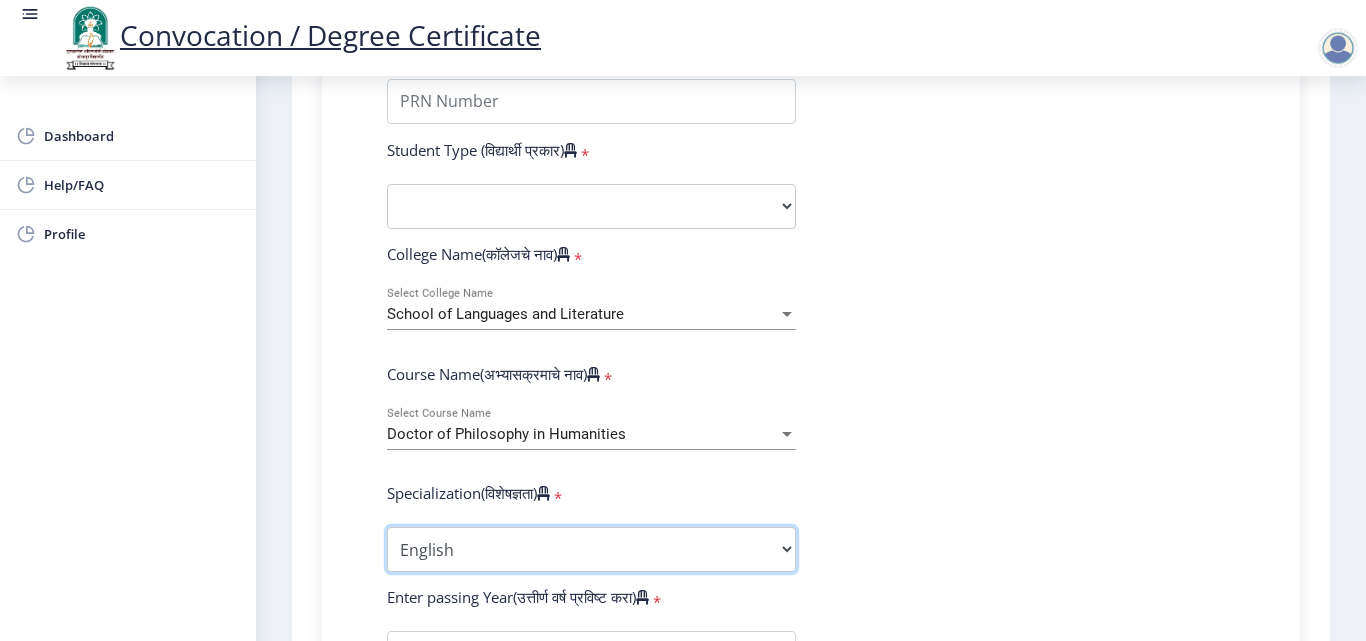 click on "Specialization AIHC&A Economics English Hindi History Kannada Law Marathi Political Science Psychology Rural Development Urdu Other" at bounding box center [591, 549] 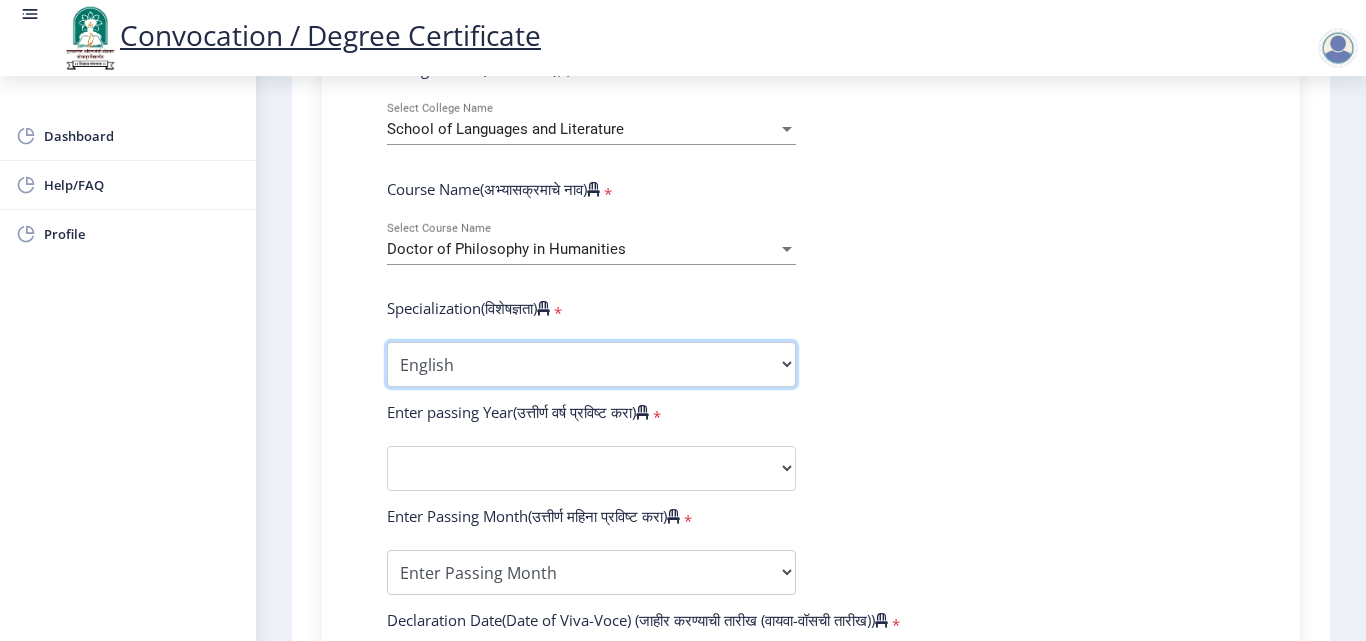 scroll, scrollTop: 800, scrollLeft: 0, axis: vertical 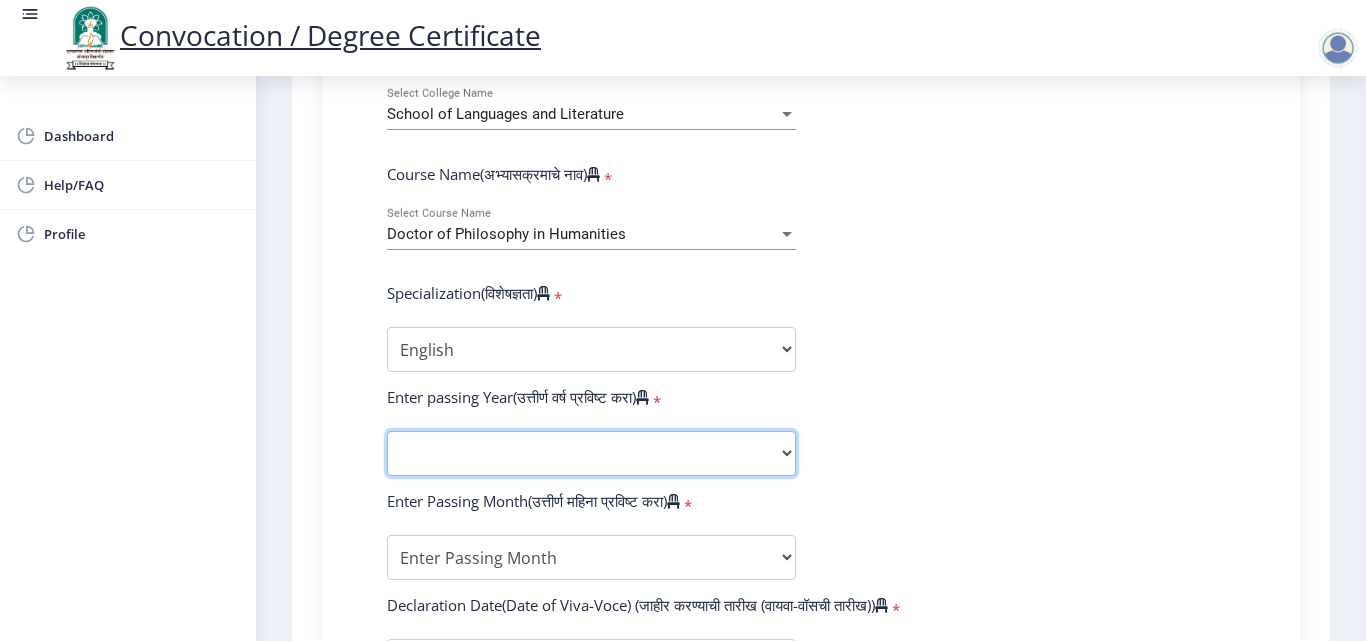 click on "2025   2024   2023   2022   2021   2020   2019   2018   2017   2016   2015   2014   2013   2012   2011   2010   2009   2008   2007   2006   2005   2004   2003   2002   2001   2000   1999   1998   1997   1996   1995   1994   1993   1992   1991   1990   1989   1988   1987   1986   1985   1984   1983   1982   1981   1980   1979   1978   1977   1976" 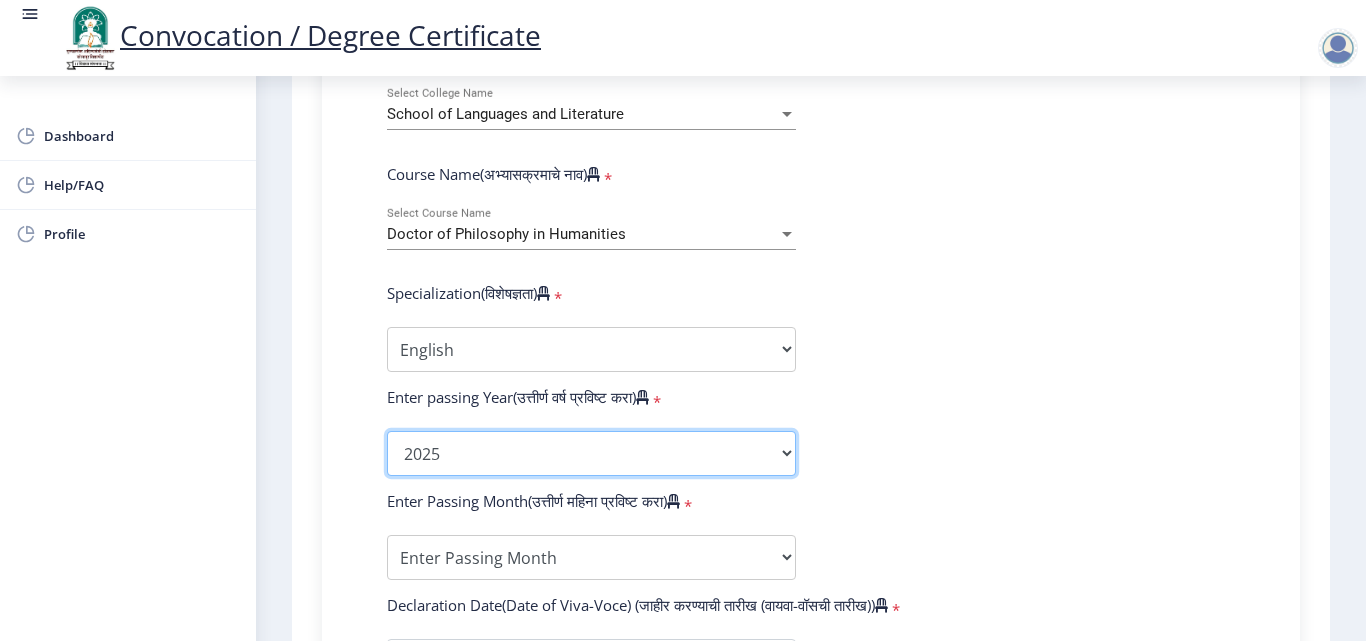 click on "2025   2024   2023   2022   2021   2020   2019   2018   2017   2016   2015   2014   2013   2012   2011   2010   2009   2008   2007   2006   2005   2004   2003   2002   2001   2000   1999   1998   1997   1996   1995   1994   1993   1992   1991   1990   1989   1988   1987   1986   1985   1984   1983   1982   1981   1980   1979   1978   1977   1976" 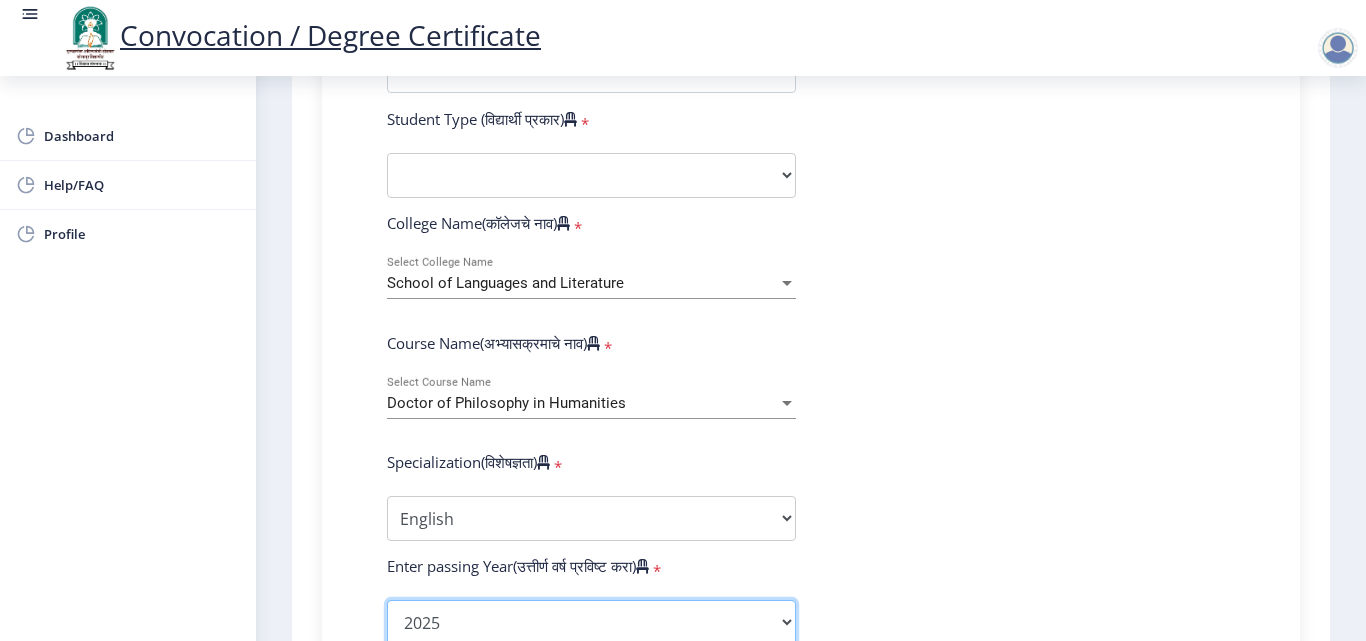 scroll, scrollTop: 700, scrollLeft: 0, axis: vertical 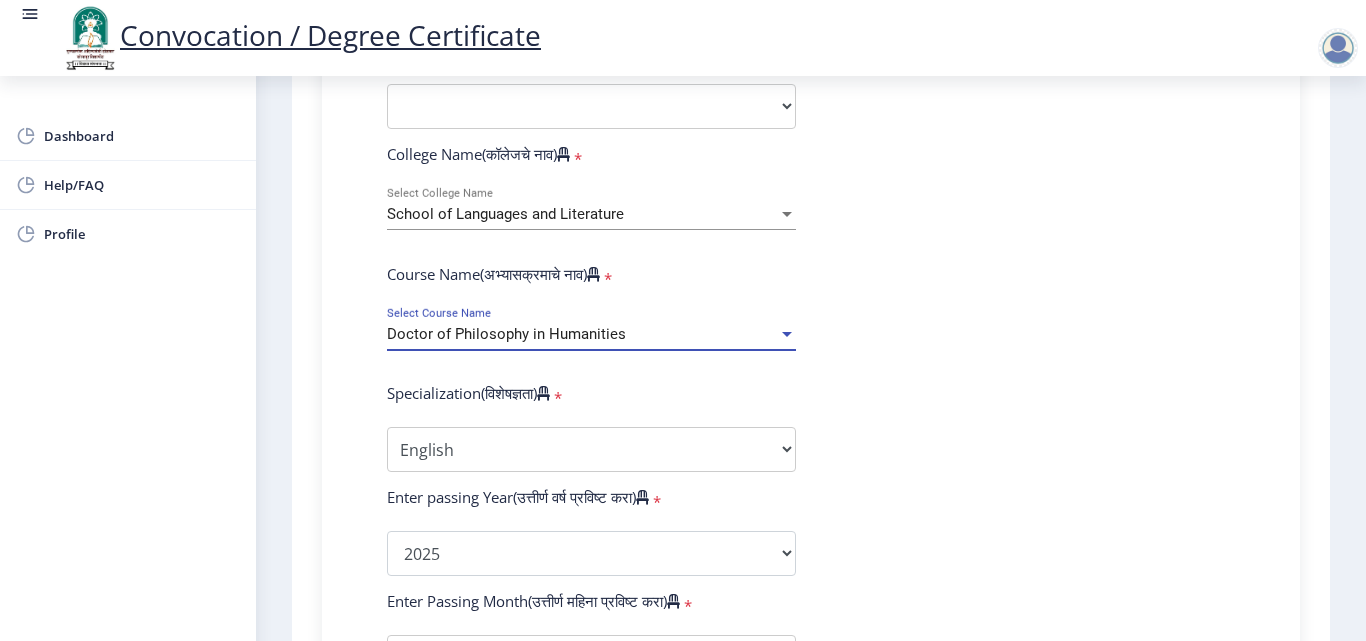 click at bounding box center [787, 334] 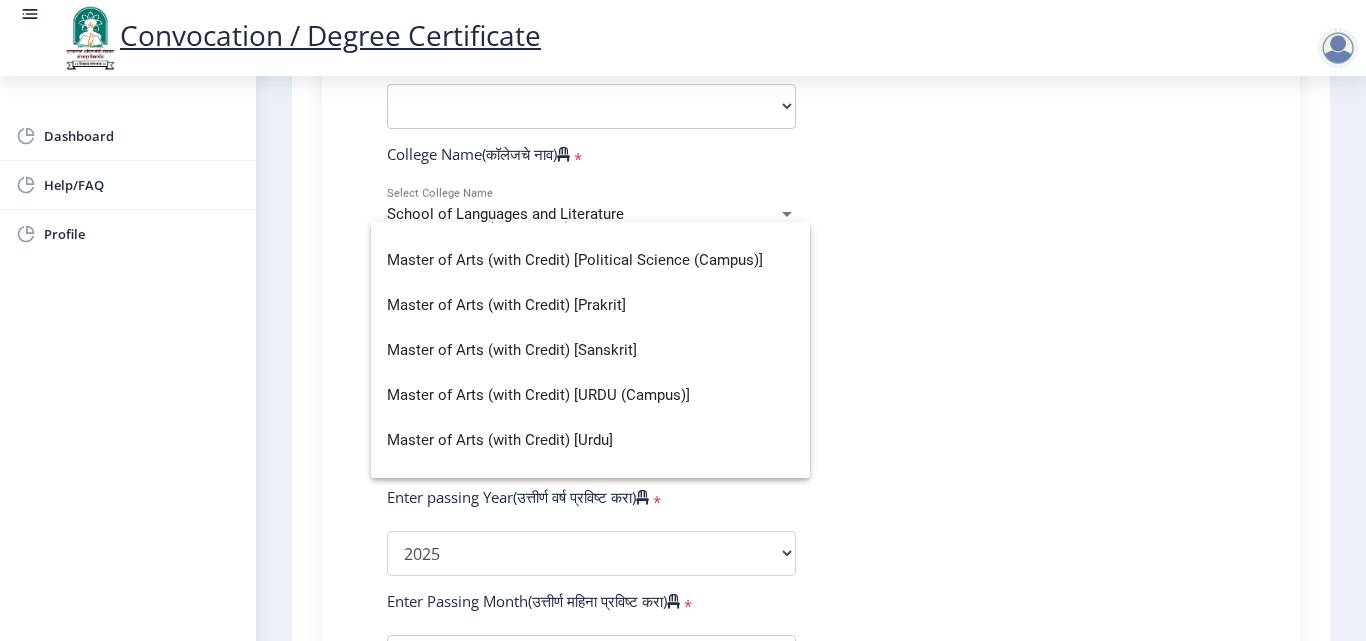 scroll, scrollTop: 689, scrollLeft: 0, axis: vertical 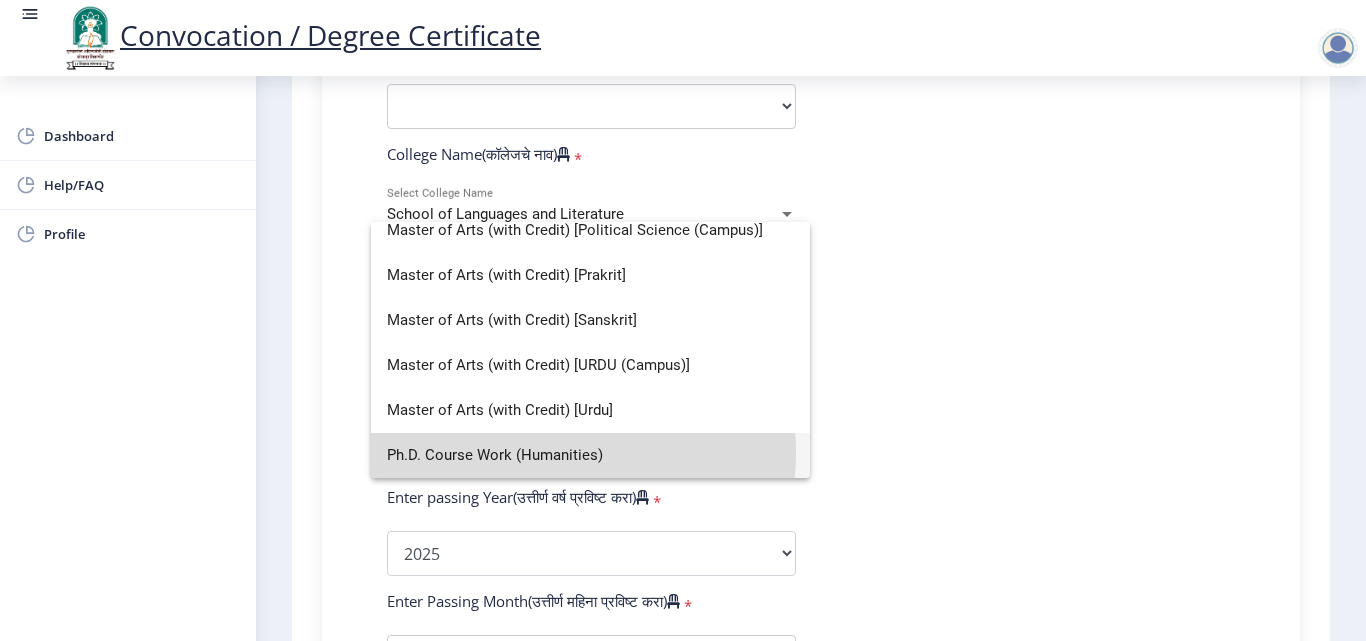 click on "Ph.D. Course Work (Humanities)" at bounding box center [590, 455] 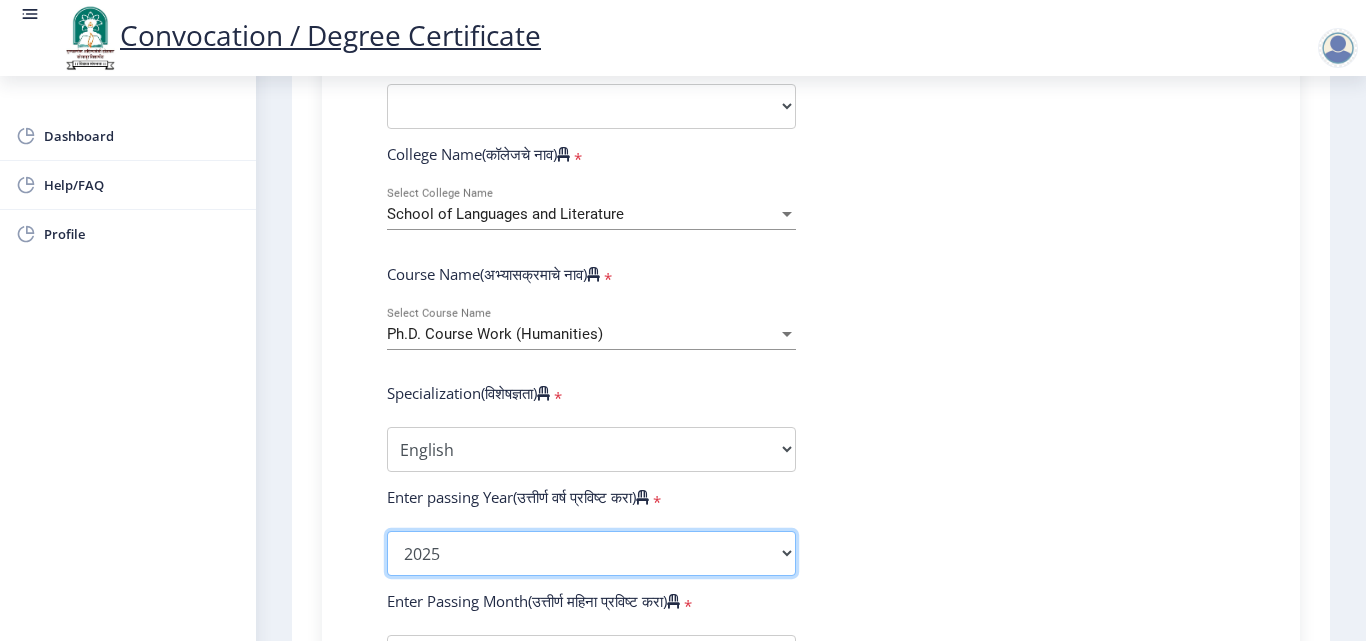 click on "2025   2024   2023   2022   2021   2020   2019   2018   2017   2016   2015   2014   2013   2012   2011   2010   2009   2008   2007   2006   2005   2004   2003   2002   2001   2000   1999   1998   1997   1996   1995   1994   1993   1992   1991   1990   1989   1988   1987   1986   1985   1984   1983   1982   1981   1980   1979   1978   1977   1976" 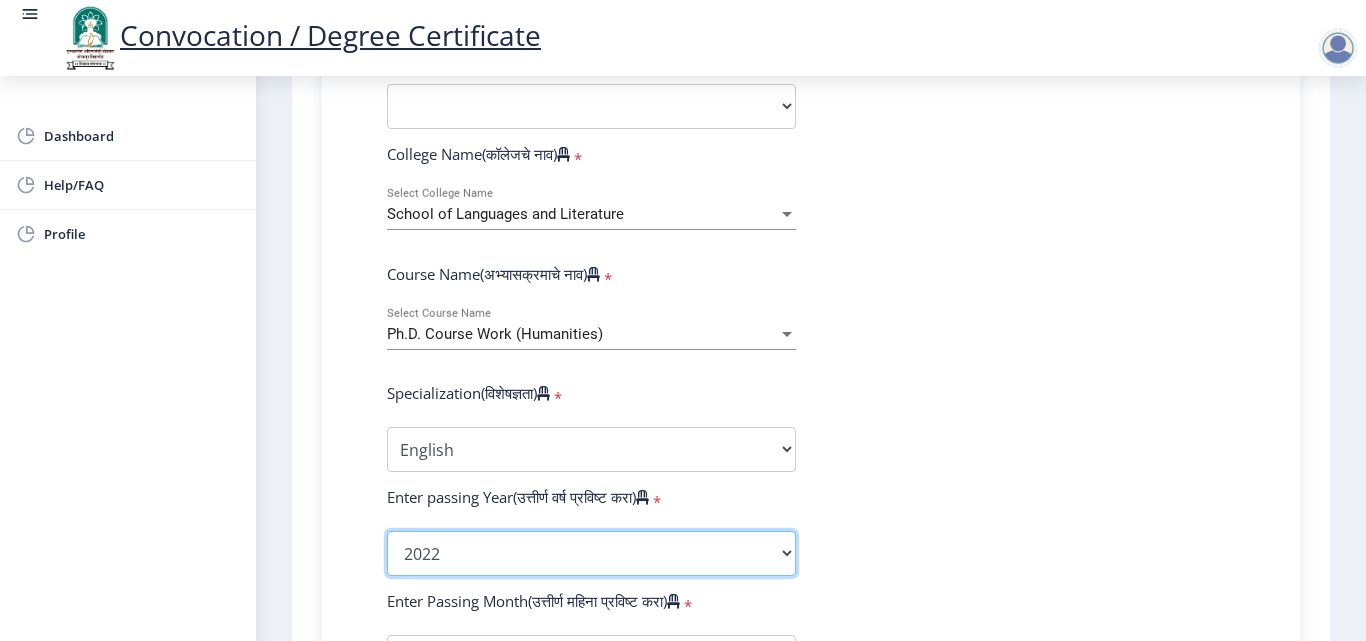 click on "2025   2024   2023   2022   2021   2020   2019   2018   2017   2016   2015   2014   2013   2012   2011   2010   2009   2008   2007   2006   2005   2004   2003   2002   2001   2000   1999   1998   1997   1996   1995   1994   1993   1992   1991   1990   1989   1988   1987   1986   1985   1984   1983   1982   1981   1980   1979   1978   1977   1976" 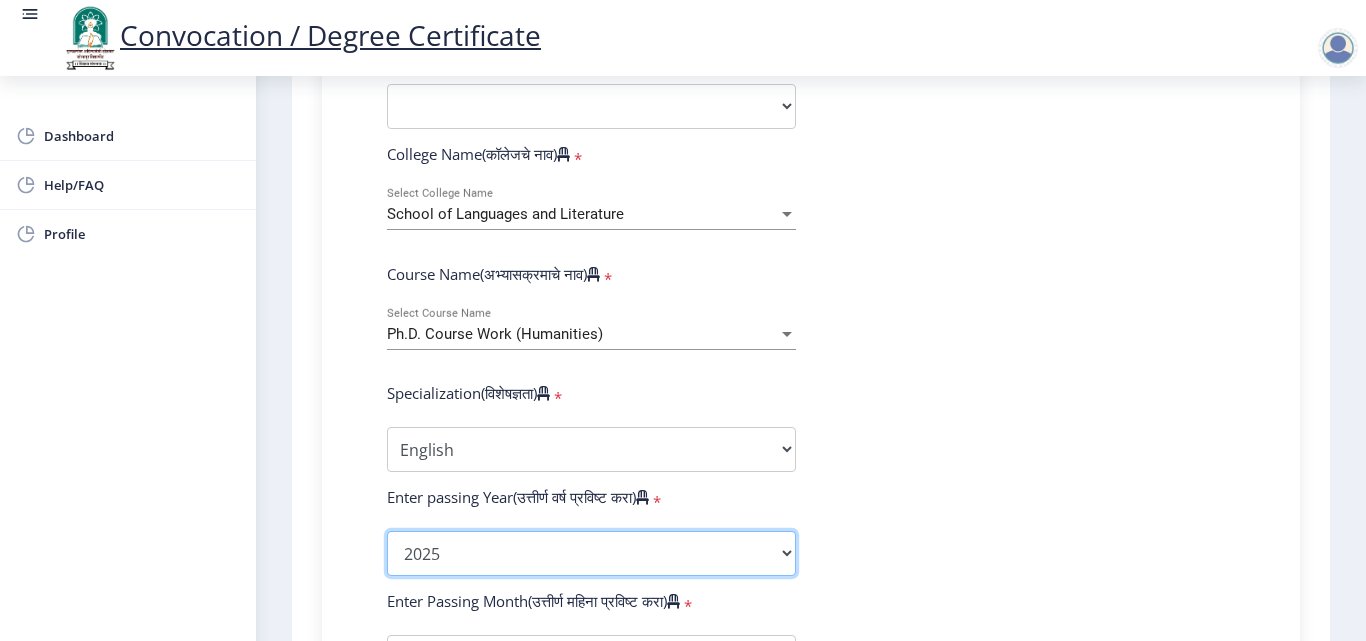 click on "2025   2024   2023   2022   2021   2020   2019   2018   2017   2016   2015   2014   2013   2012   2011   2010   2009   2008   2007   2006   2005   2004   2003   2002   2001   2000   1999   1998   1997   1996   1995   1994   1993   1992   1991   1990   1989   1988   1987   1986   1985   1984   1983   1982   1981   1980   1979   1978   1977   1976" 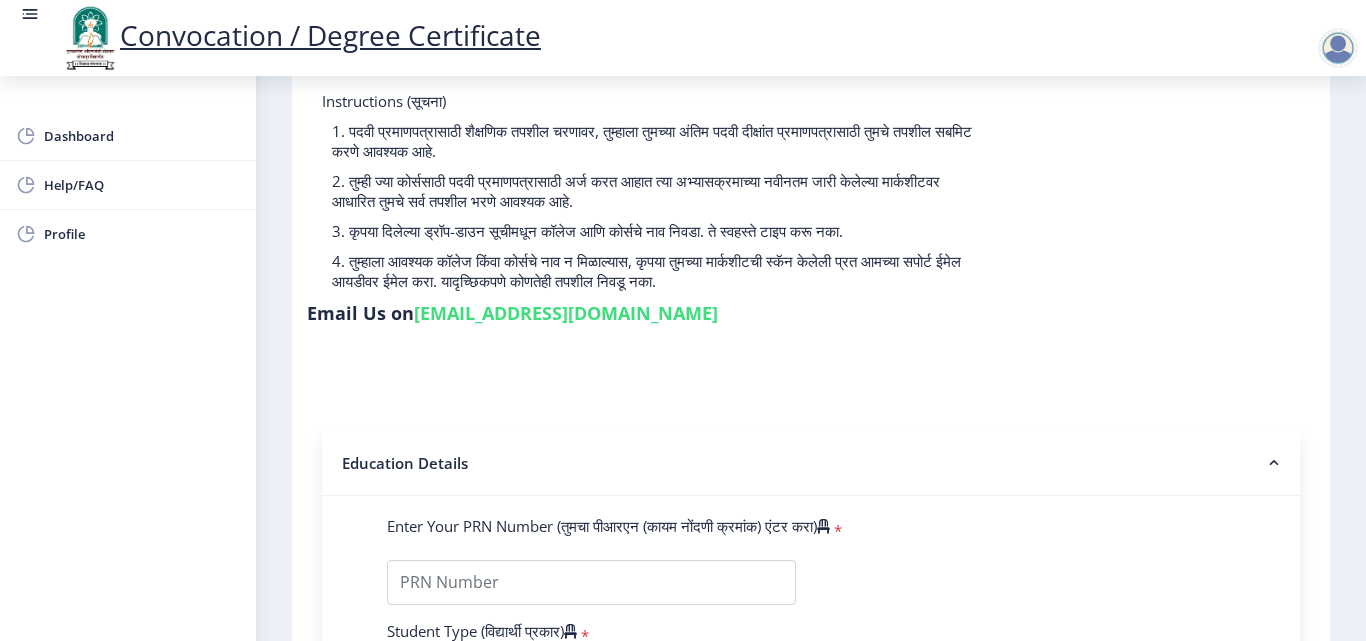 scroll, scrollTop: 0, scrollLeft: 0, axis: both 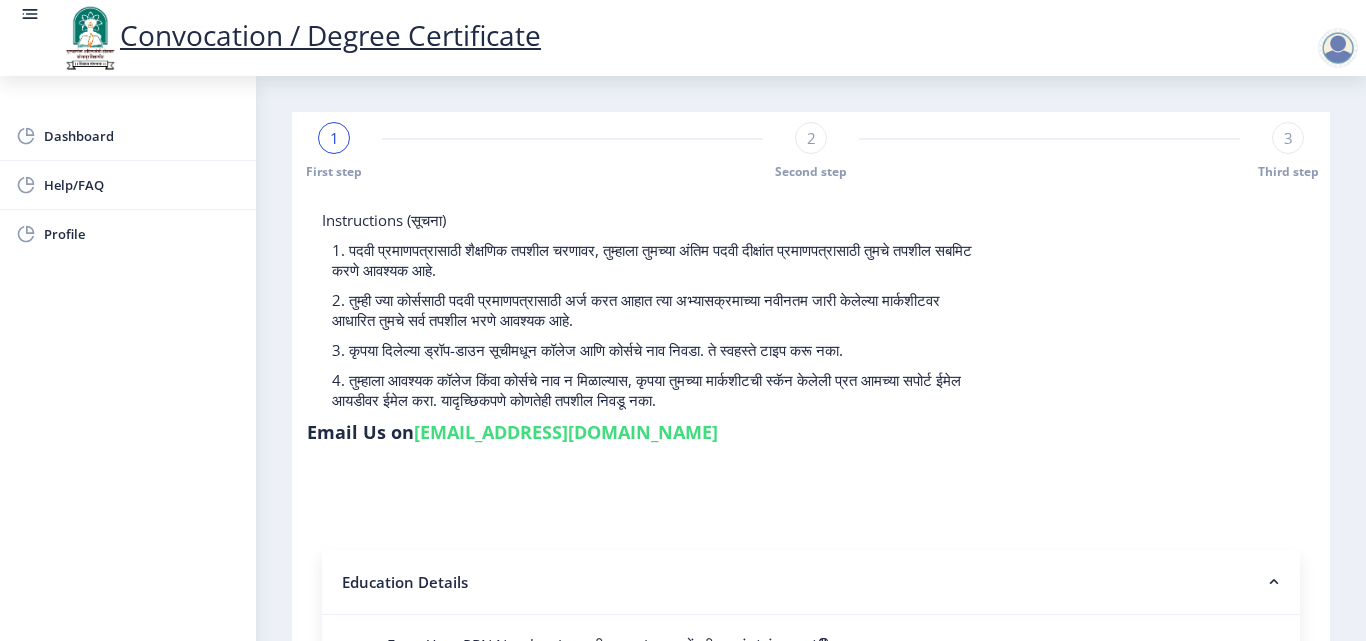 click 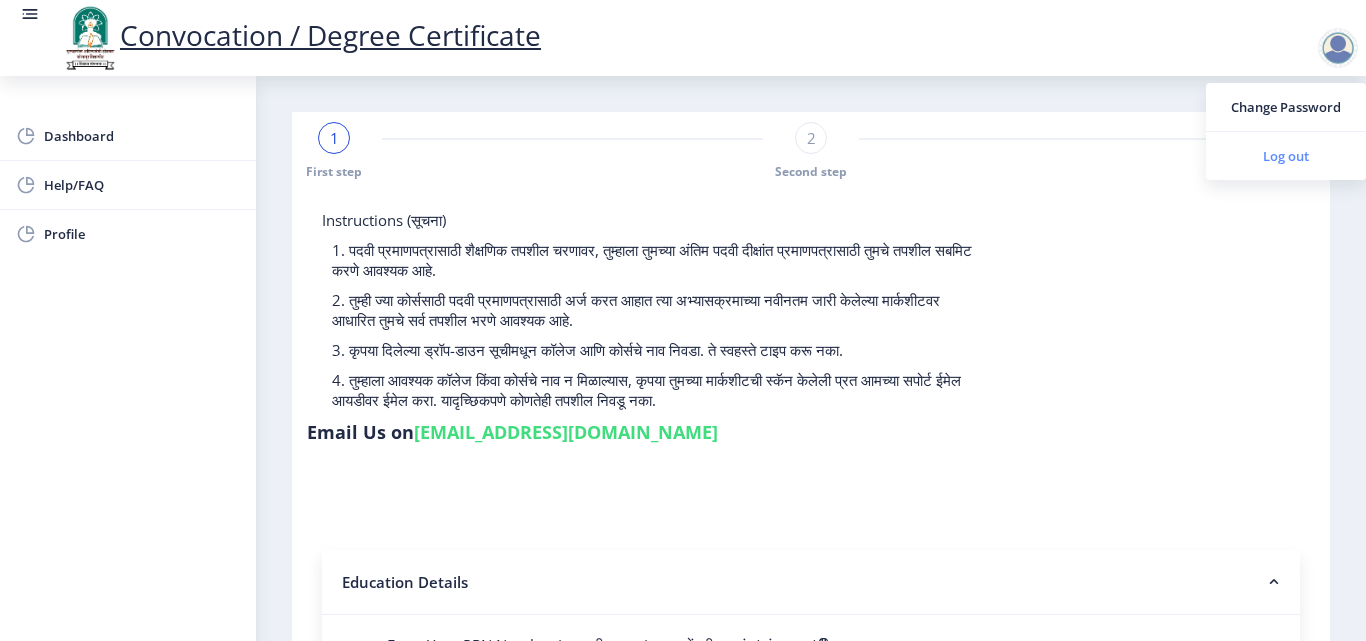 click on "Log out" at bounding box center [1286, 156] 